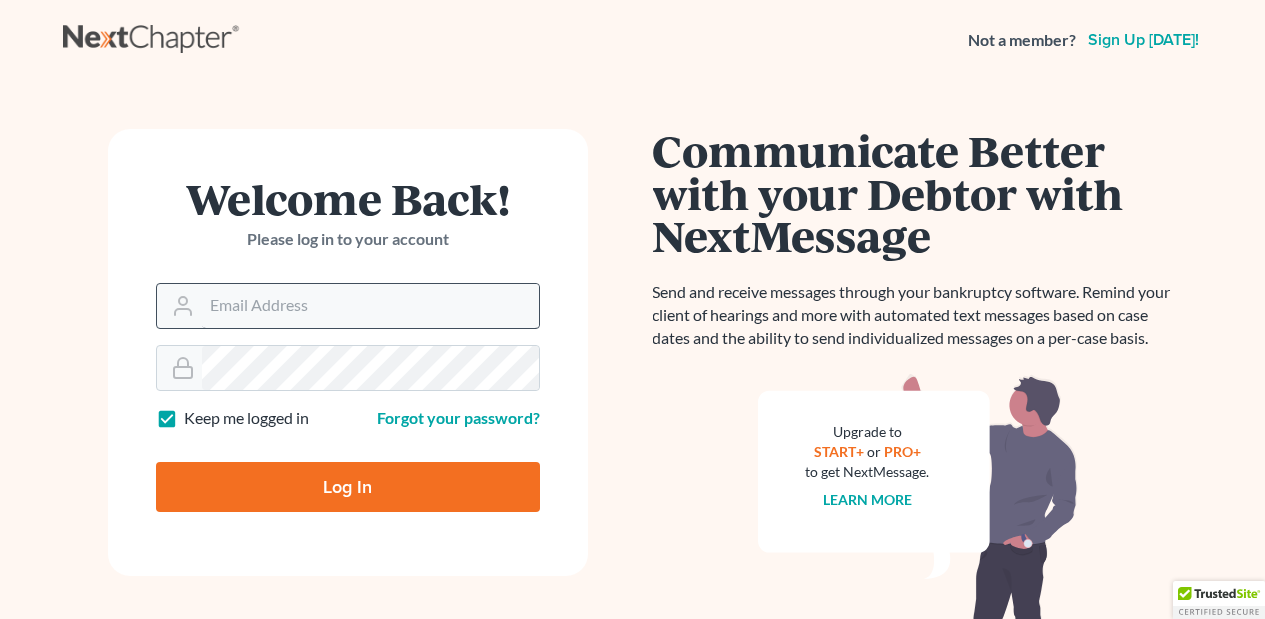 scroll, scrollTop: 0, scrollLeft: 0, axis: both 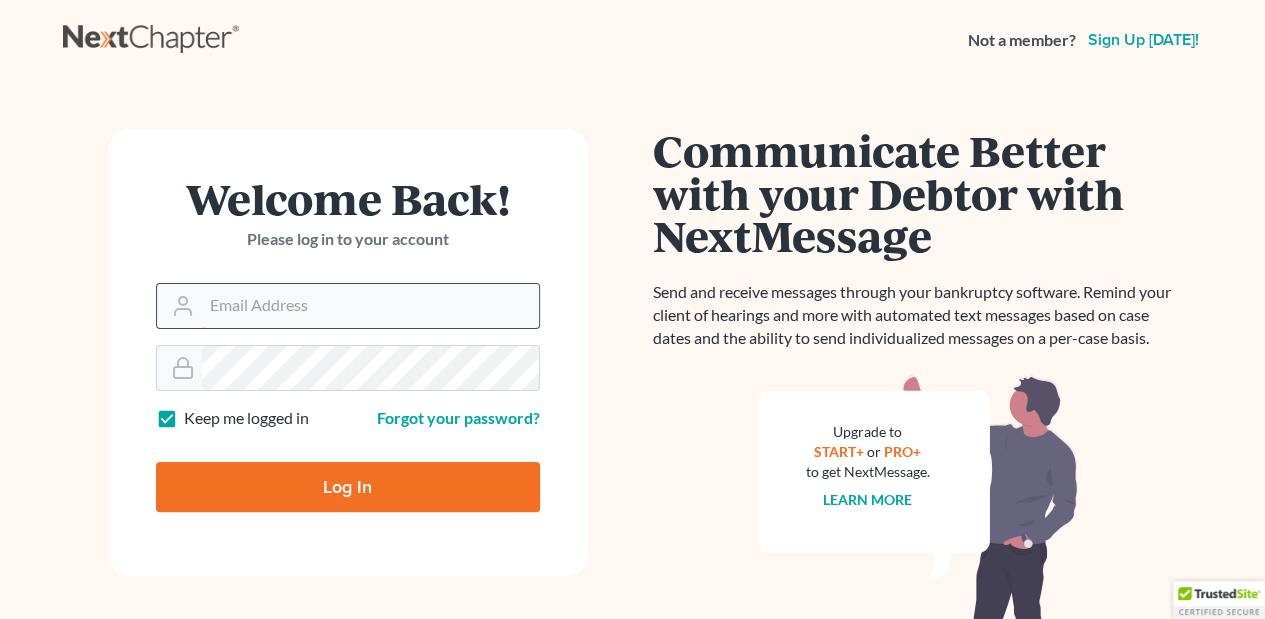 click on "Email Address" at bounding box center [370, 306] 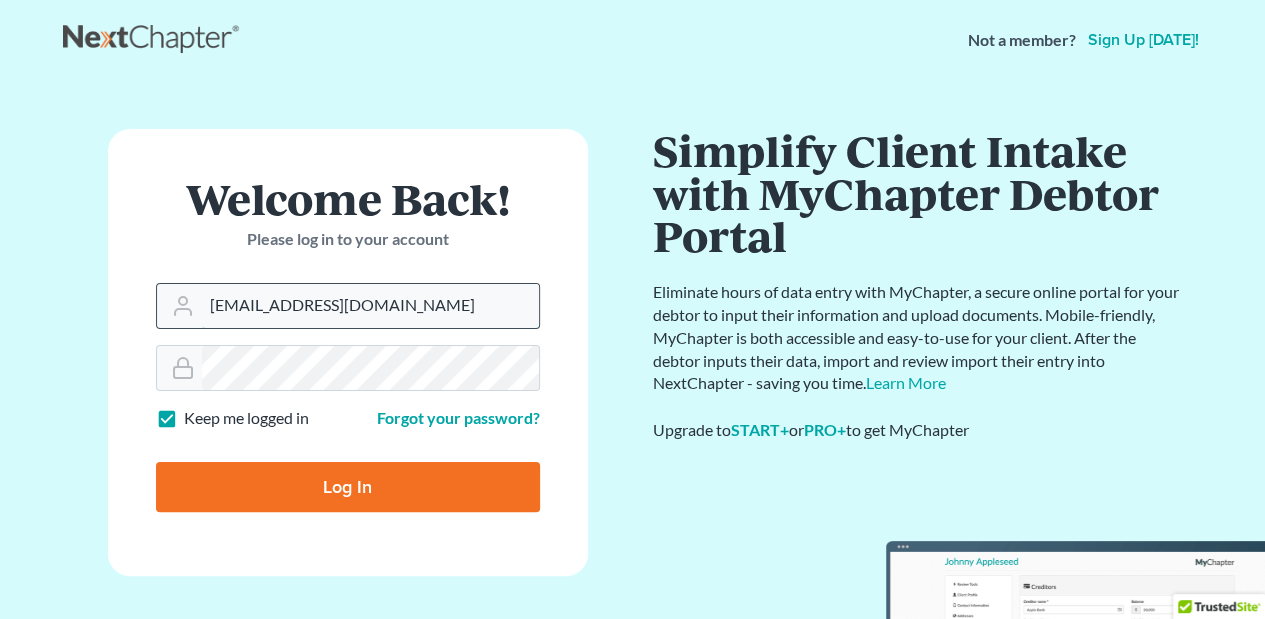 type on "[EMAIL_ADDRESS][DOMAIN_NAME]" 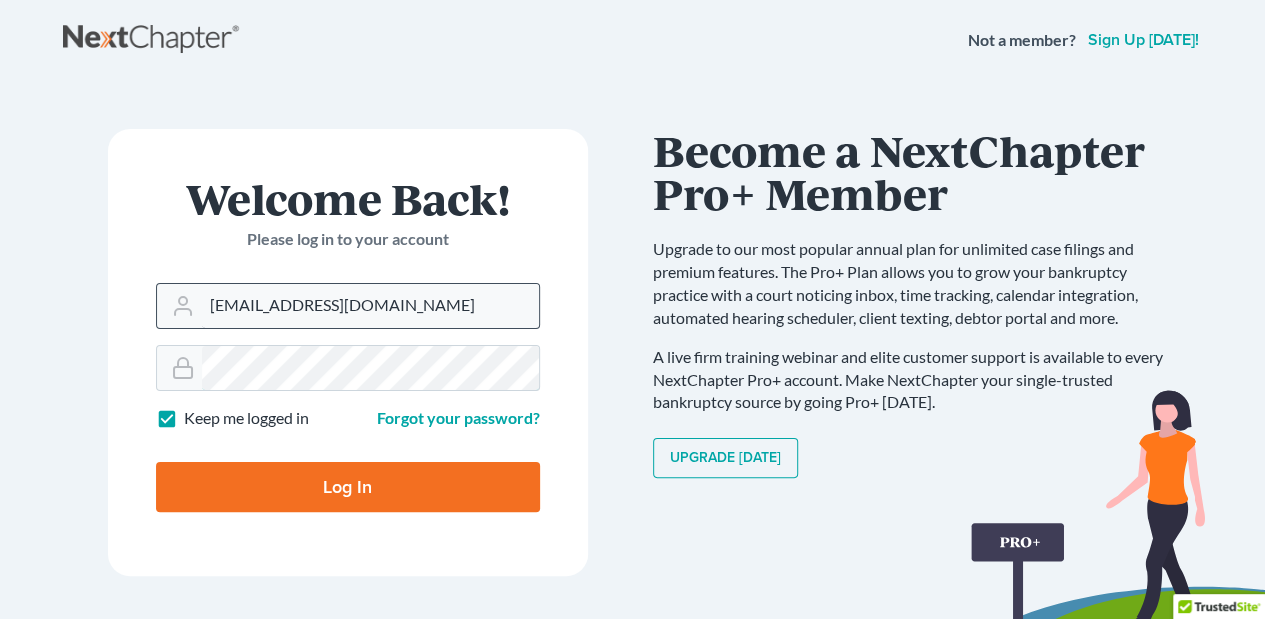 click on "Log In" at bounding box center [348, 487] 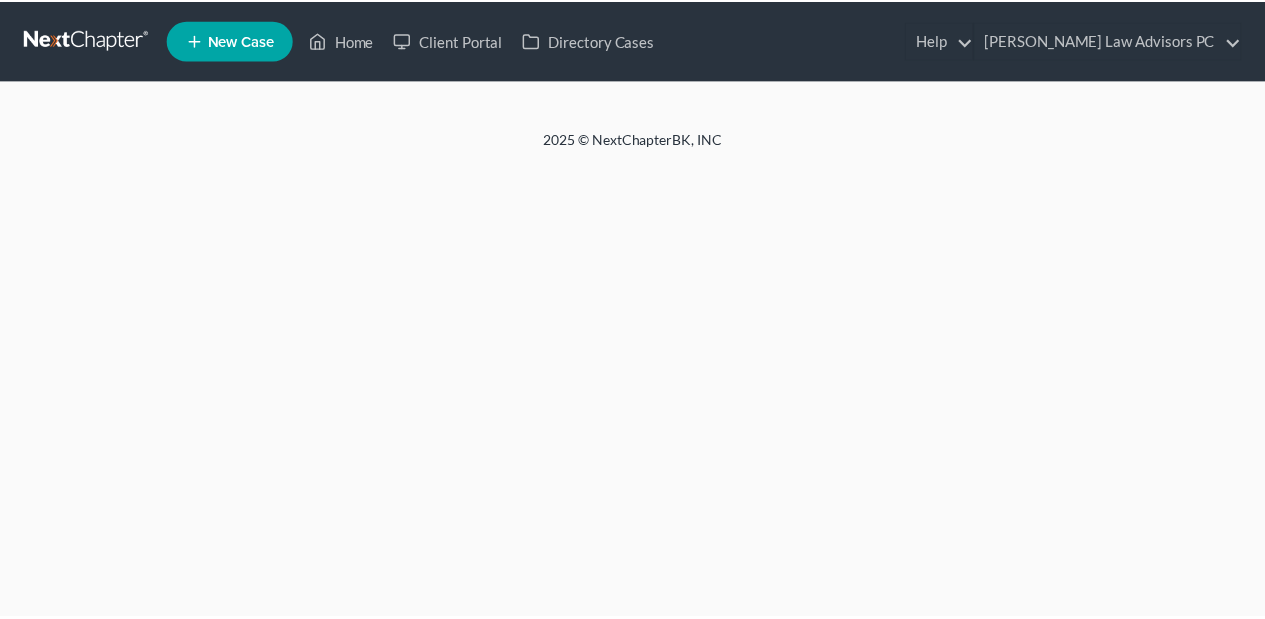 scroll, scrollTop: 0, scrollLeft: 0, axis: both 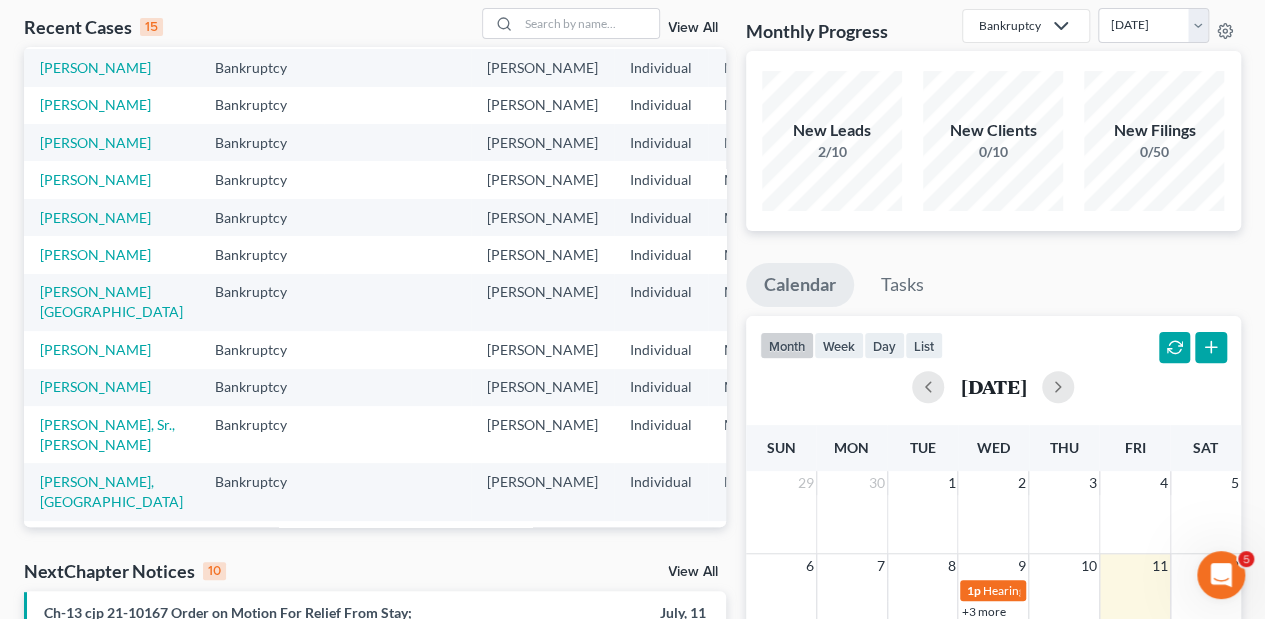 click on "Jammal, Claude" at bounding box center [111, 254] 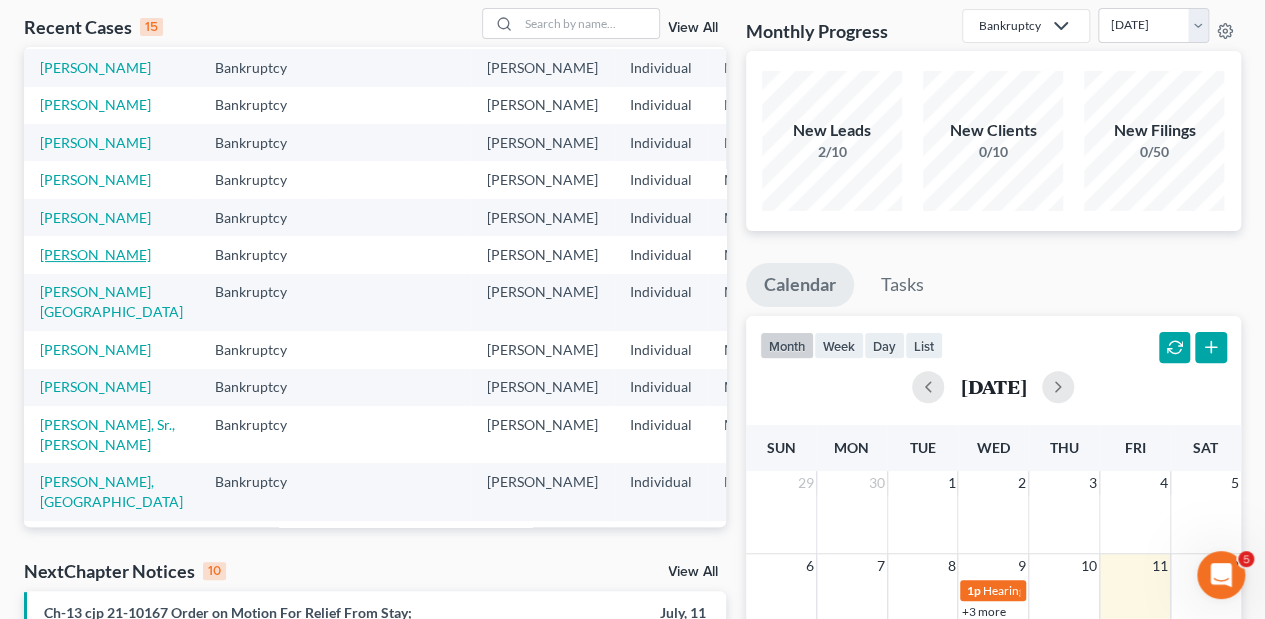 click on "Jammal, Claude" at bounding box center (95, 254) 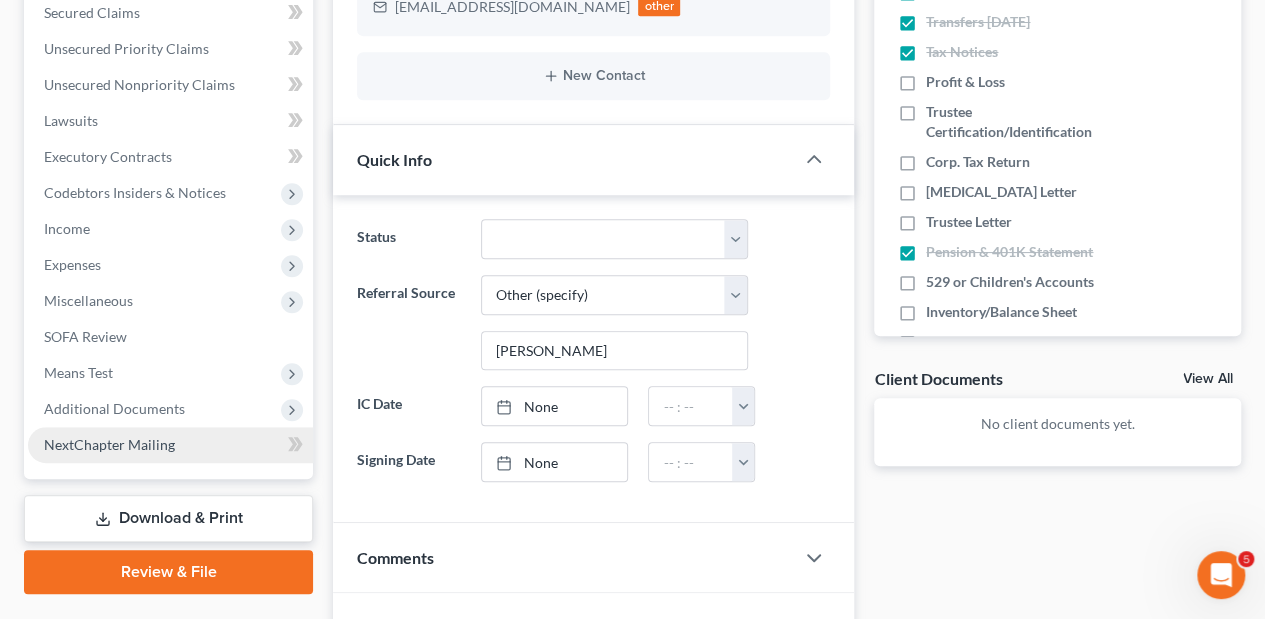 scroll, scrollTop: 470, scrollLeft: 0, axis: vertical 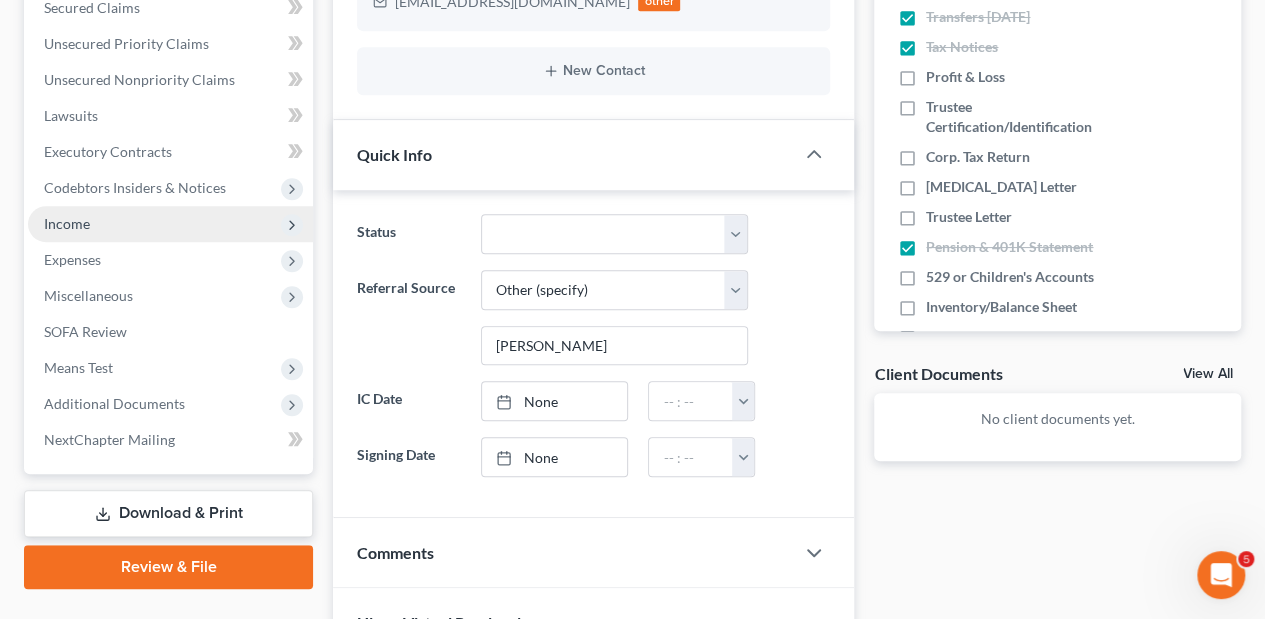 click on "Income" at bounding box center [67, 223] 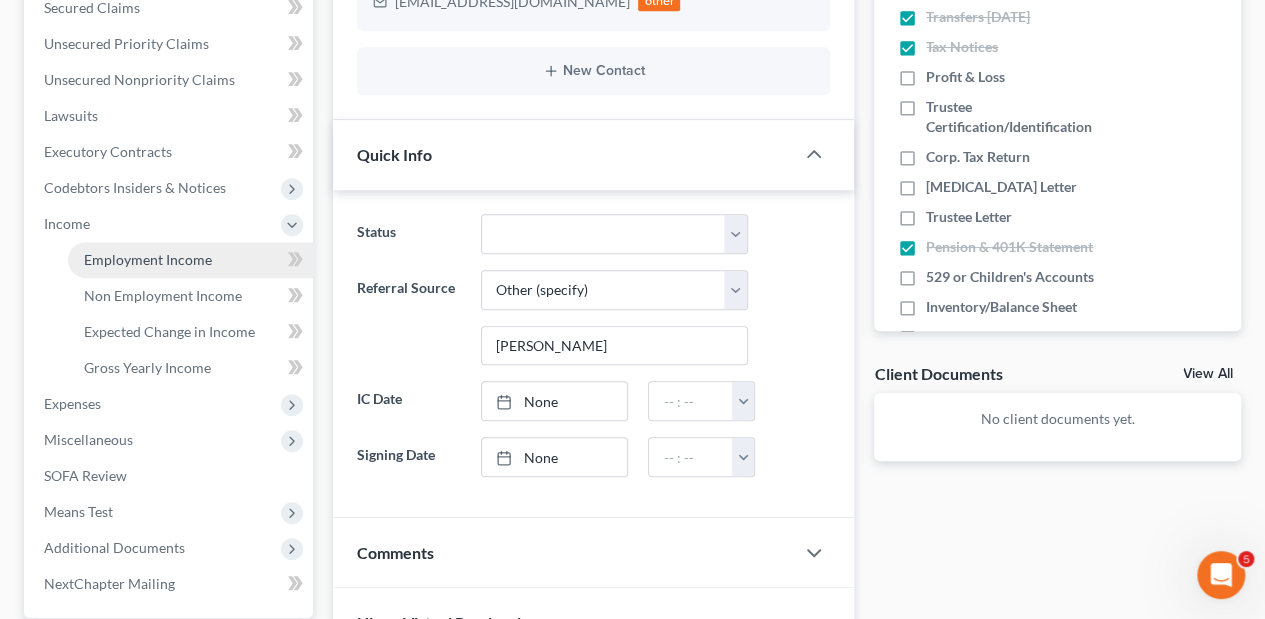 click on "Employment Income" at bounding box center [148, 259] 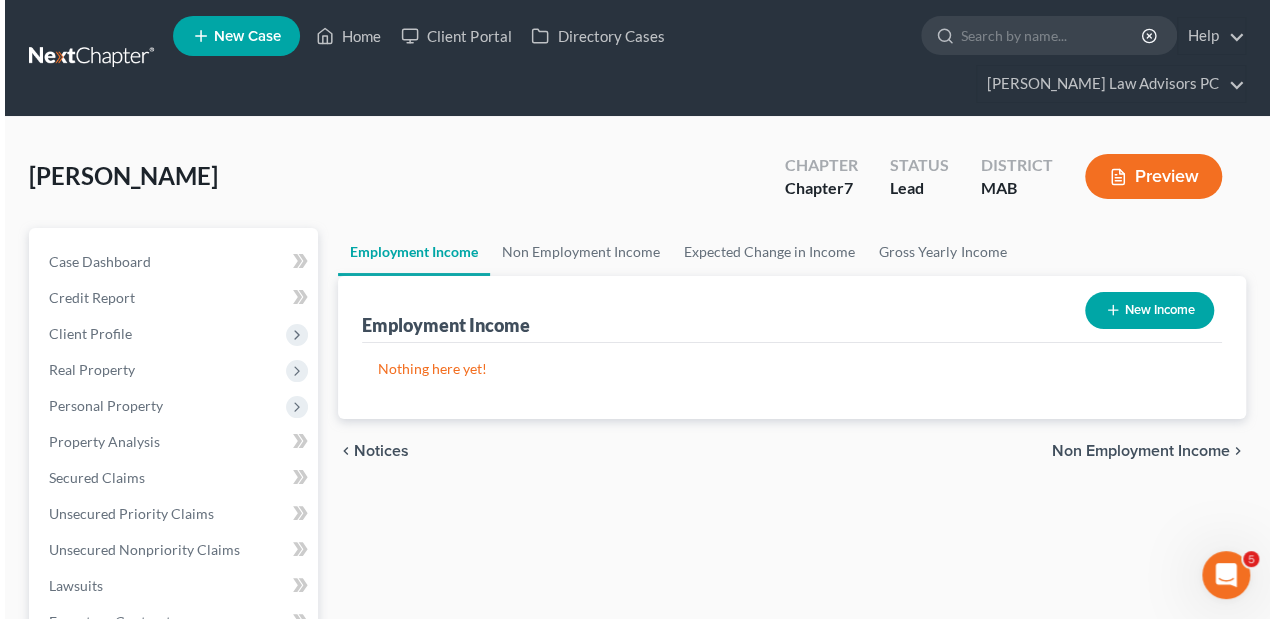 scroll, scrollTop: 0, scrollLeft: 0, axis: both 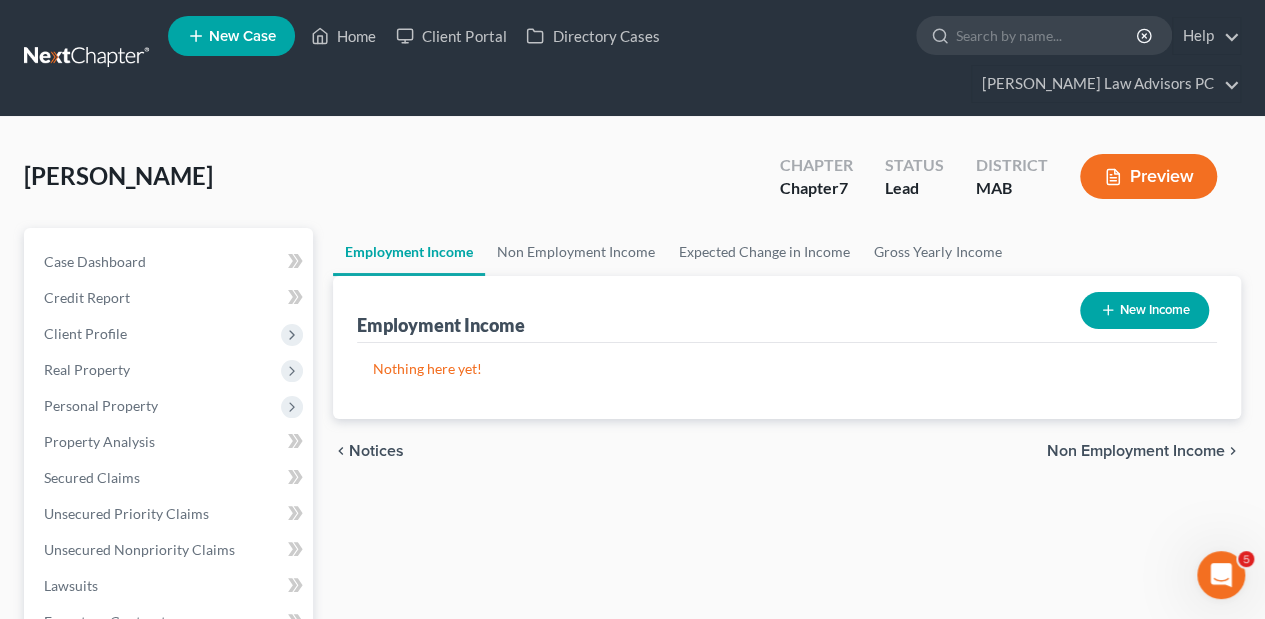 click on "New Income" at bounding box center [1144, 310] 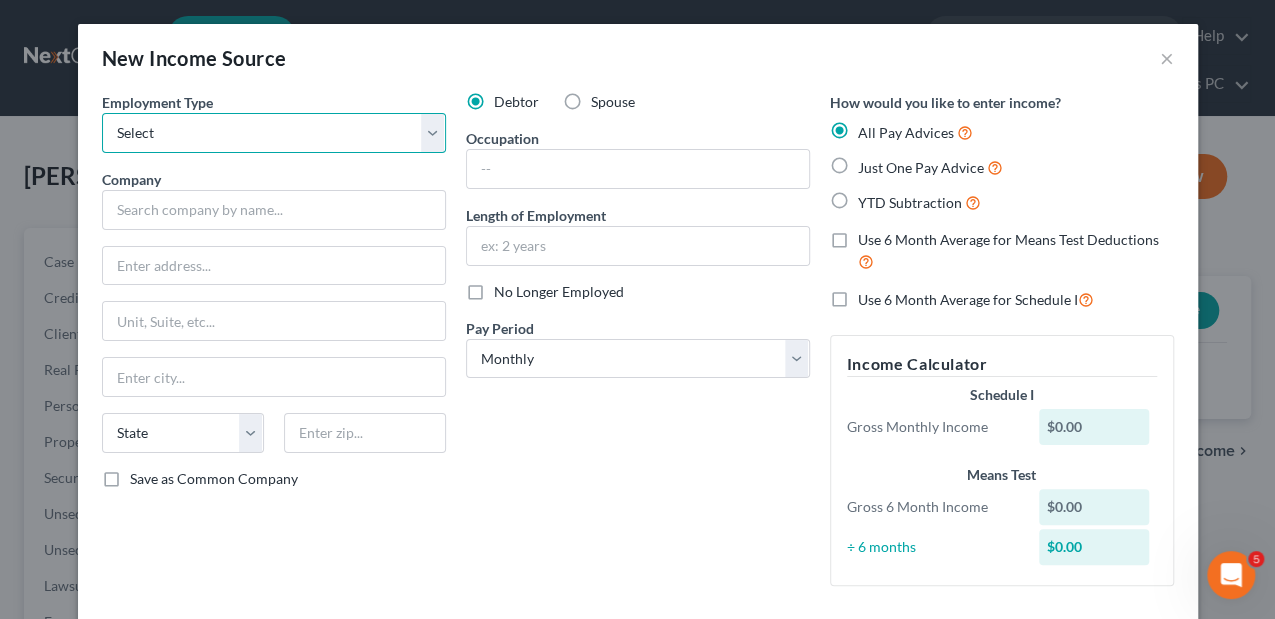 click on "Select Full or Part Time Employment Self Employment" at bounding box center [274, 133] 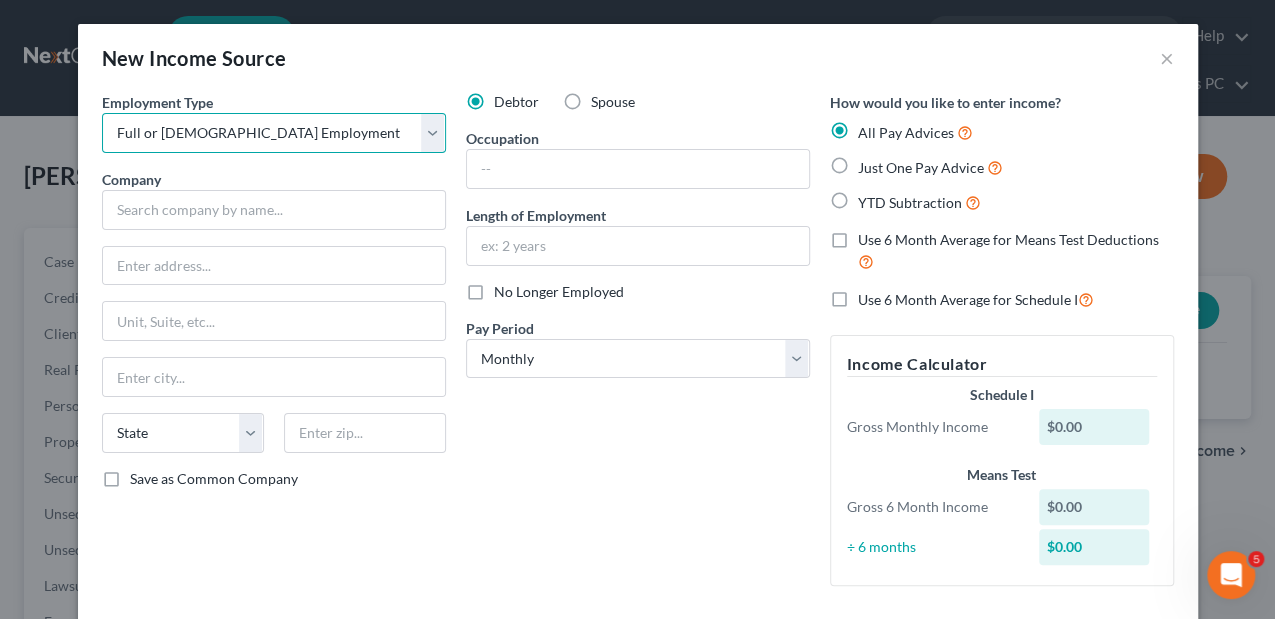 click on "Select Full or Part Time Employment Self Employment" at bounding box center [274, 133] 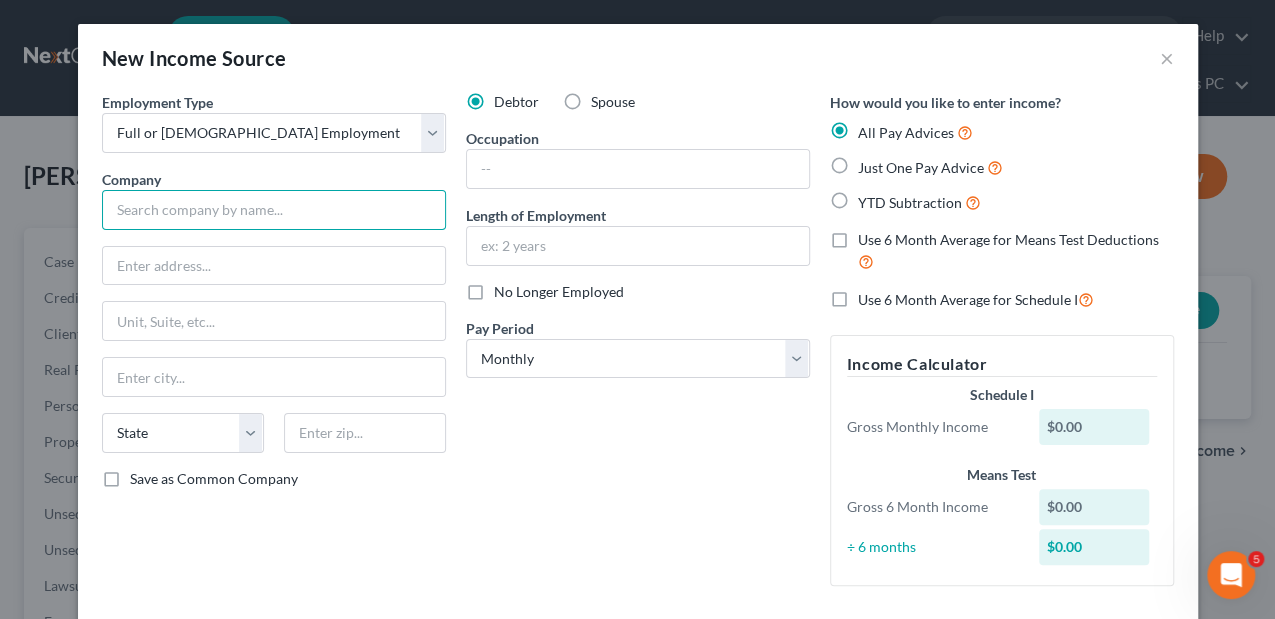 click at bounding box center [274, 210] 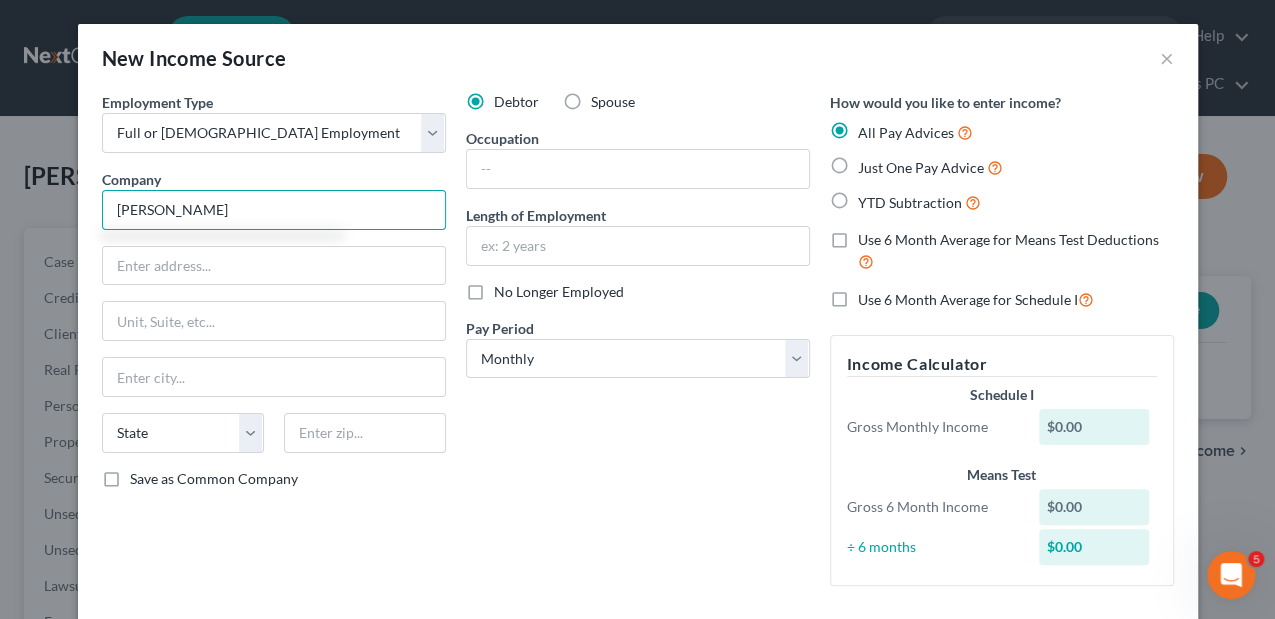 type on "Pascale Jammal" 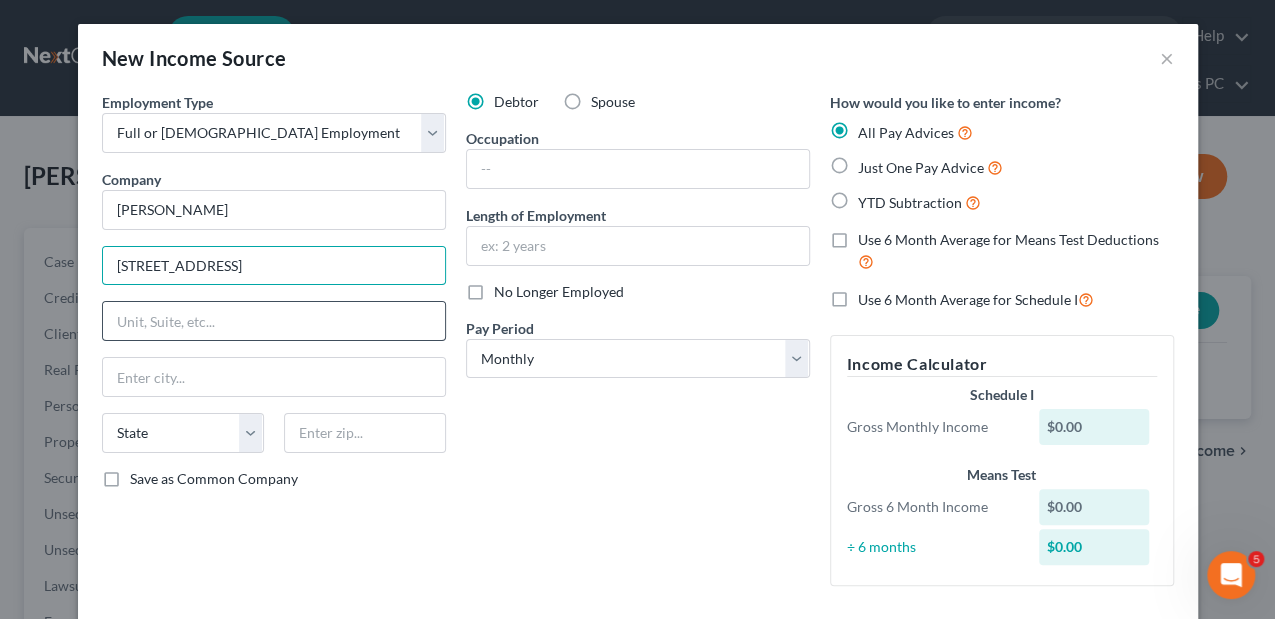 type on "836 Main Street" 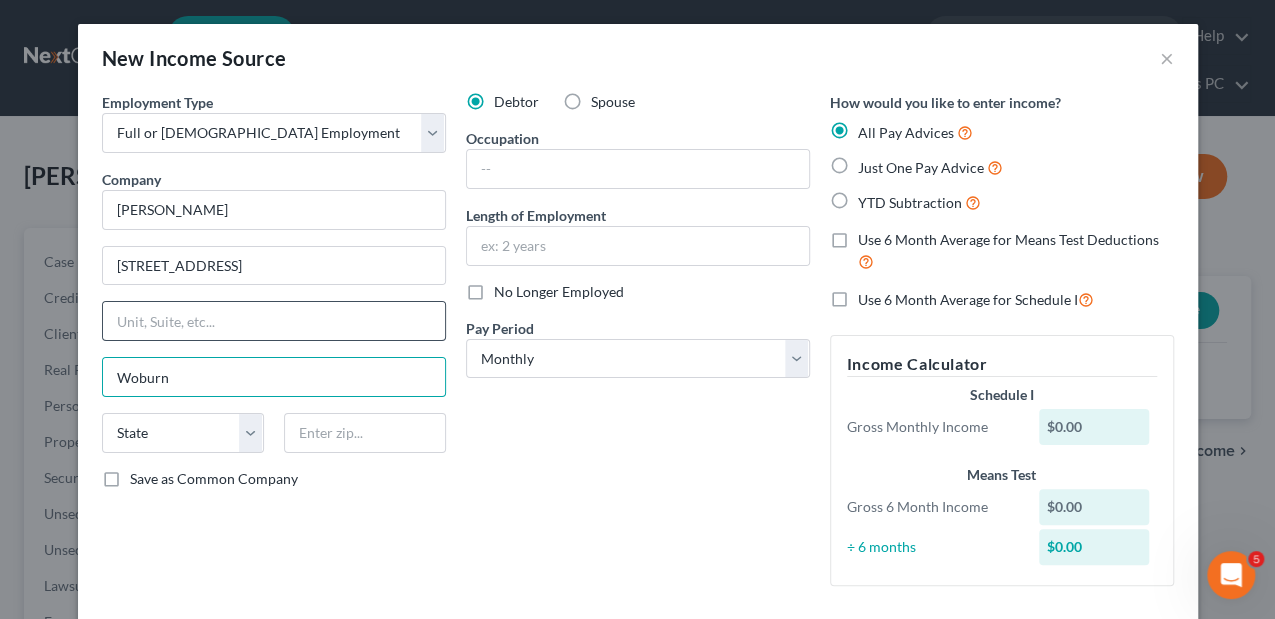 type on "Woburn" 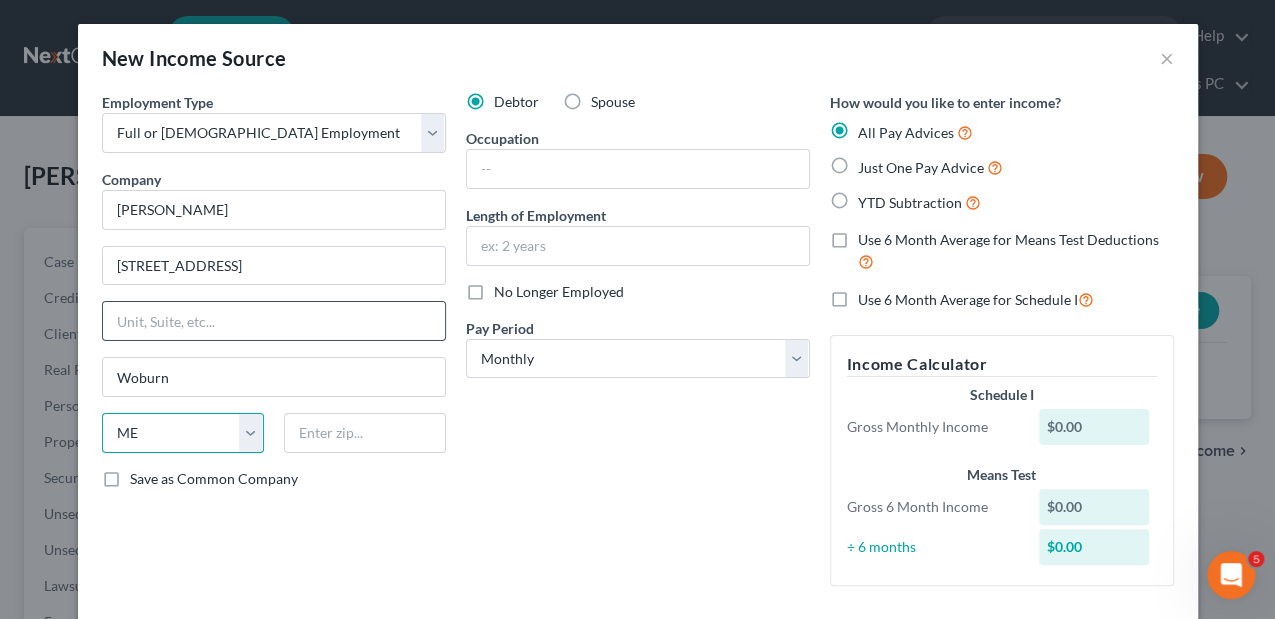 select on "22" 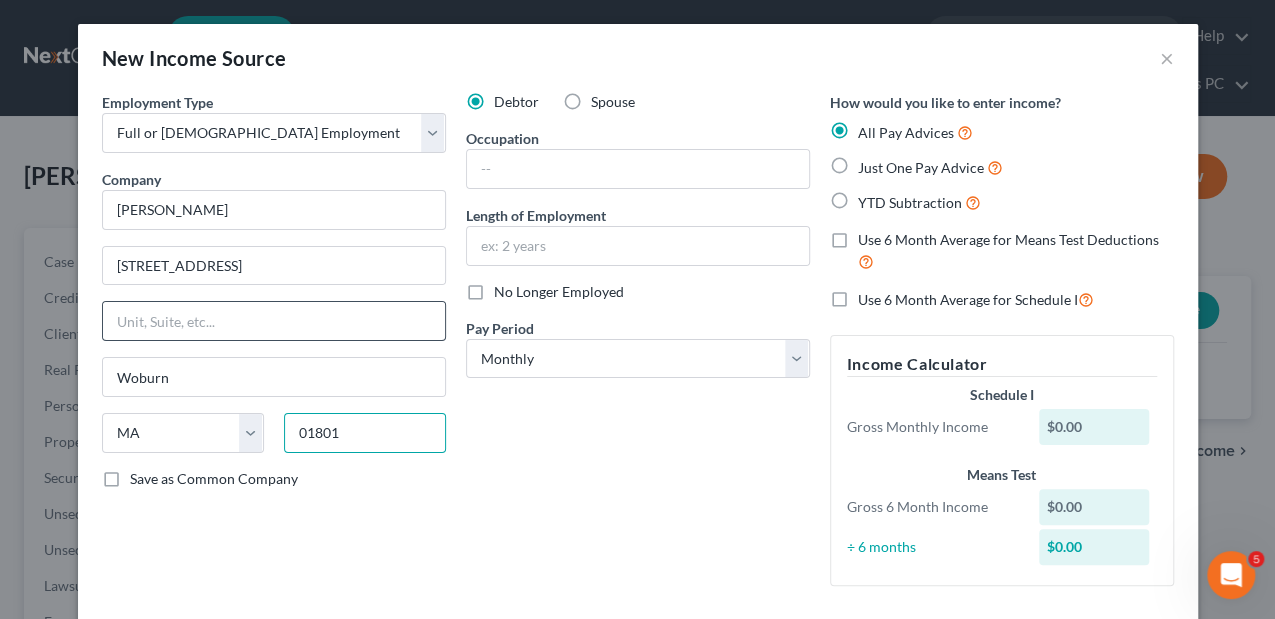 type on "01801" 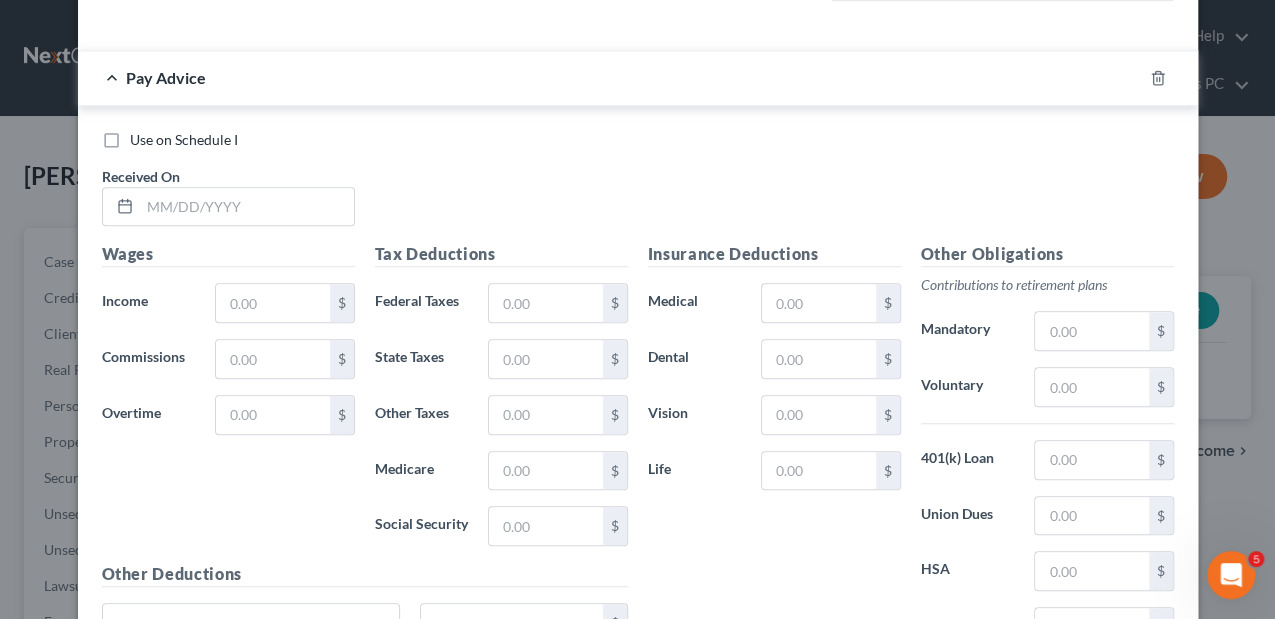 scroll, scrollTop: 600, scrollLeft: 0, axis: vertical 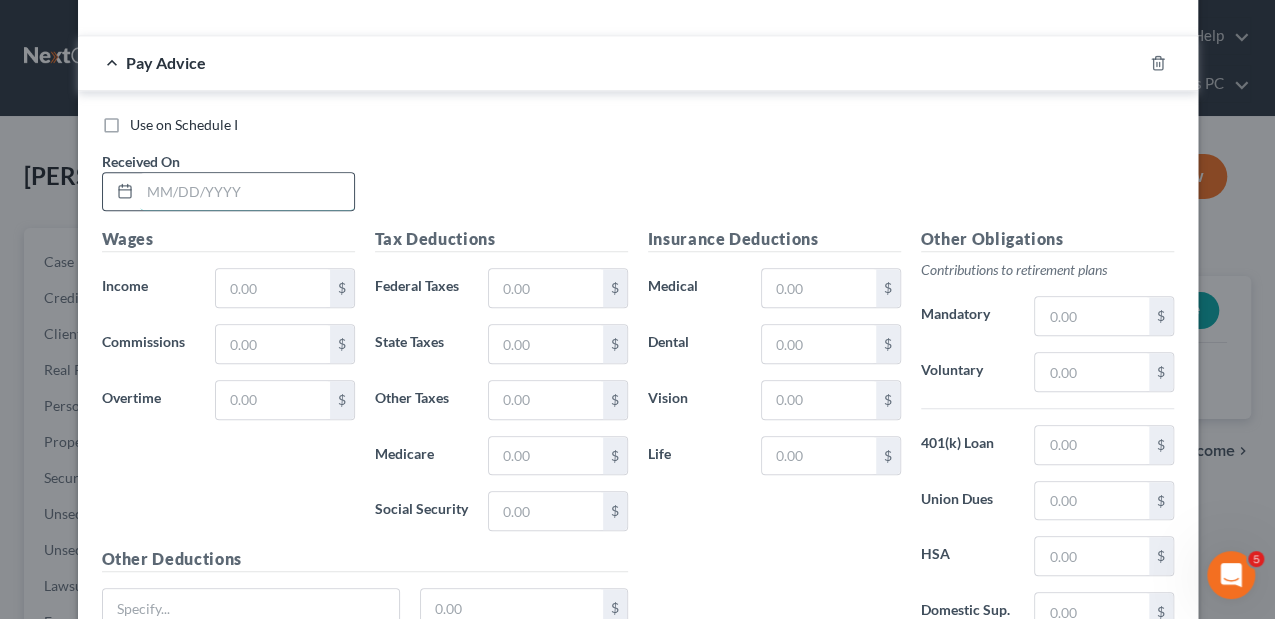 click at bounding box center [247, 192] 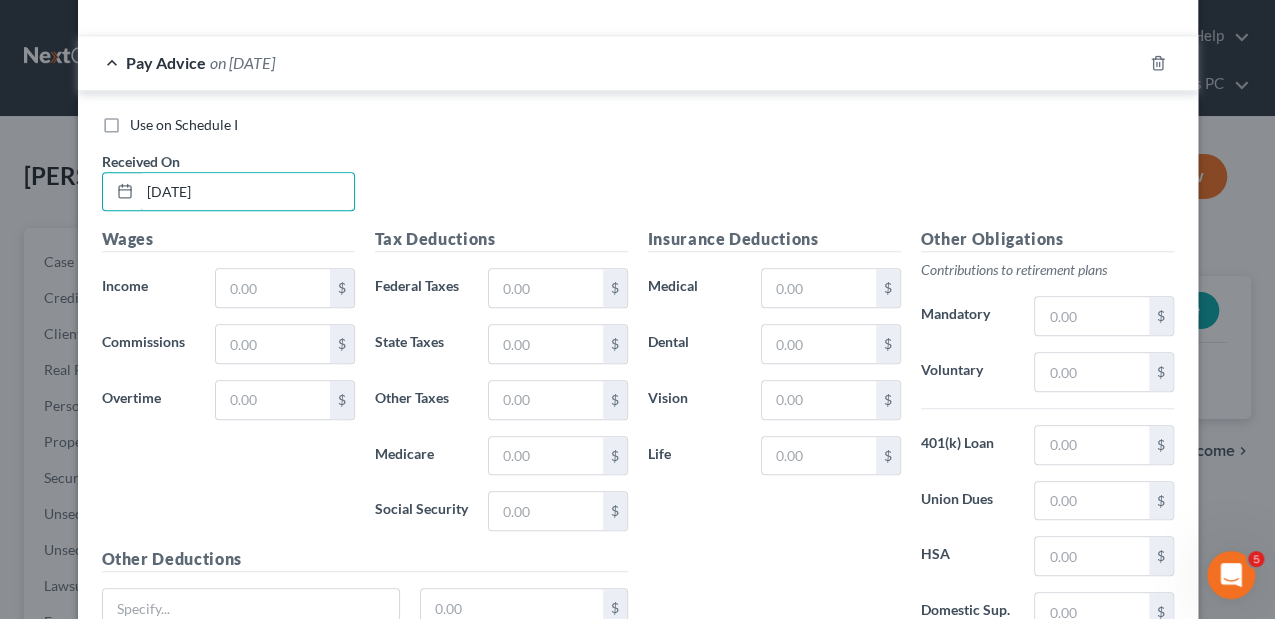 type on "03/13/2025" 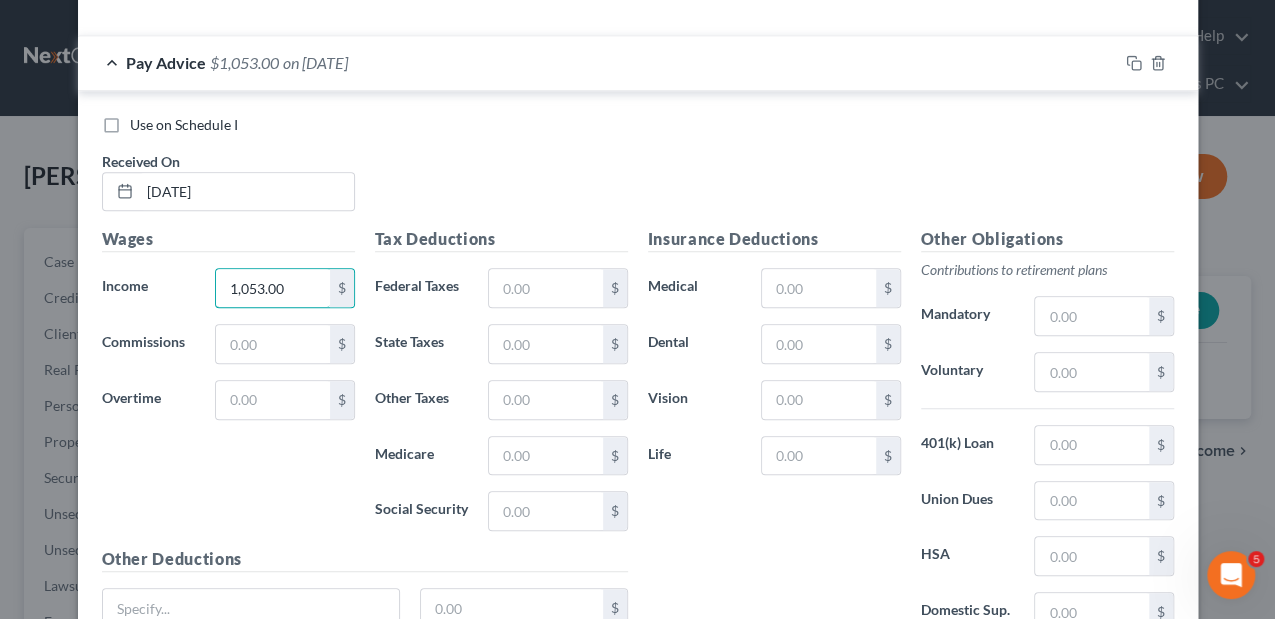 type on "1,053.00" 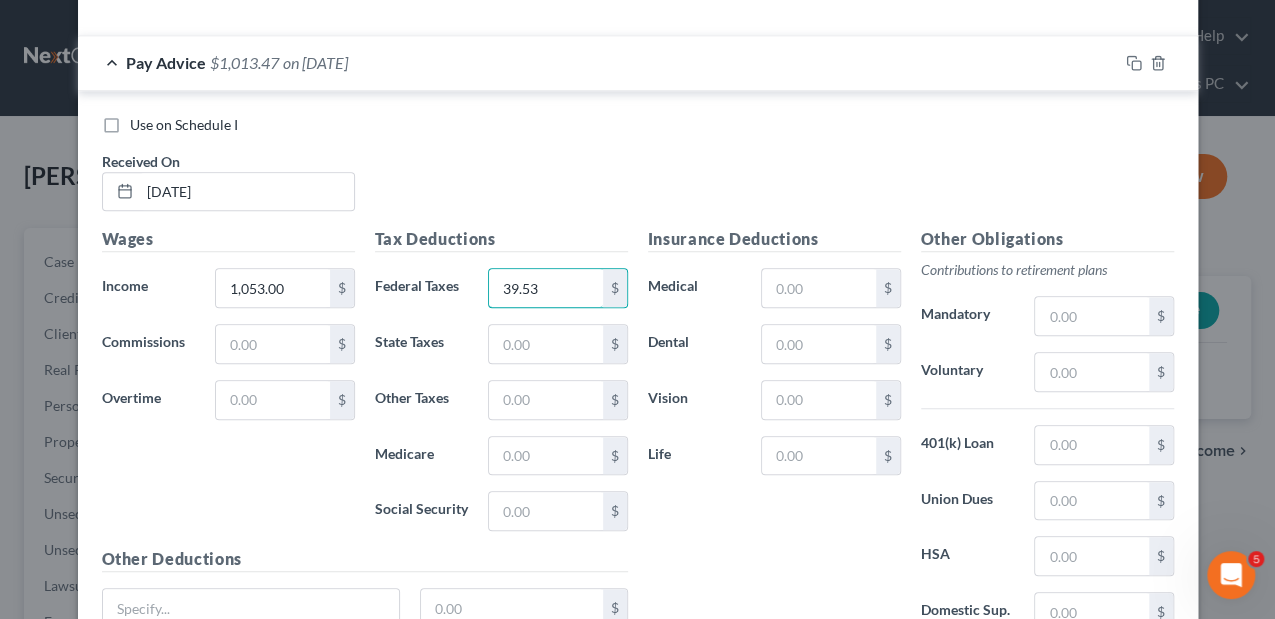 type on "39.53" 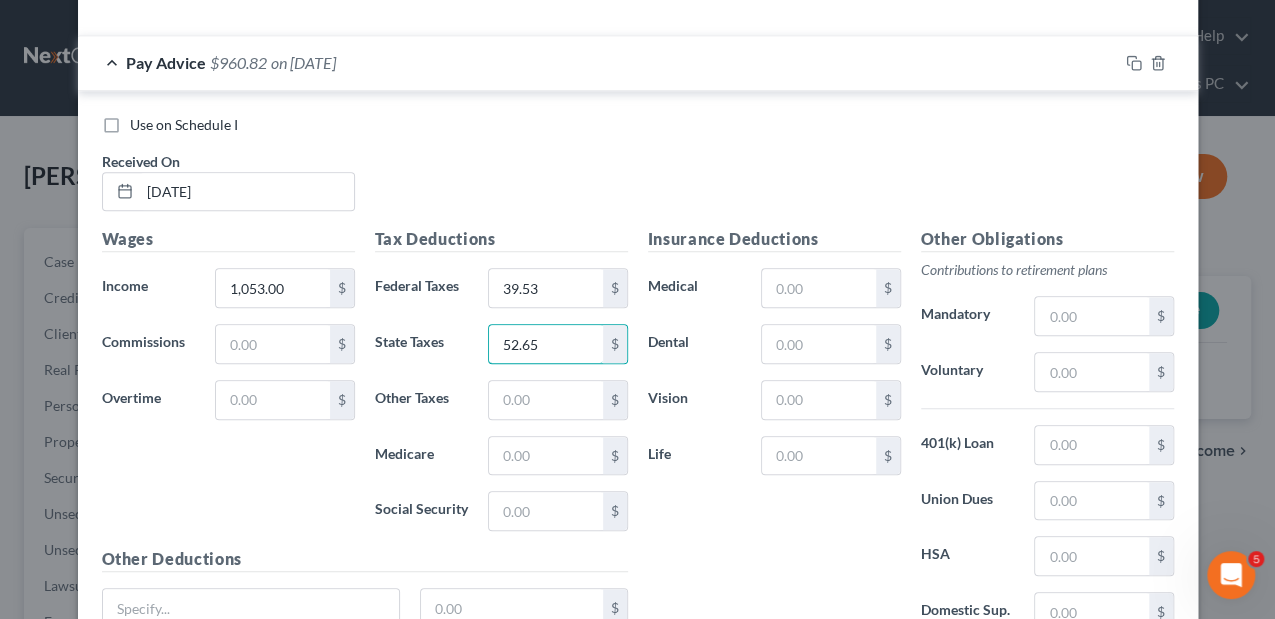type on "52.65" 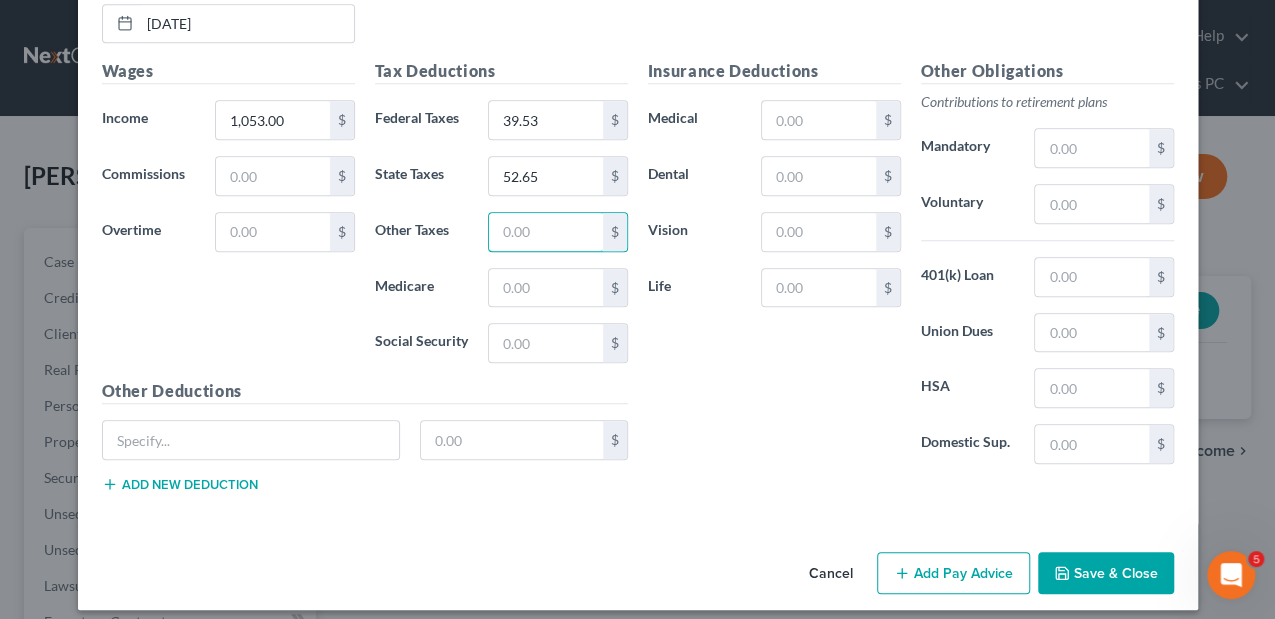 scroll, scrollTop: 776, scrollLeft: 0, axis: vertical 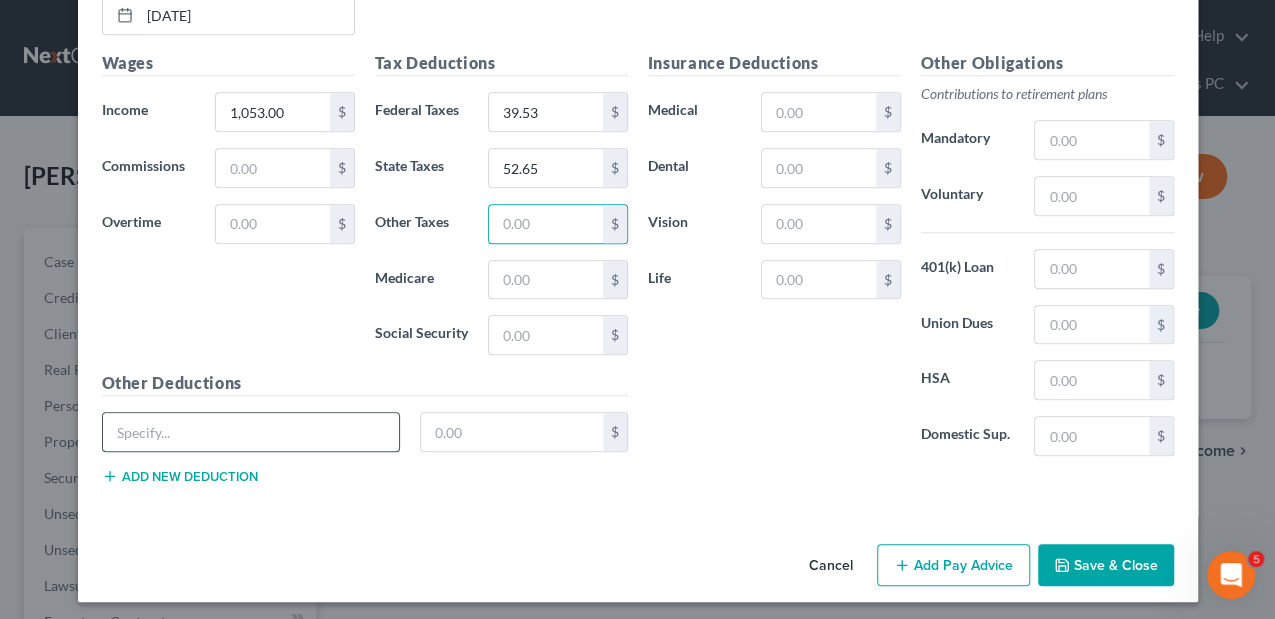 click at bounding box center [251, 432] 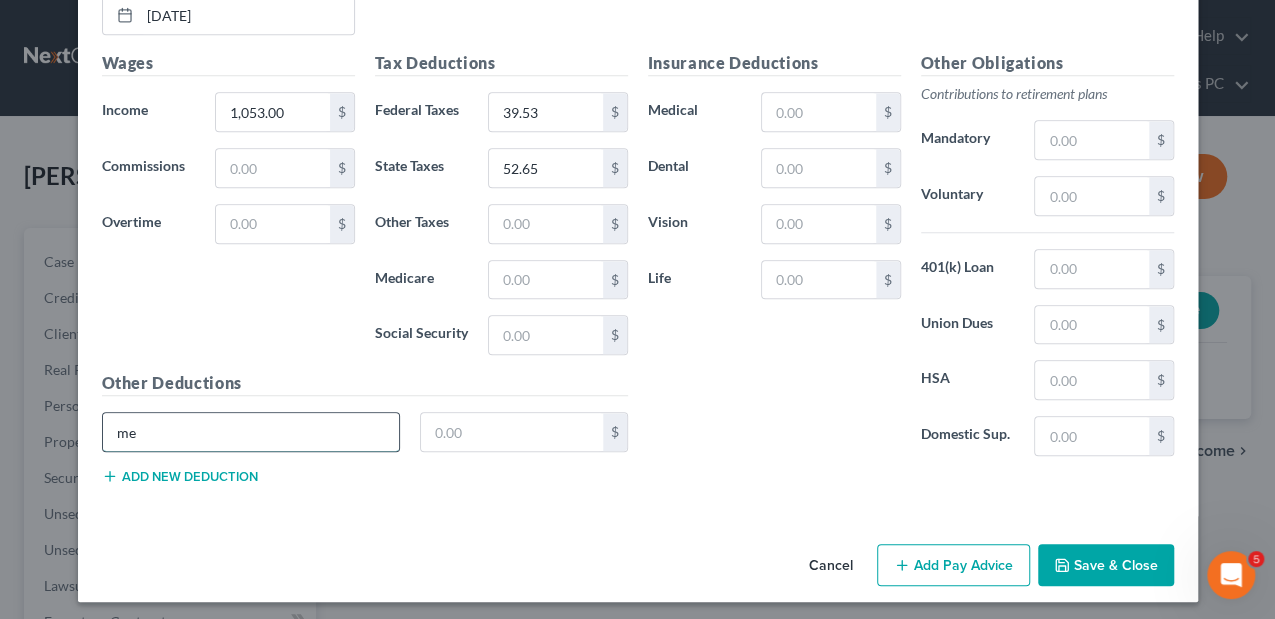 type on "m" 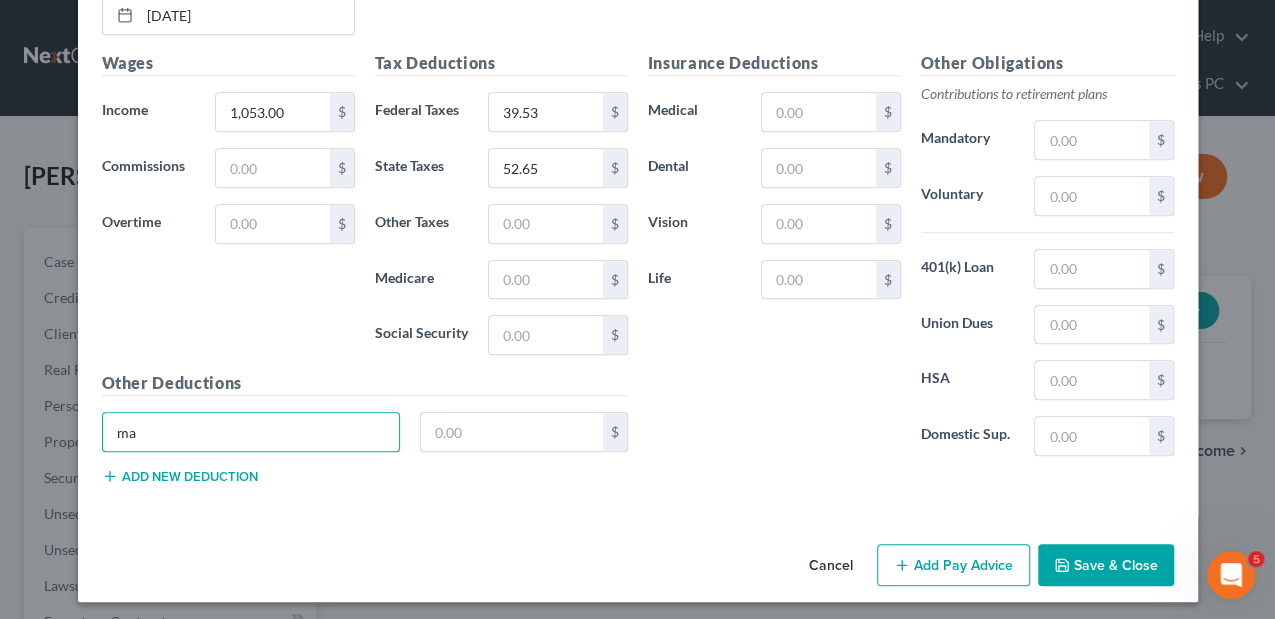 type on "Massachusetts Paid Medical" 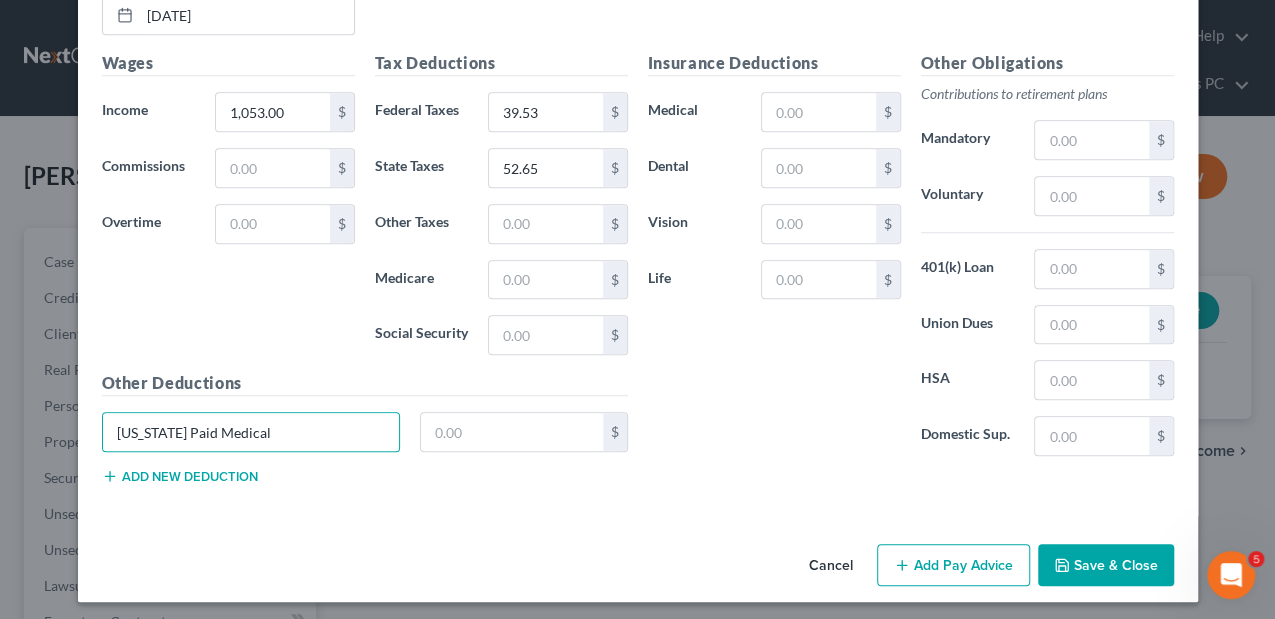 type on "50 Boston Turnpike" 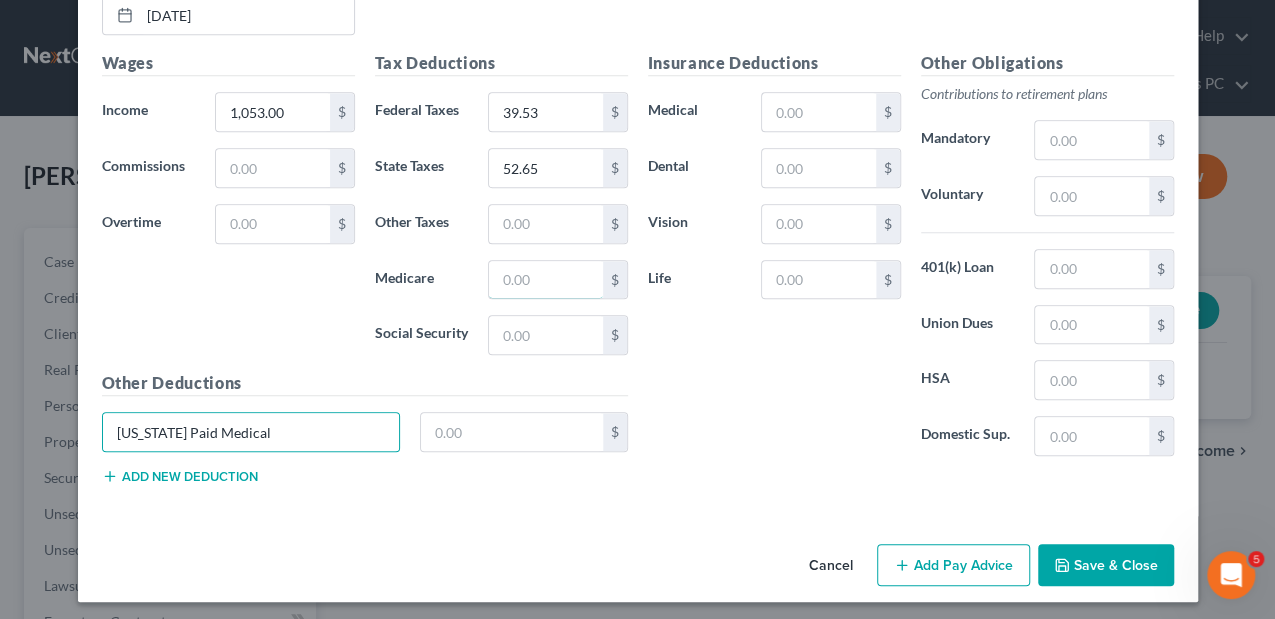 type on "2.23" 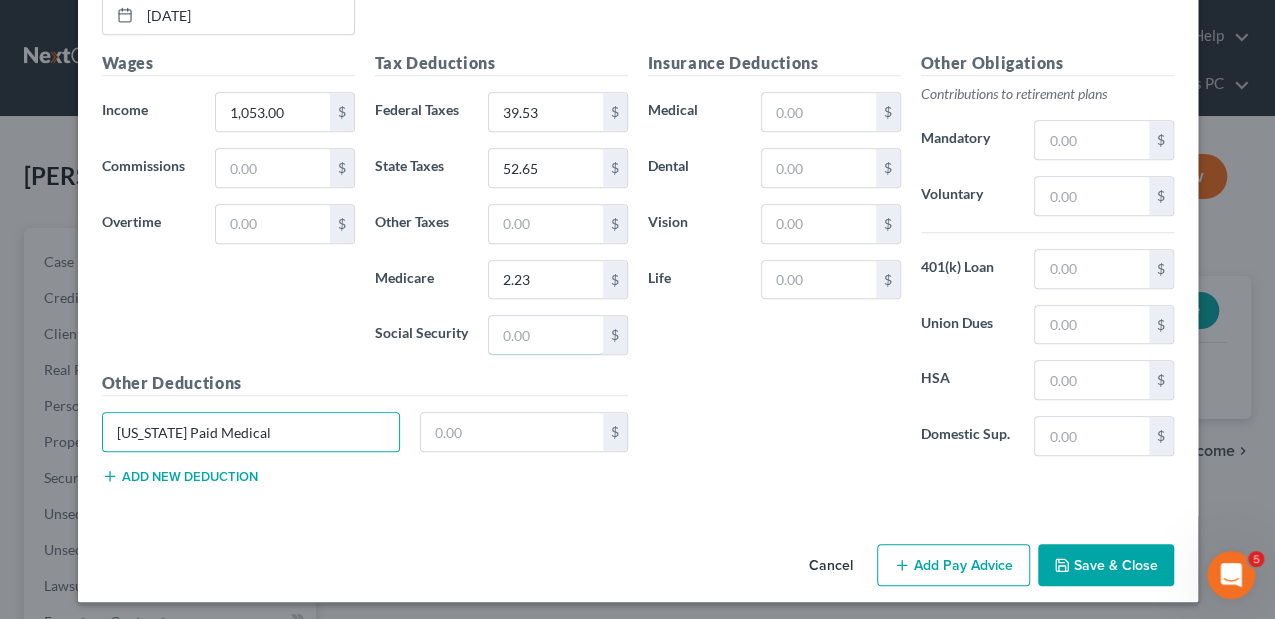 type on "9.53" 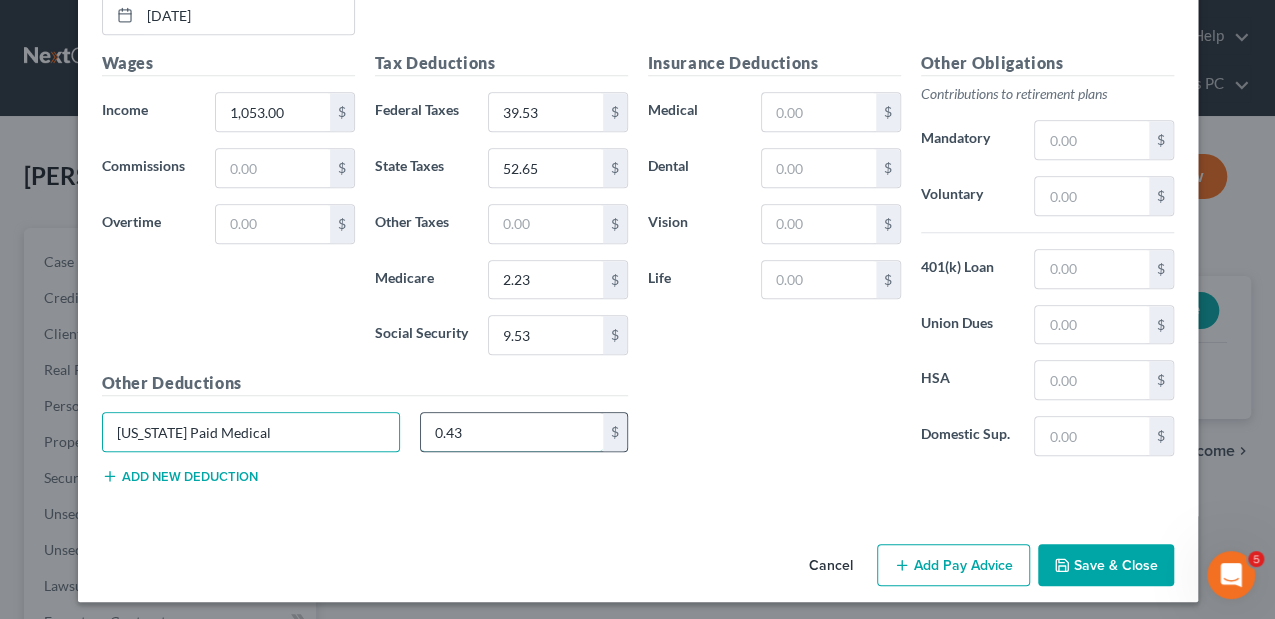 click on "0.43" at bounding box center (512, 432) 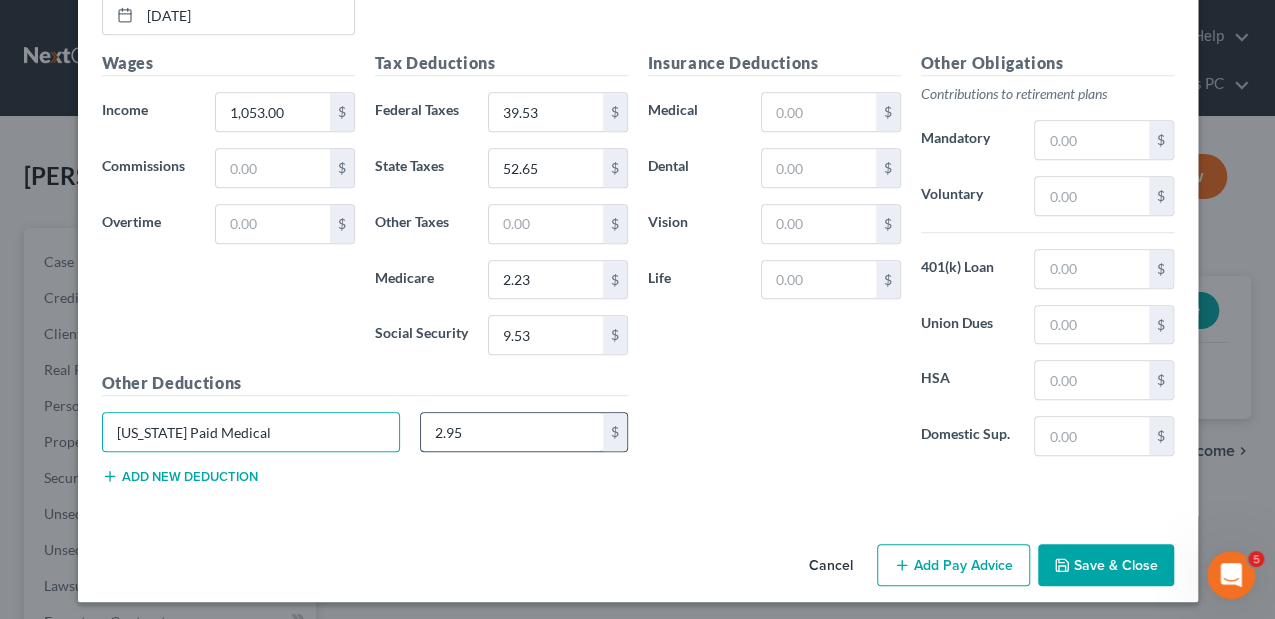 type on "2.95" 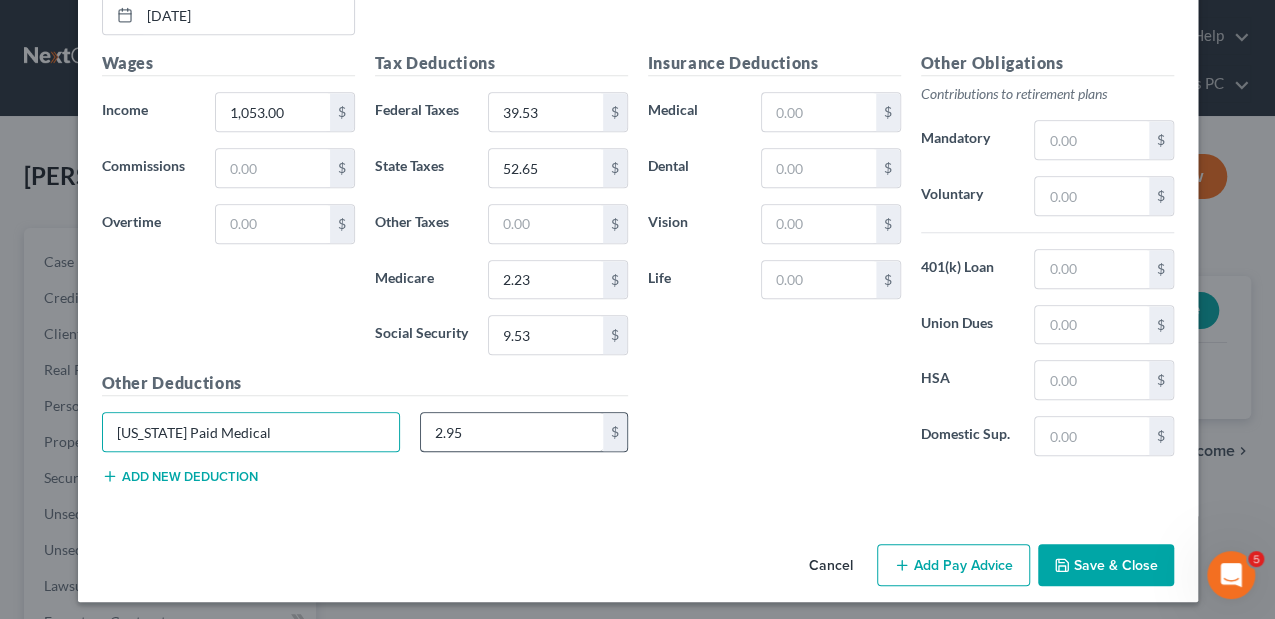 type 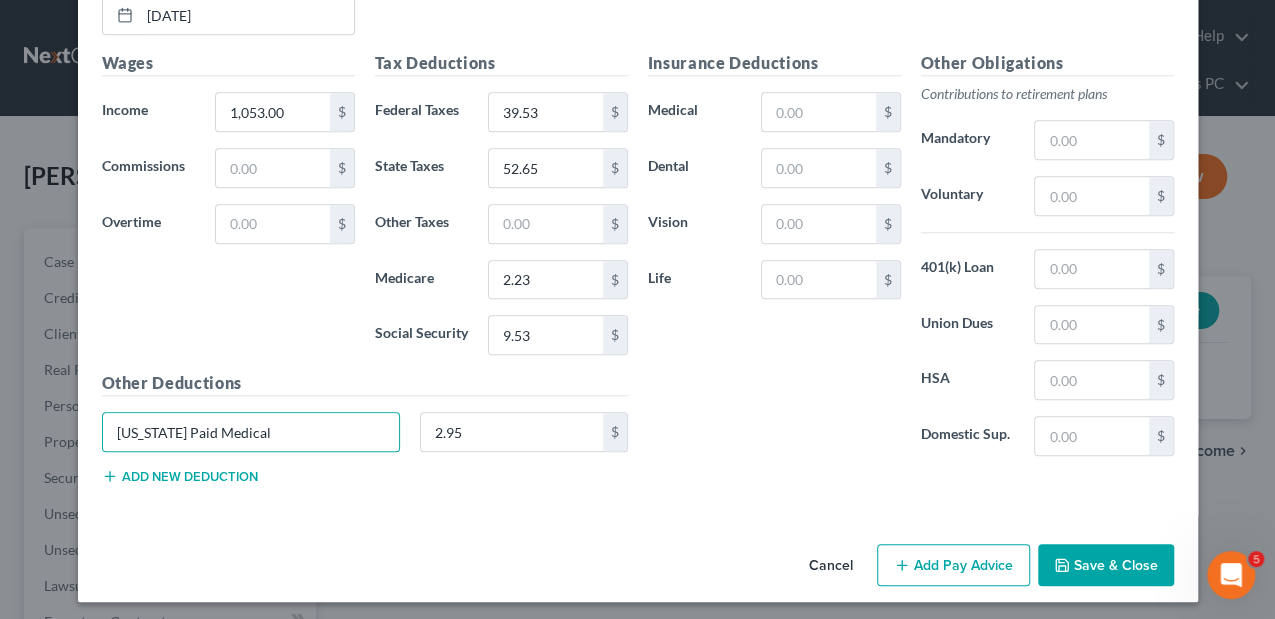 click on "Add new deduction" at bounding box center [180, 476] 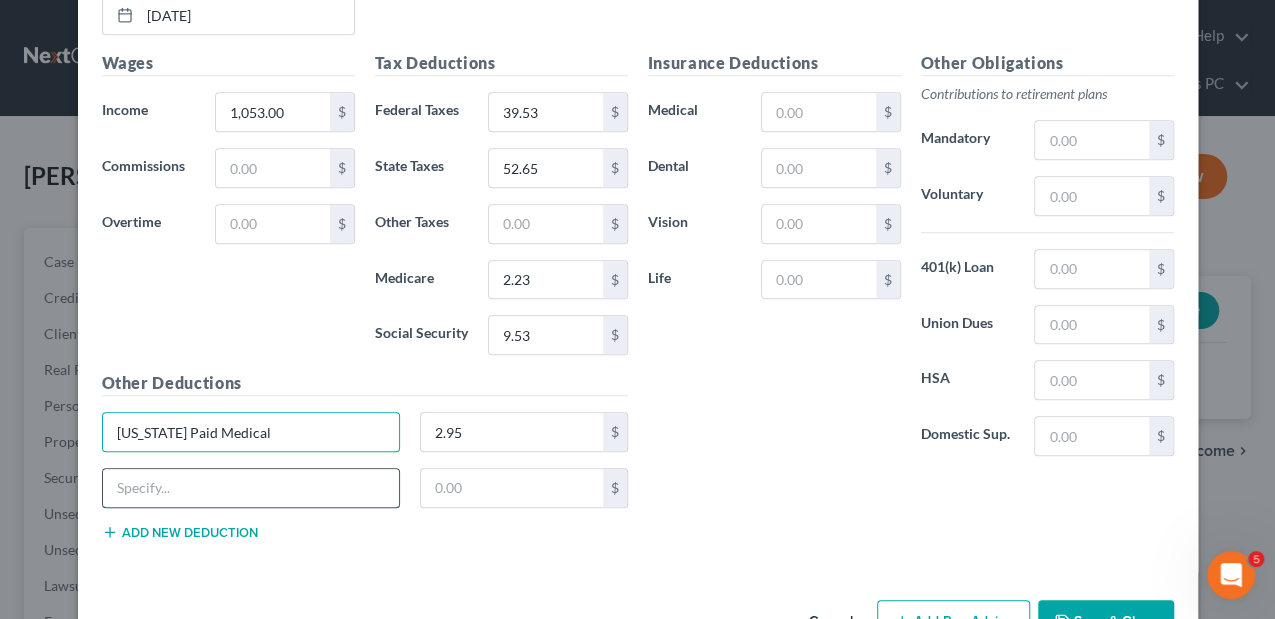 click at bounding box center (251, 488) 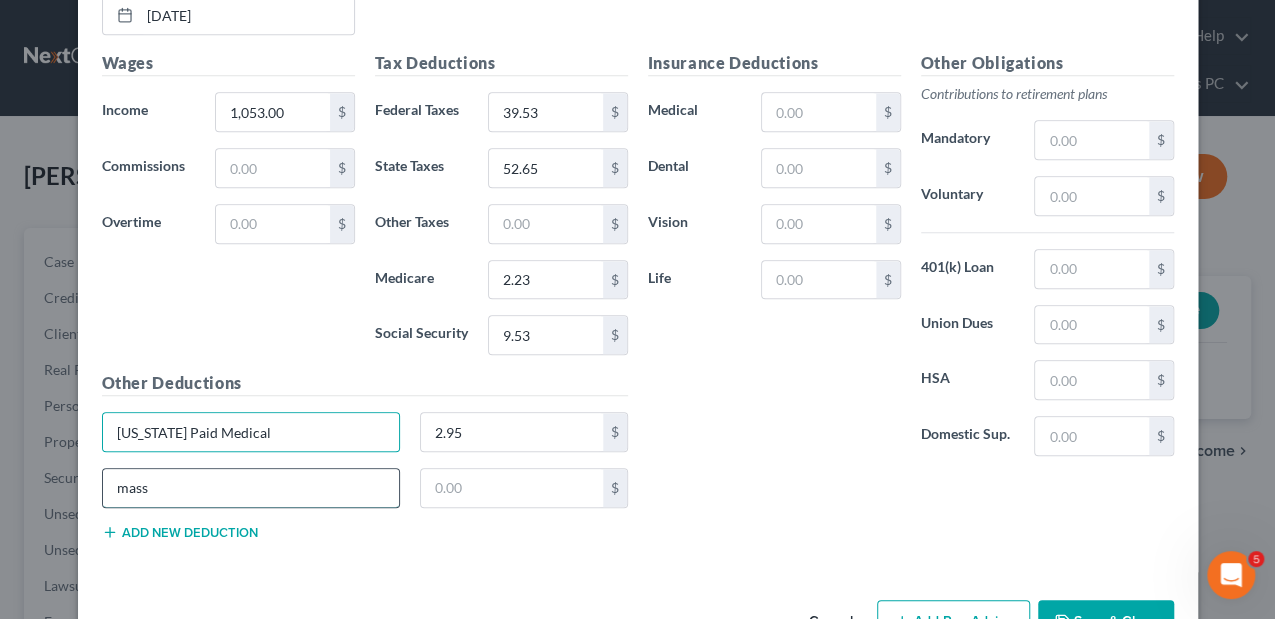 type on "Massachusetts Paid Family" 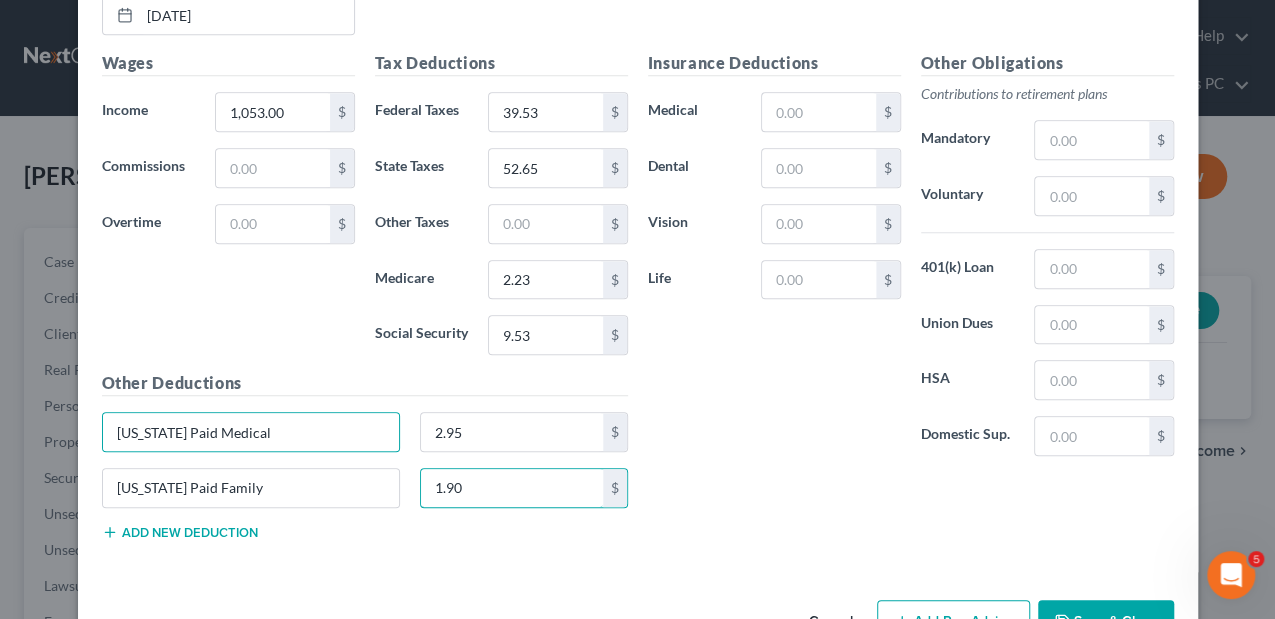 type on "1.90" 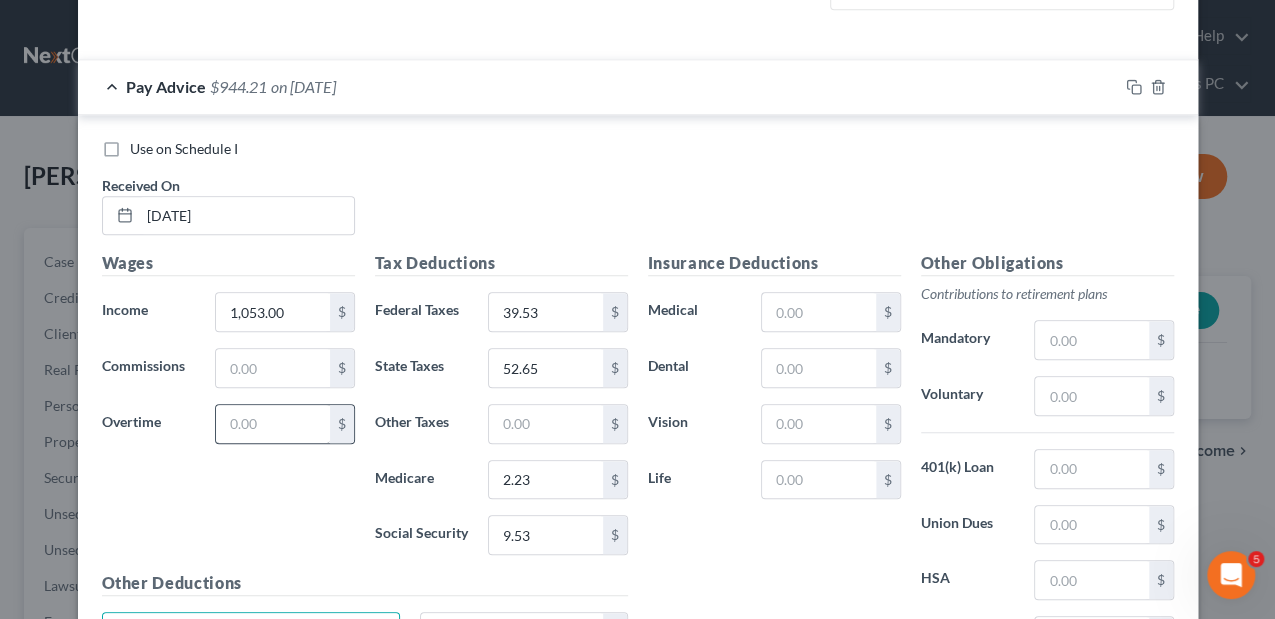 scroll, scrollTop: 642, scrollLeft: 0, axis: vertical 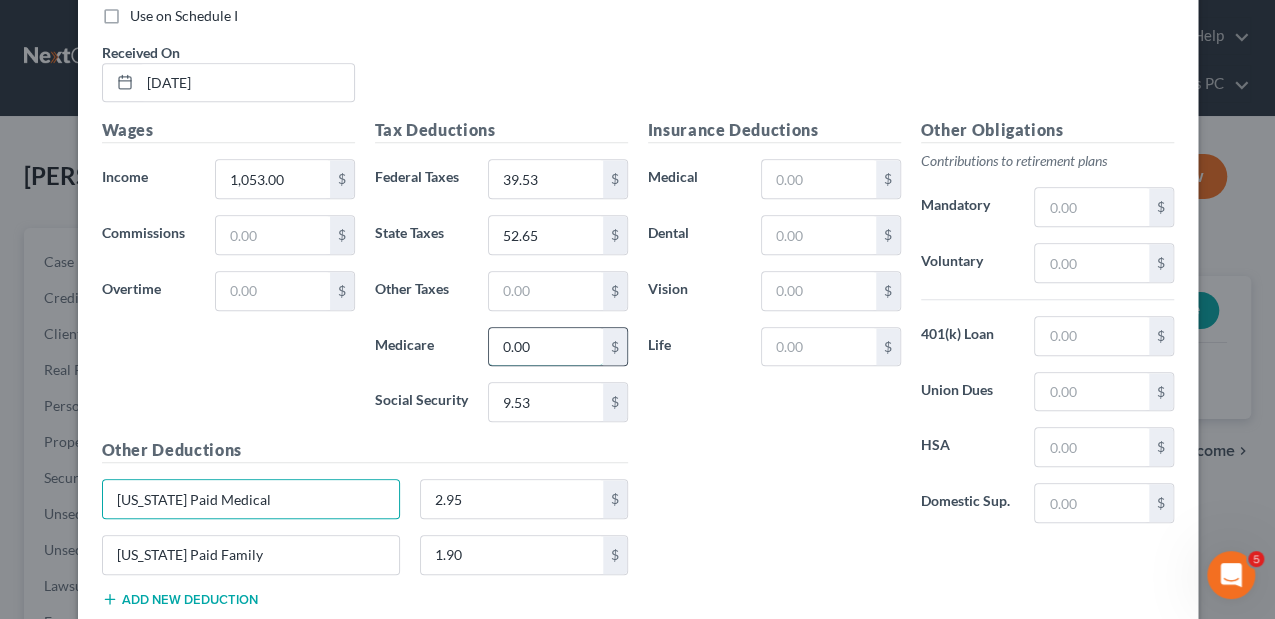 type on "0.00" 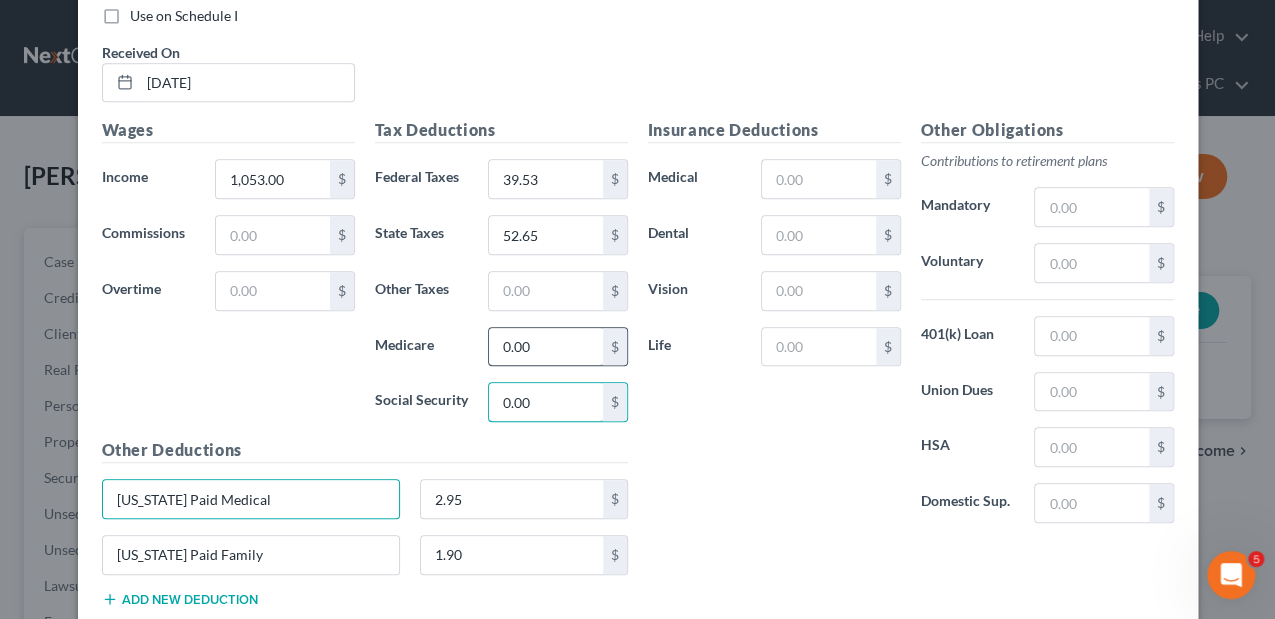 type on "0.00" 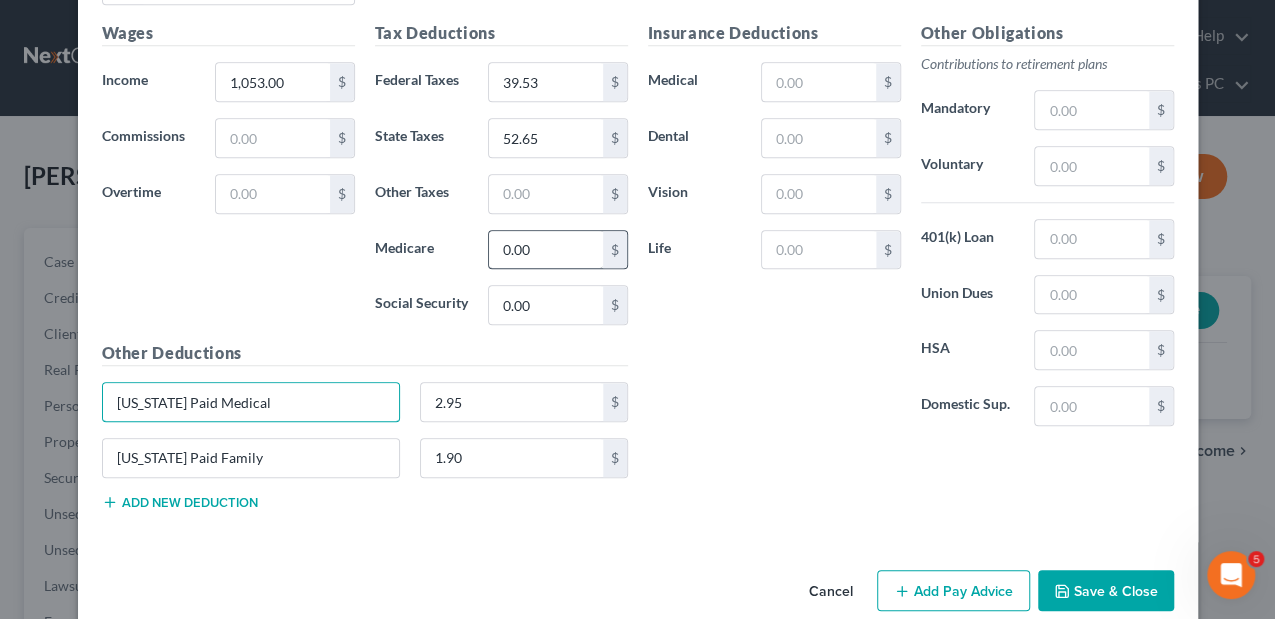 scroll, scrollTop: 831, scrollLeft: 0, axis: vertical 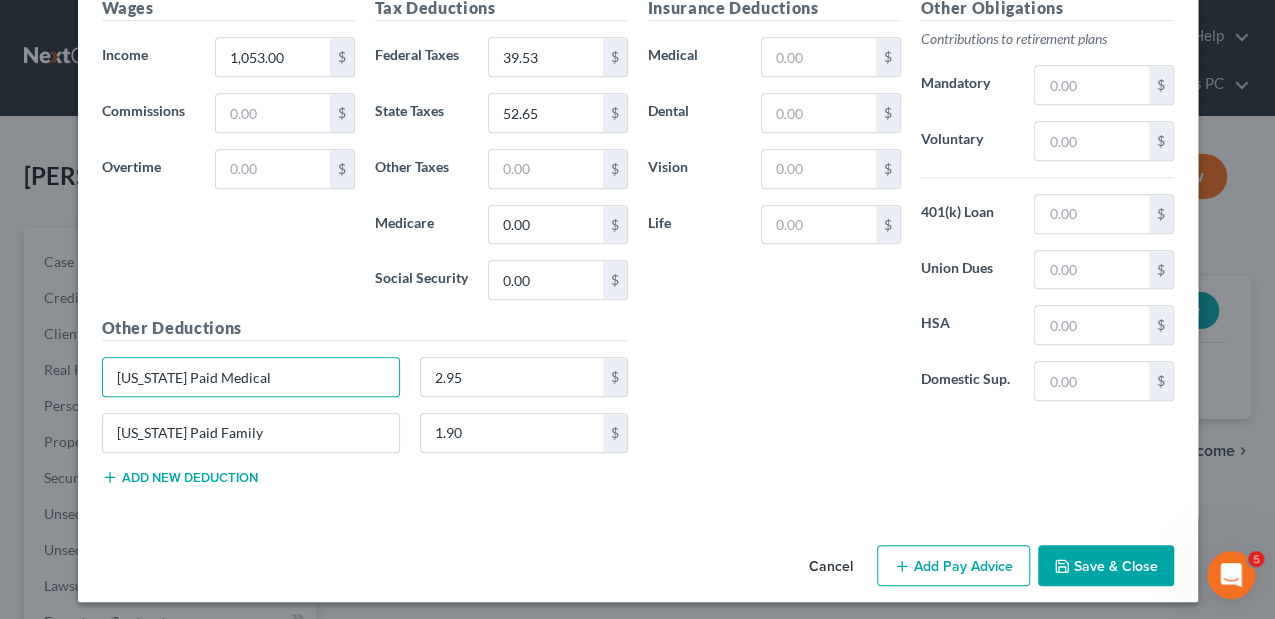 click on "Employment Type
*
Select Full or Part Time Employment Self Employment
Company
*
Pascale Jammal                      836 Main Street 50 Boston Turnpike Woburn State AL AK AR AZ CA CO CT DE DC FL GA GU HI ID IL IN IA KS KY LA ME MD MA MI MN MS MO MT NC ND NE NV NH NJ NM NY OH OK OR PA PR RI SC SD TN TX UT VI VA VT WA WV WI WY 01801 Save as Common Company Debtor Spouse Occupation waitress Length of Employment No Longer Employed
Pay Period
*
Select Monthly Twice Monthly Every Other Week Weekly How would you like to enter income?
All Pay Advices
Just One Pay Advice
YTD Subtraction
Use 6 Month Average for Means Test Deductions  Use 6 Month Average for Schedule I  Income Calculator
Schedule I Gross Monthly Income $1,053.00 Means Test Gross 6 Month Income $1,053.00 ÷ 6 months $175.50
Pay Advice $955.97 on 03/13/2025
Use on Schedule I" at bounding box center (638, -101) 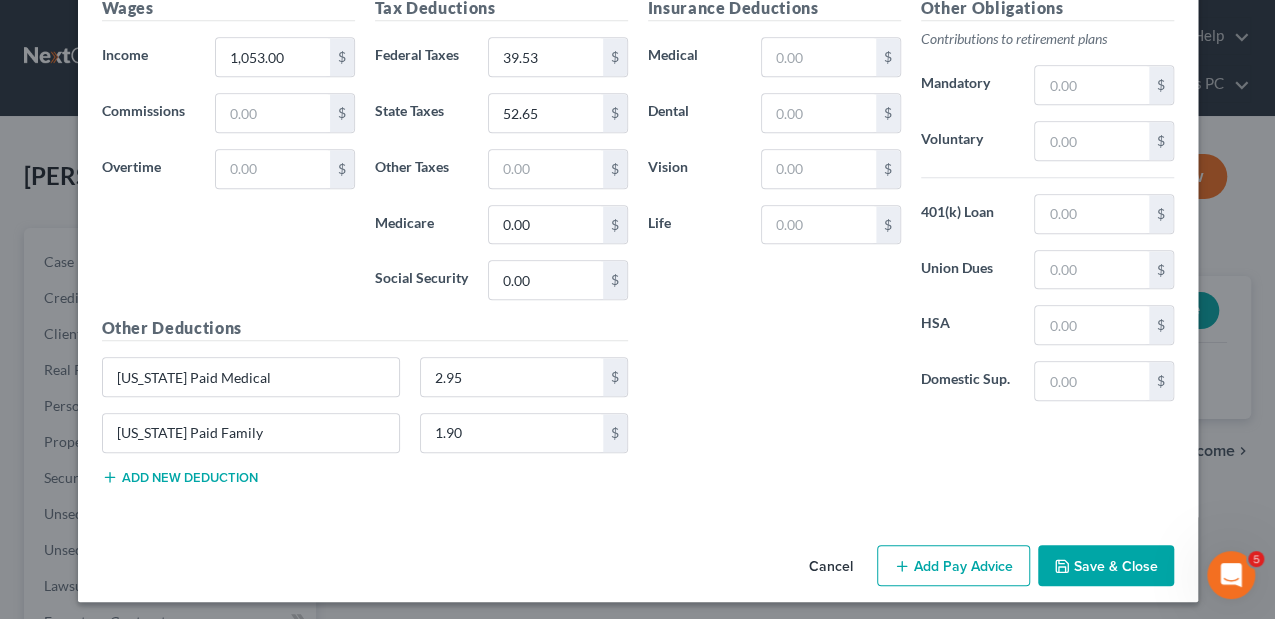 click 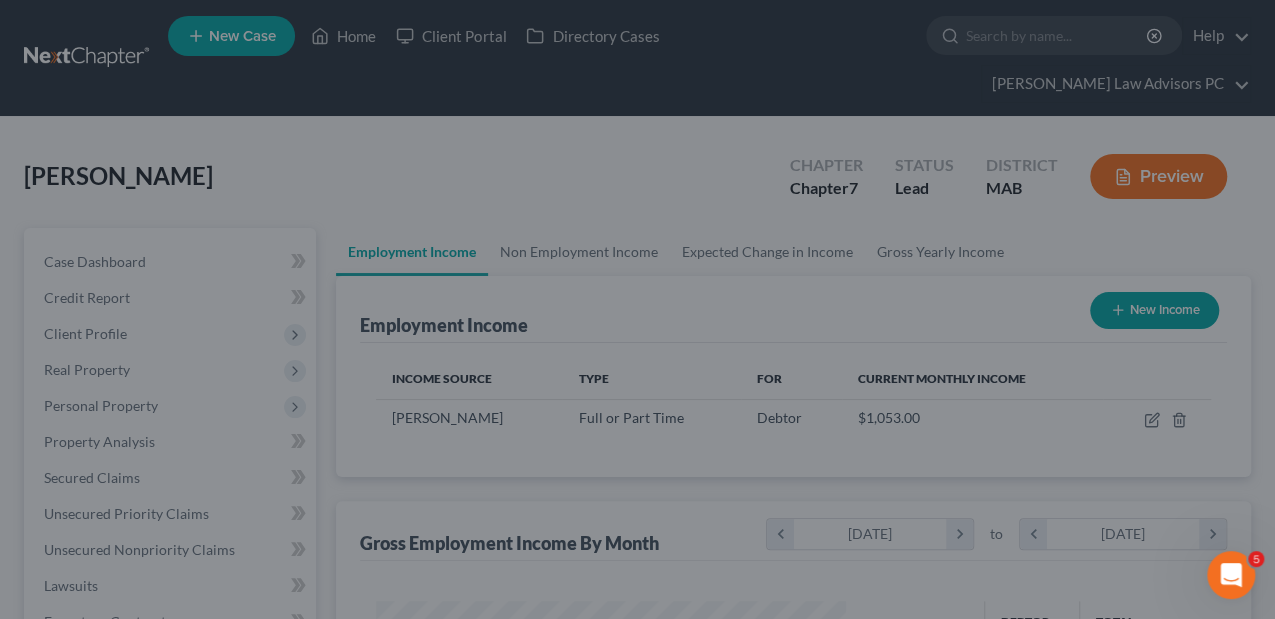 scroll, scrollTop: 999644, scrollLeft: 999494, axis: both 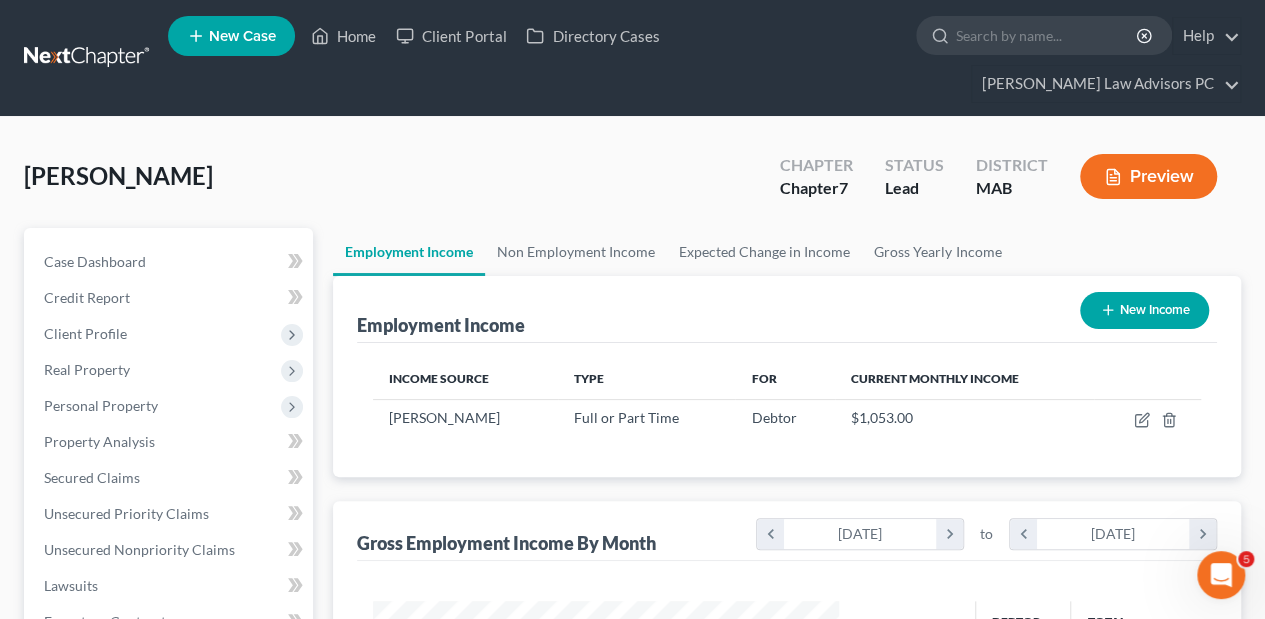 click 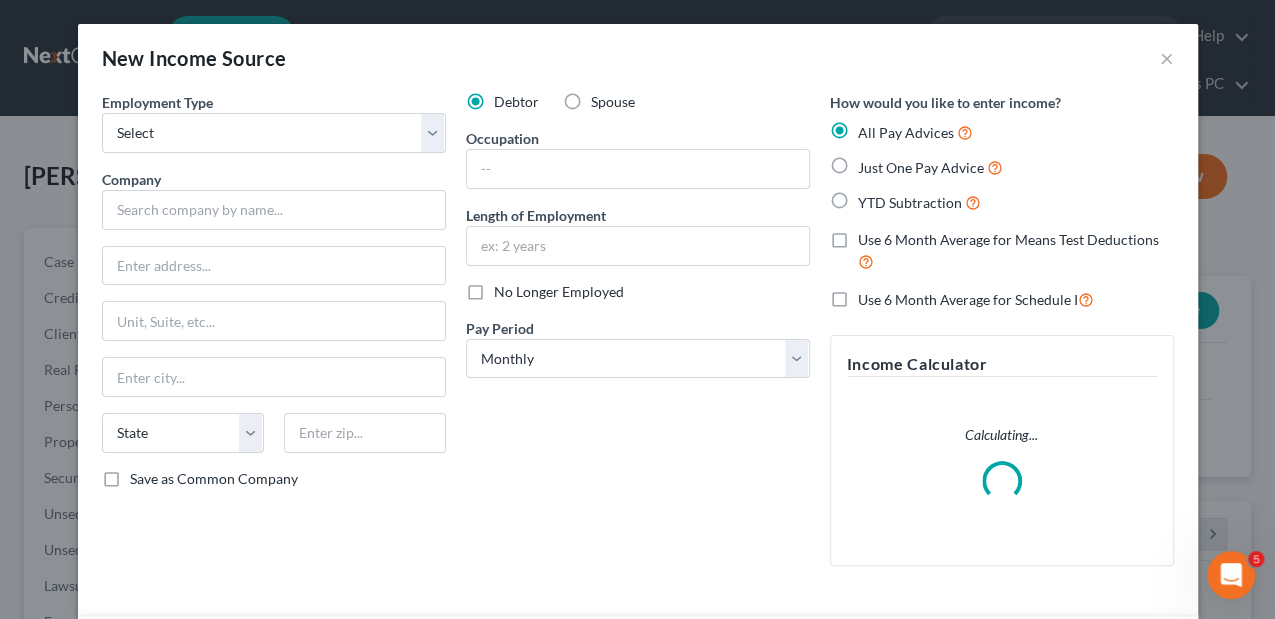 scroll, scrollTop: 999644, scrollLeft: 999489, axis: both 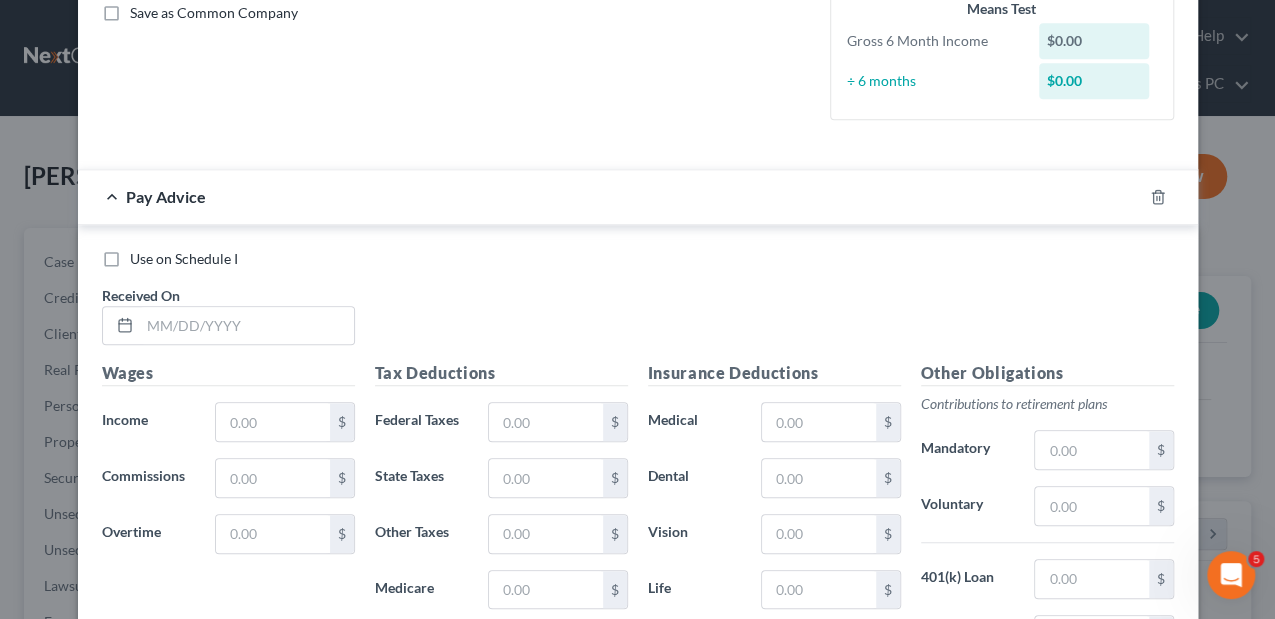 click on "Pay Advice" at bounding box center (610, 196) 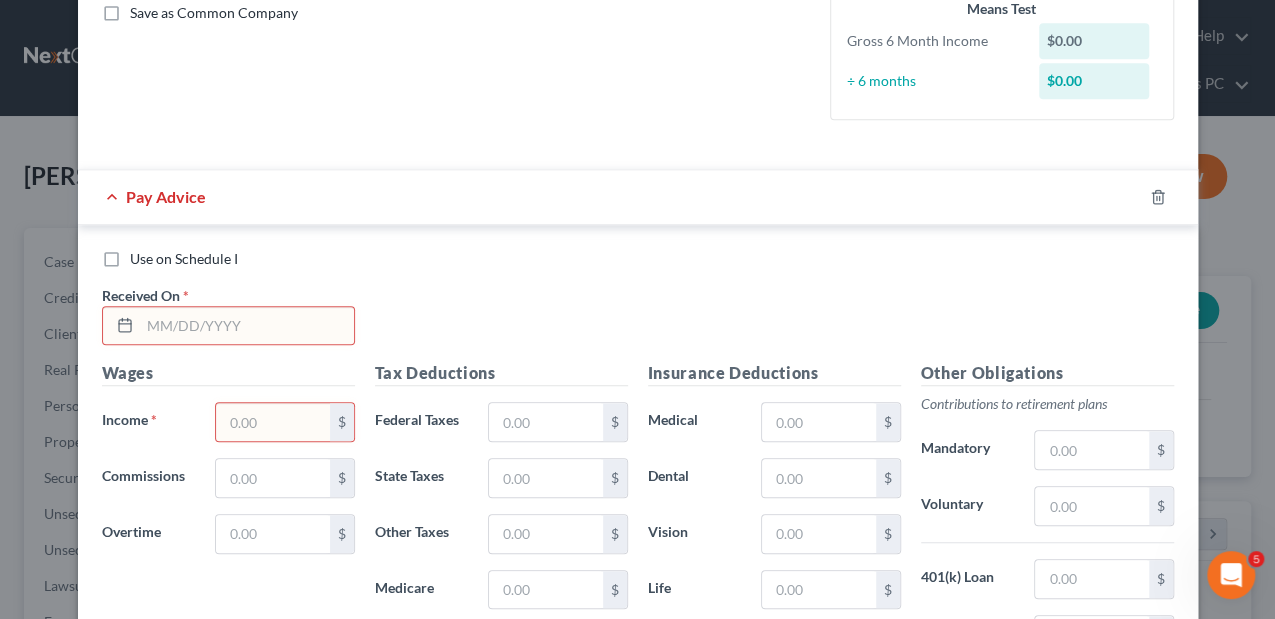 click on "Pay Advice" at bounding box center [610, 196] 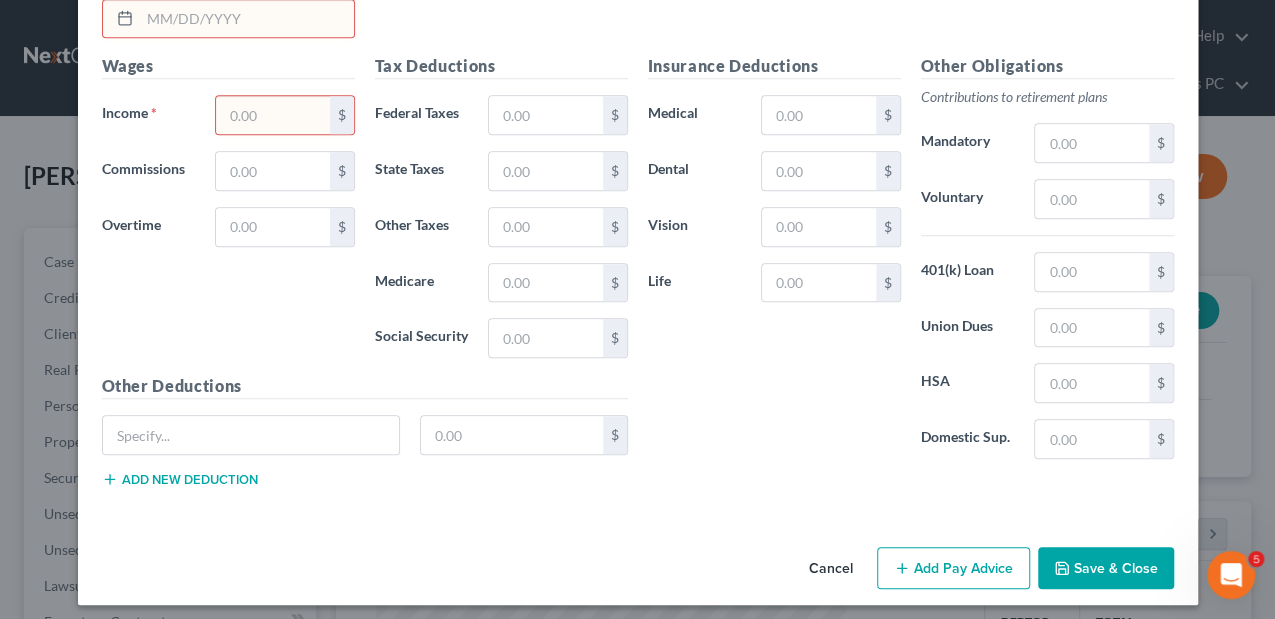 scroll, scrollTop: 776, scrollLeft: 0, axis: vertical 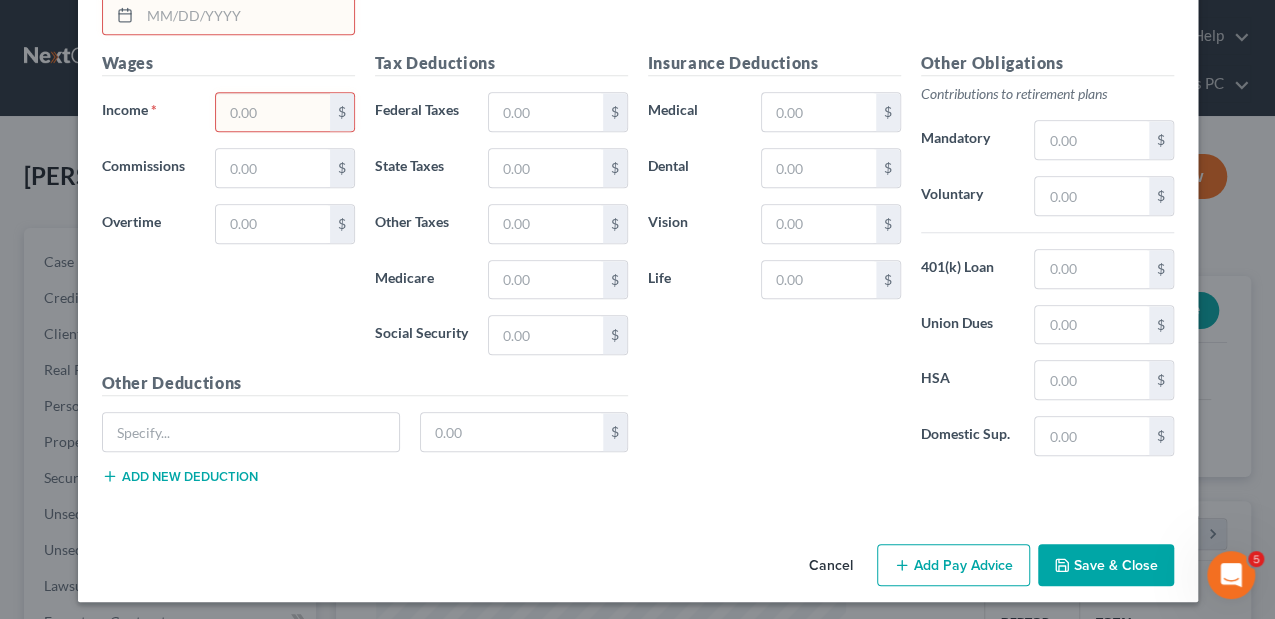 click on "Social Security" at bounding box center (422, 335) 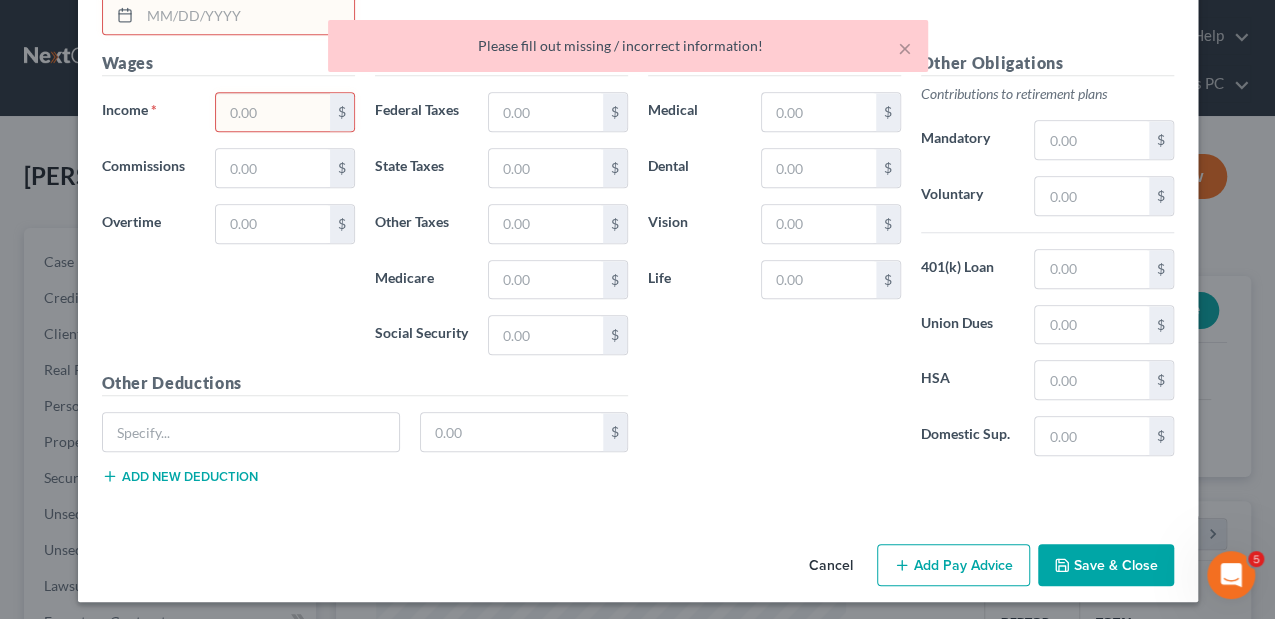 click on "Insurance Deductions Medical $ Dental $ Vision $ Life $" at bounding box center [774, 261] 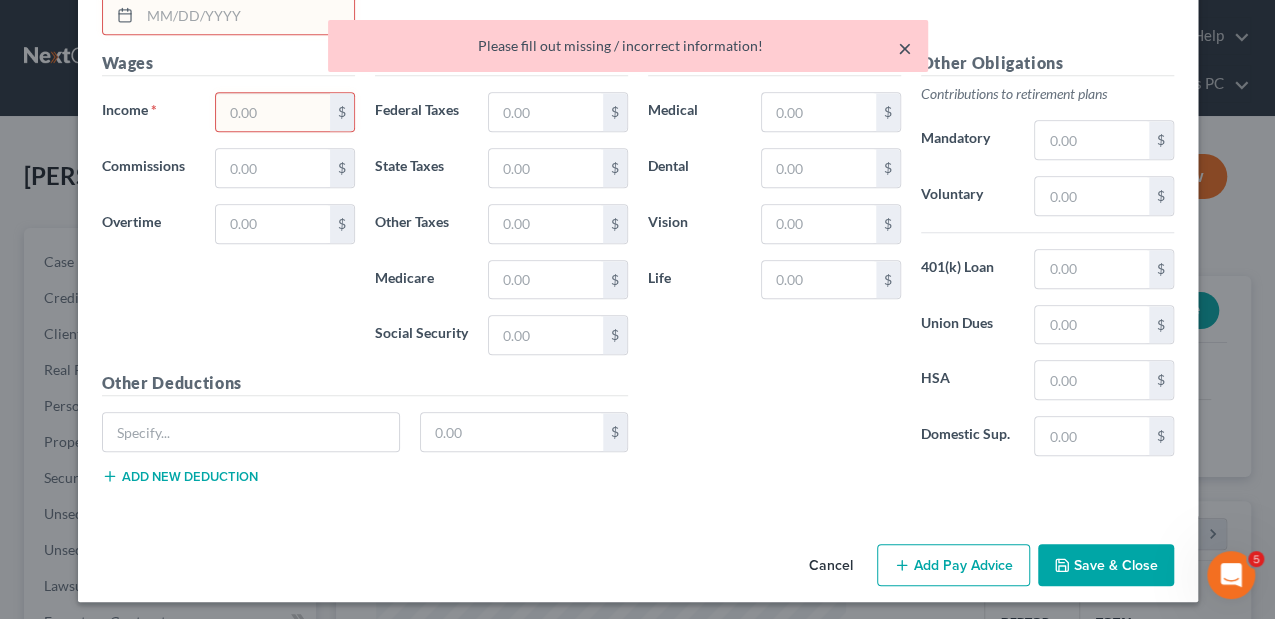 click on "×" at bounding box center [905, 48] 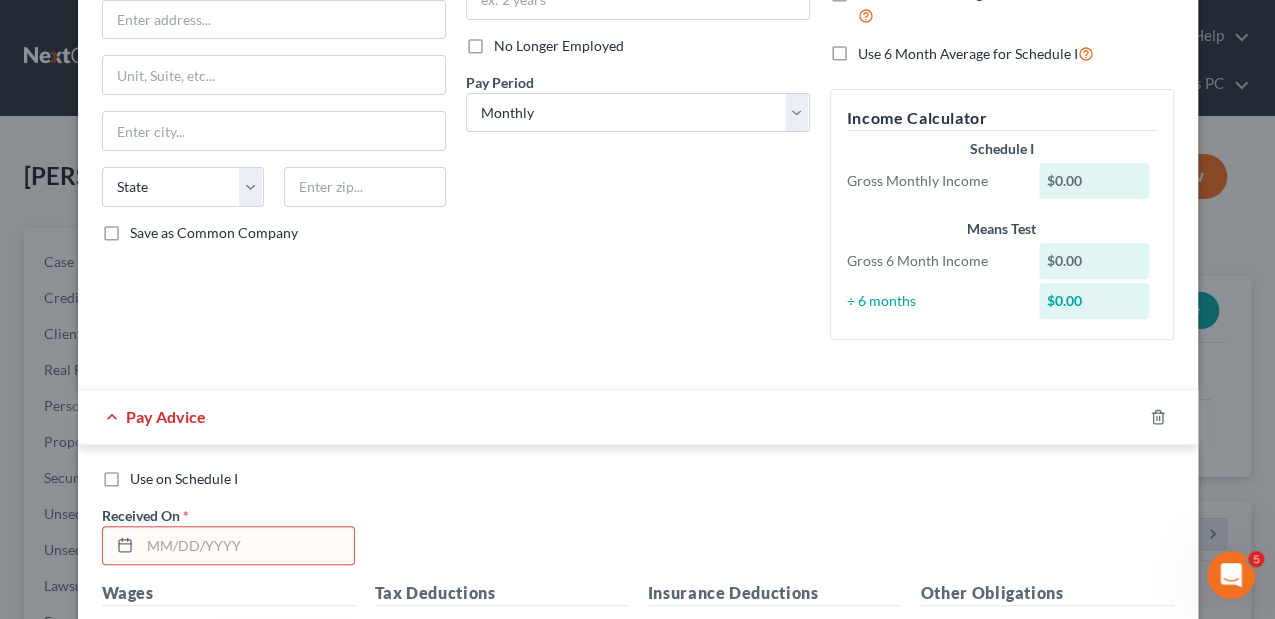 scroll, scrollTop: 242, scrollLeft: 0, axis: vertical 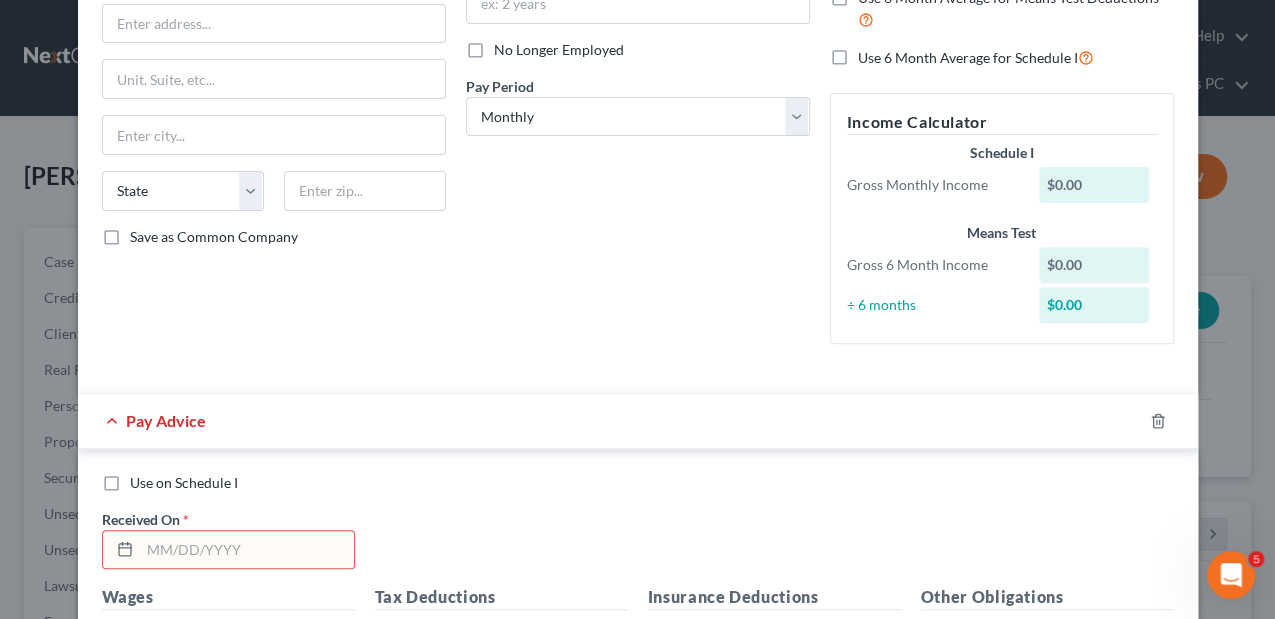 click on "Debtor Spouse Occupation Length of Employment No Longer Employed
Pay Period
*
Select Monthly Twice Monthly Every Other Week Weekly" at bounding box center (638, 105) 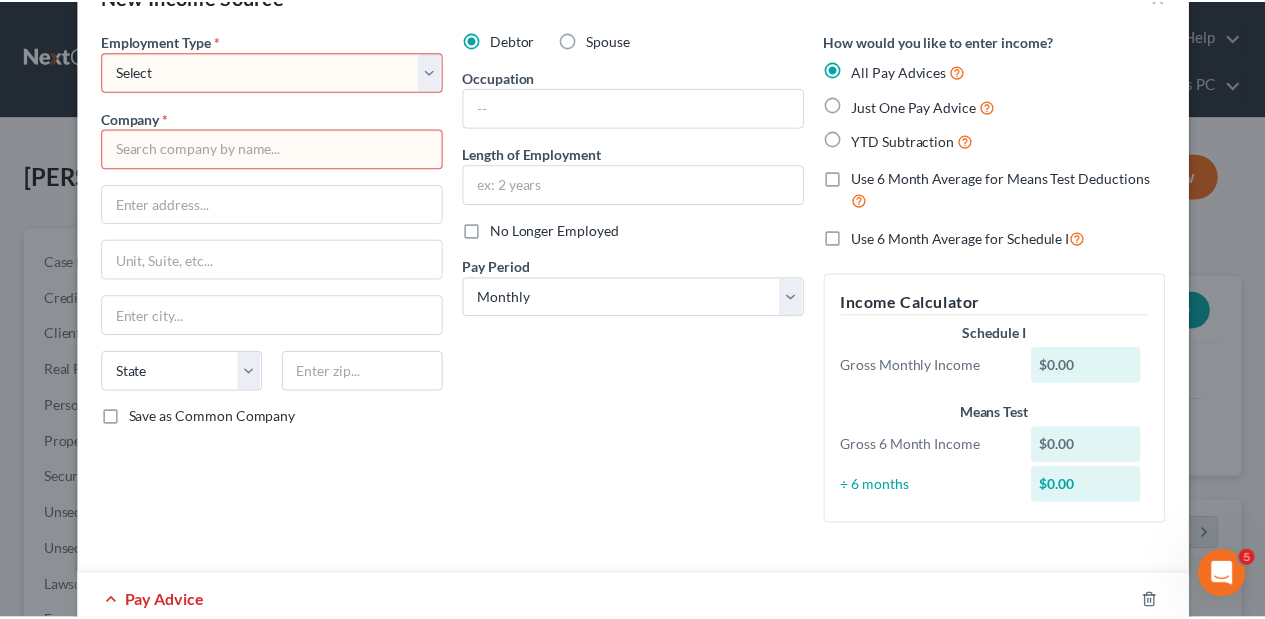 scroll, scrollTop: 0, scrollLeft: 0, axis: both 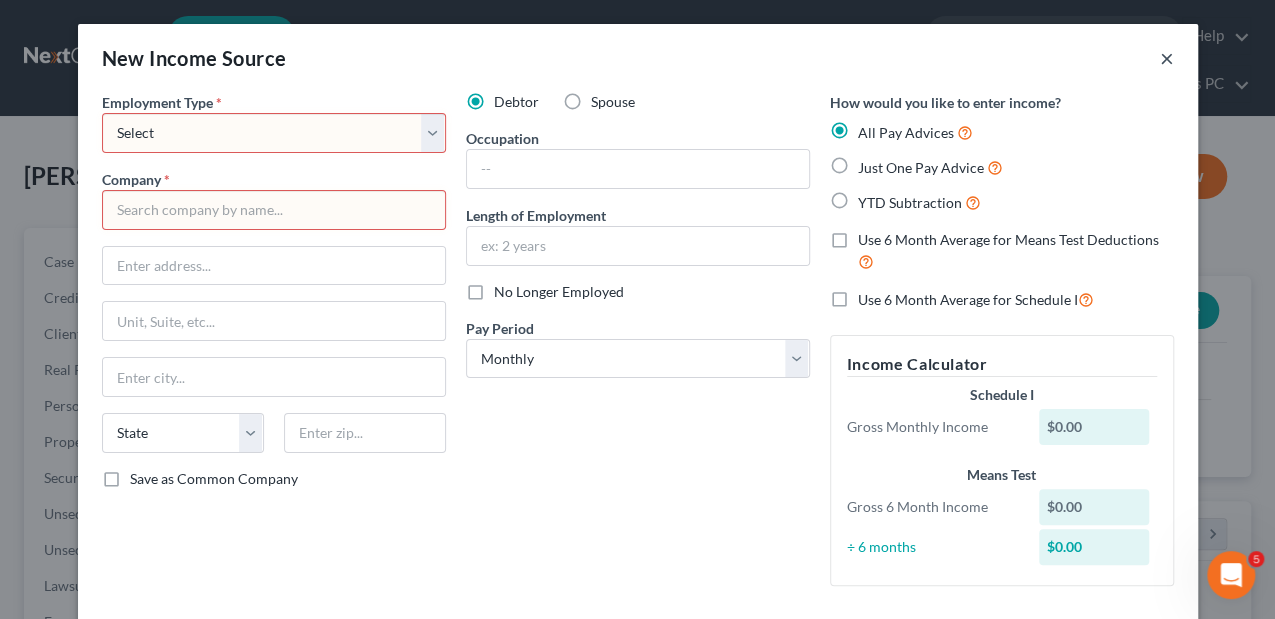 click on "×" at bounding box center (1167, 58) 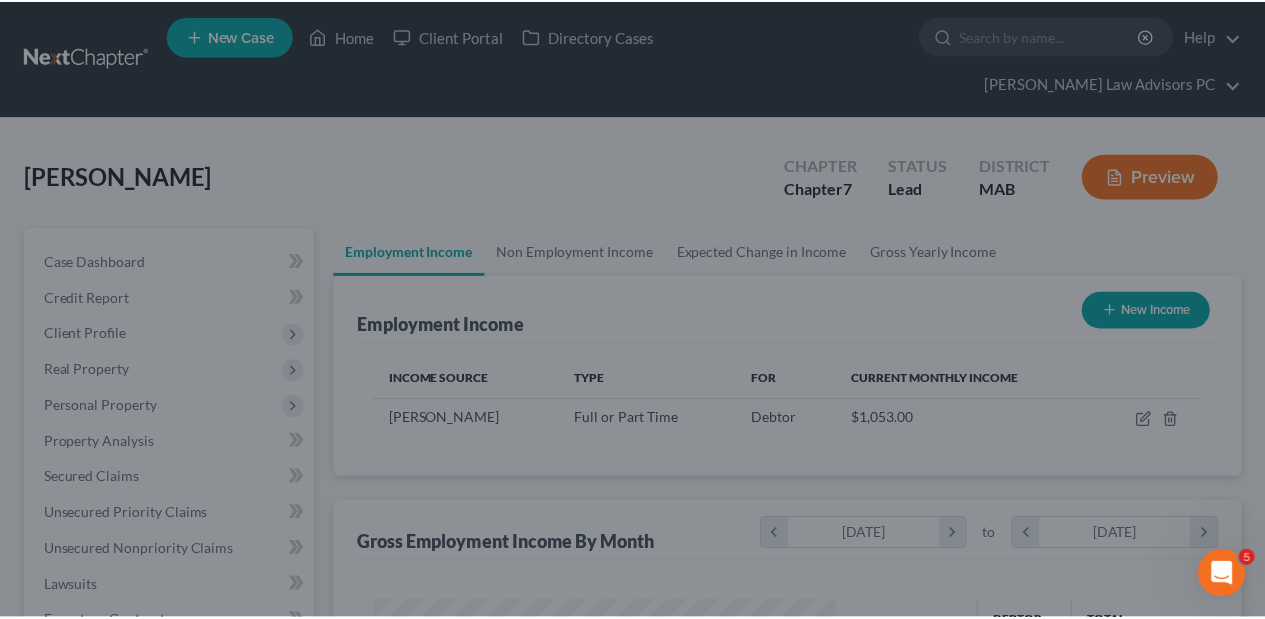 scroll, scrollTop: 356, scrollLeft: 506, axis: both 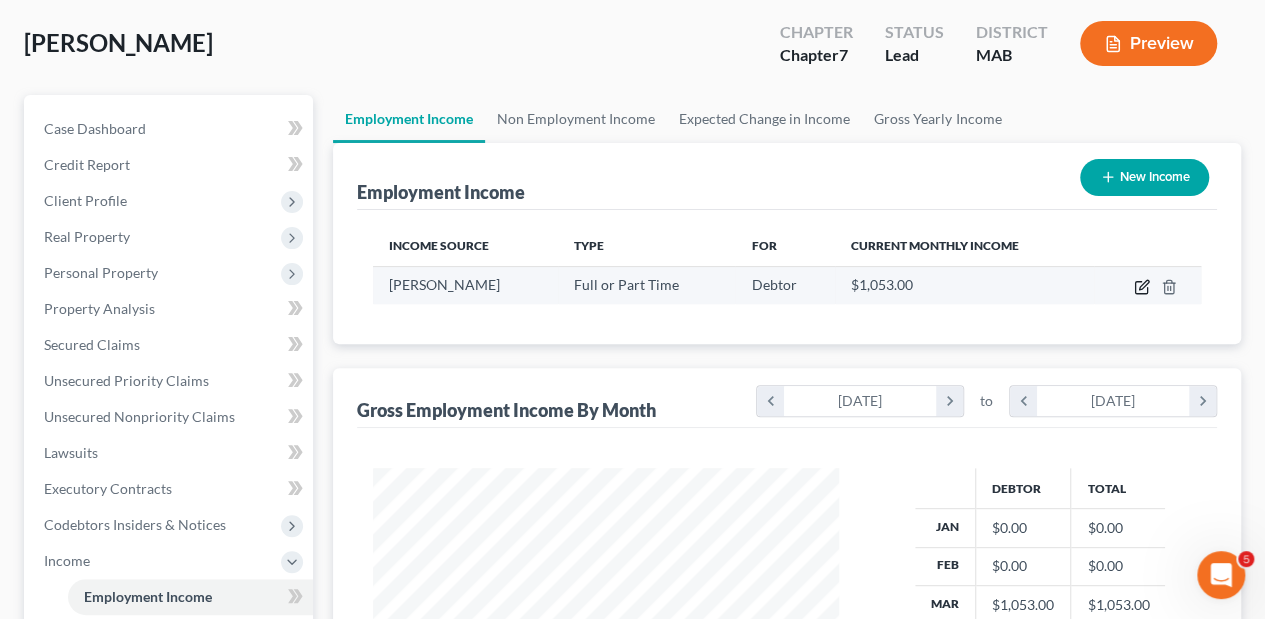 click 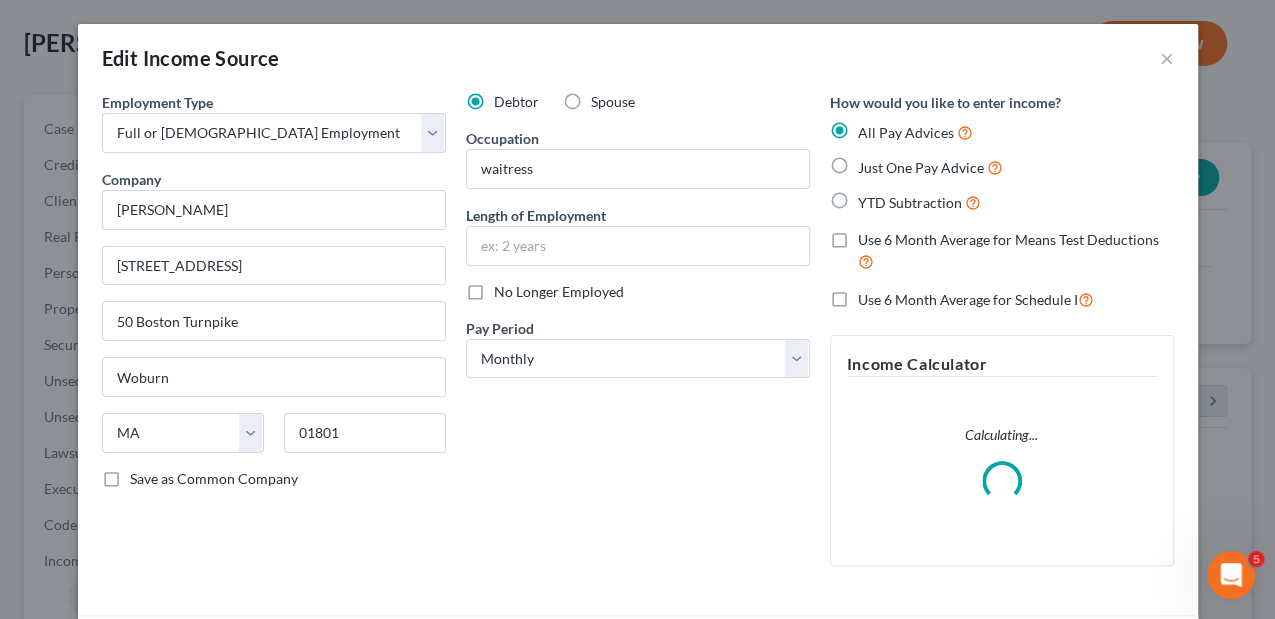scroll, scrollTop: 999644, scrollLeft: 999489, axis: both 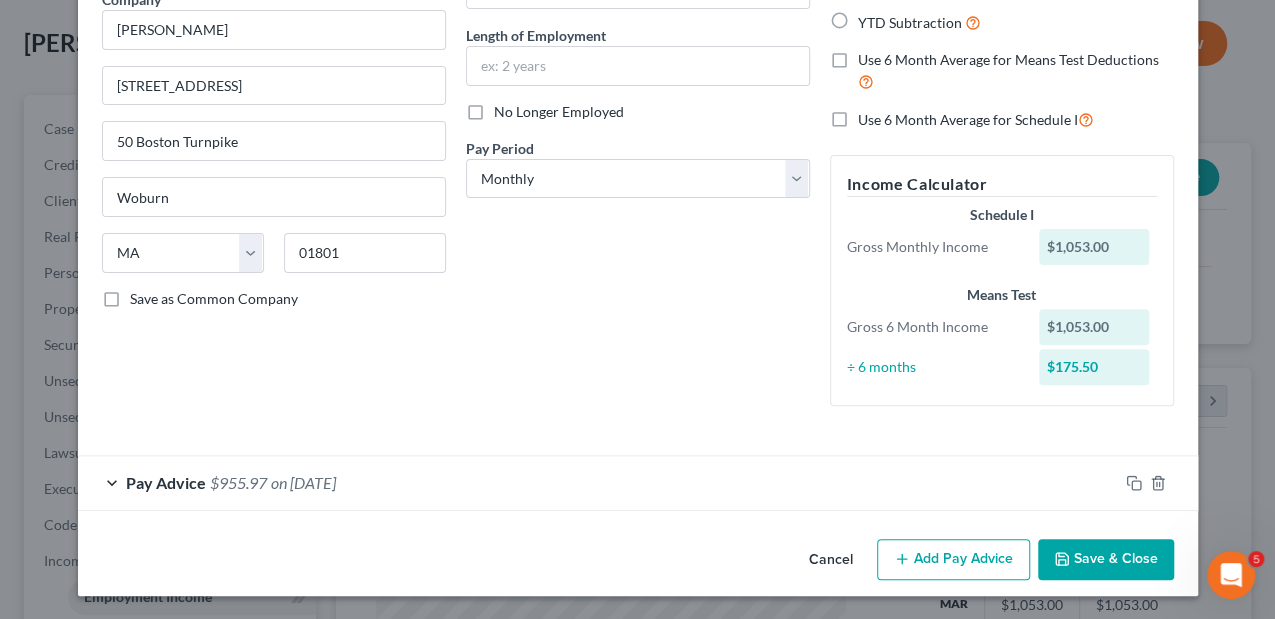 click on "Add Pay Advice" at bounding box center (953, 560) 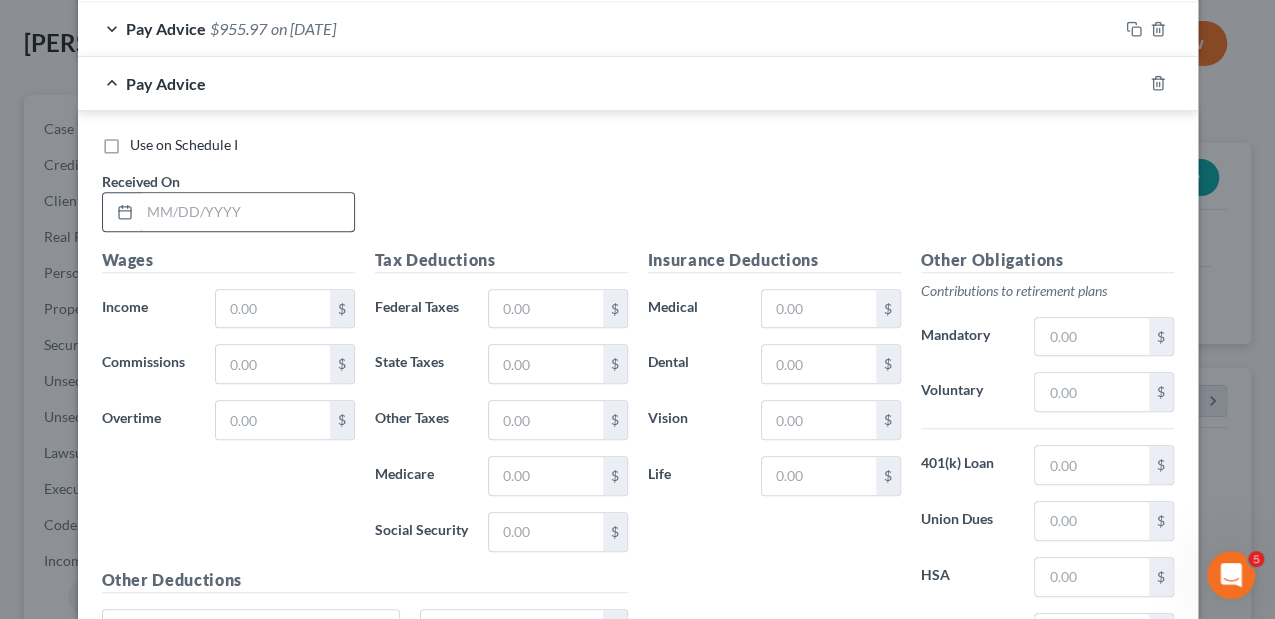 scroll, scrollTop: 646, scrollLeft: 0, axis: vertical 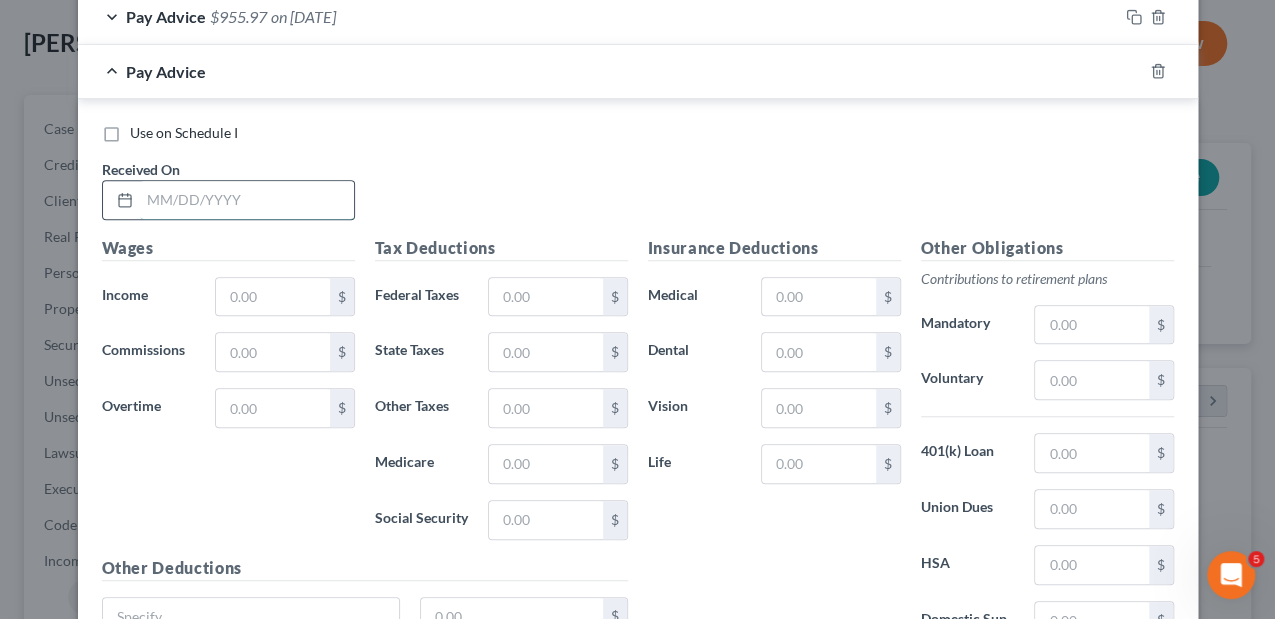 click at bounding box center (247, 200) 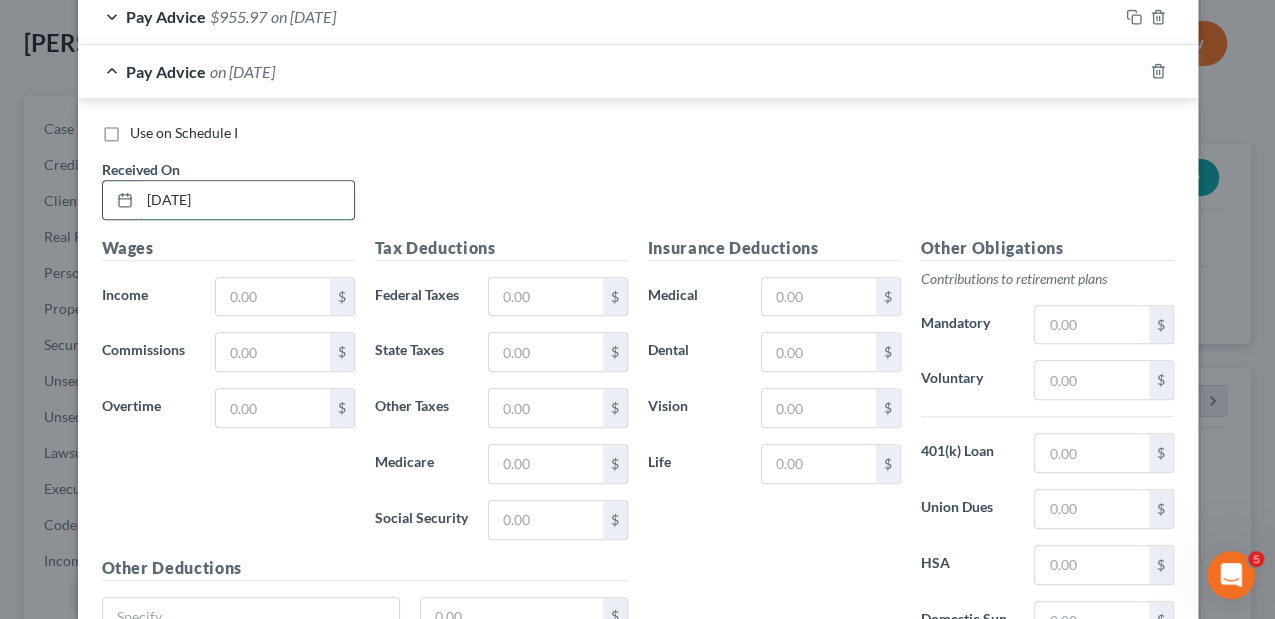 type on "04/02/2025" 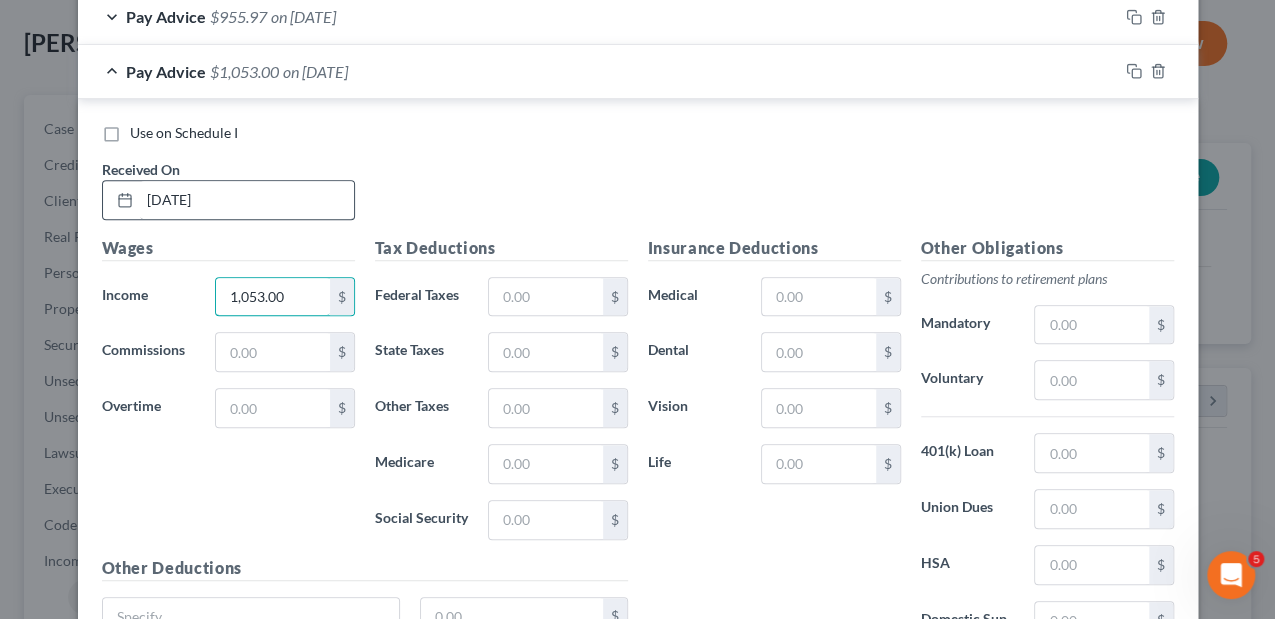 type on "1,053.00" 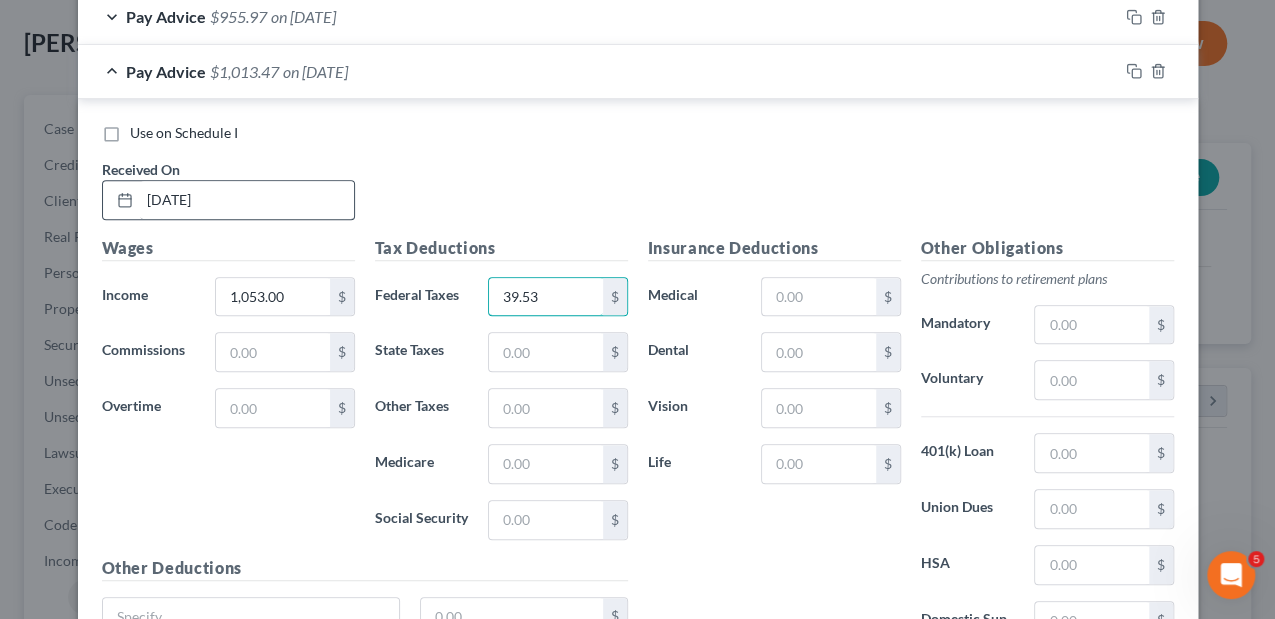 type on "39.53" 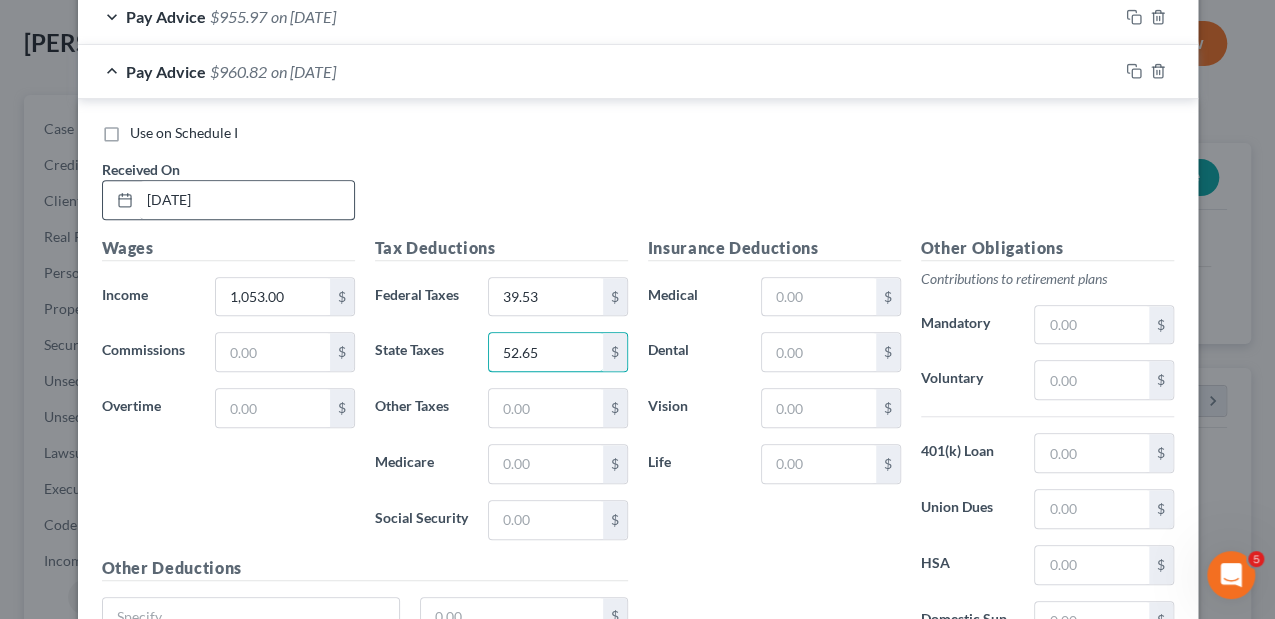 type on "52.65" 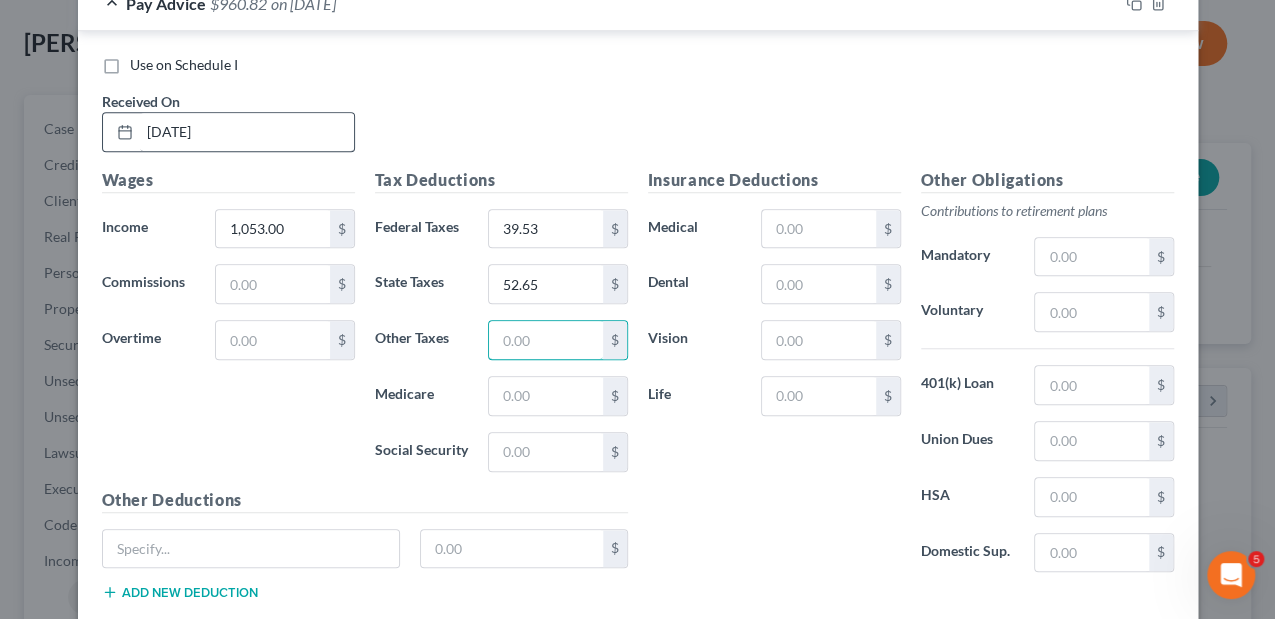 scroll, scrollTop: 830, scrollLeft: 0, axis: vertical 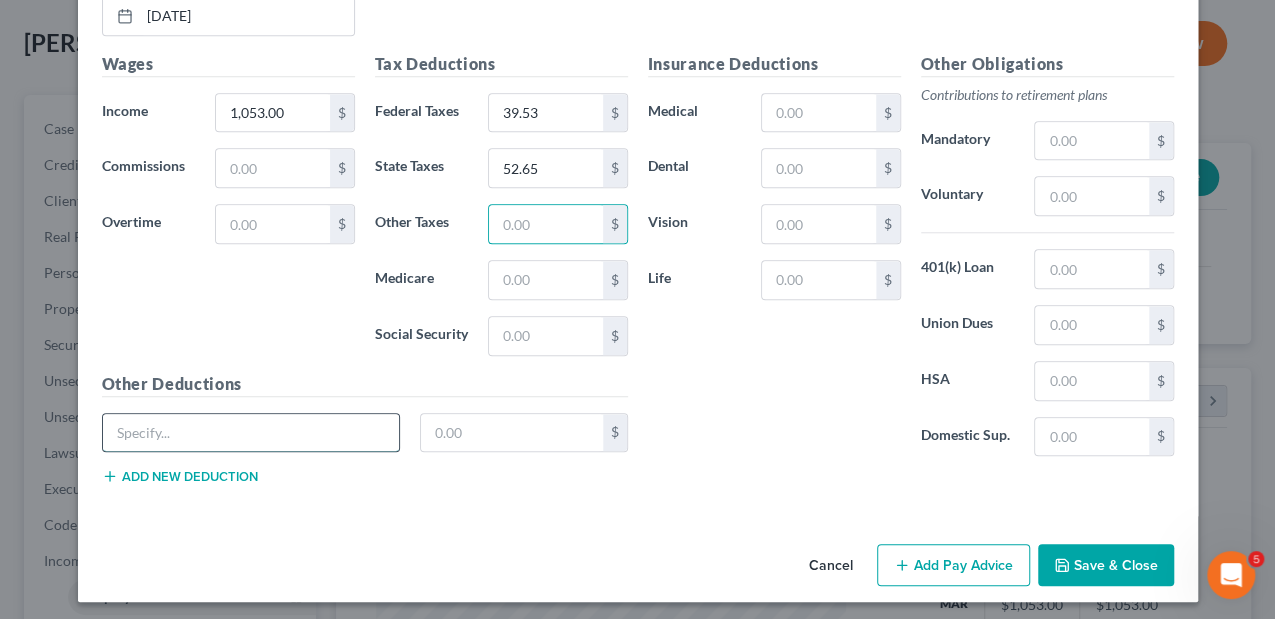 click at bounding box center [251, 433] 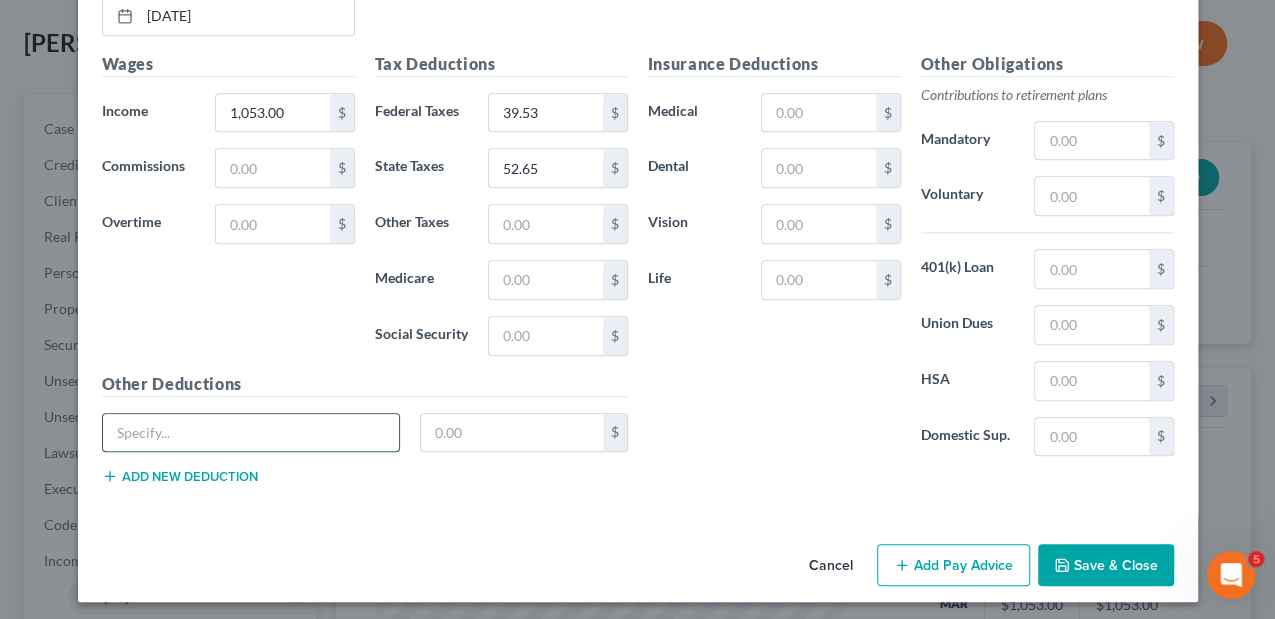 type on "Massachusetts Paid Medical" 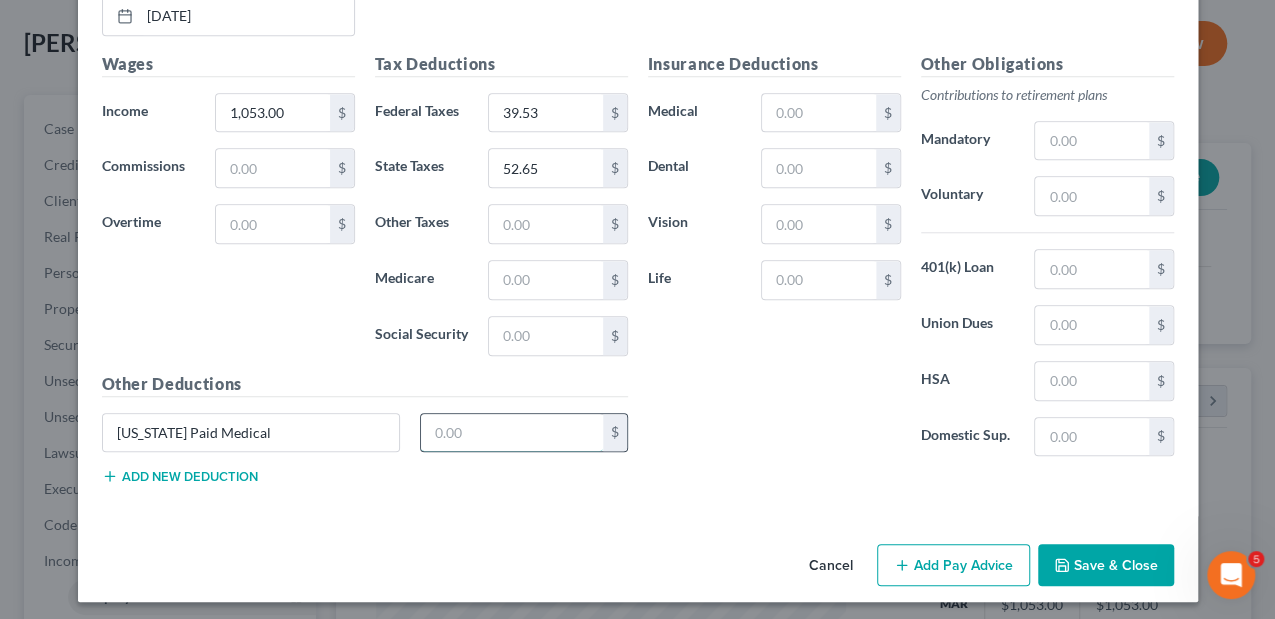 click at bounding box center (512, 433) 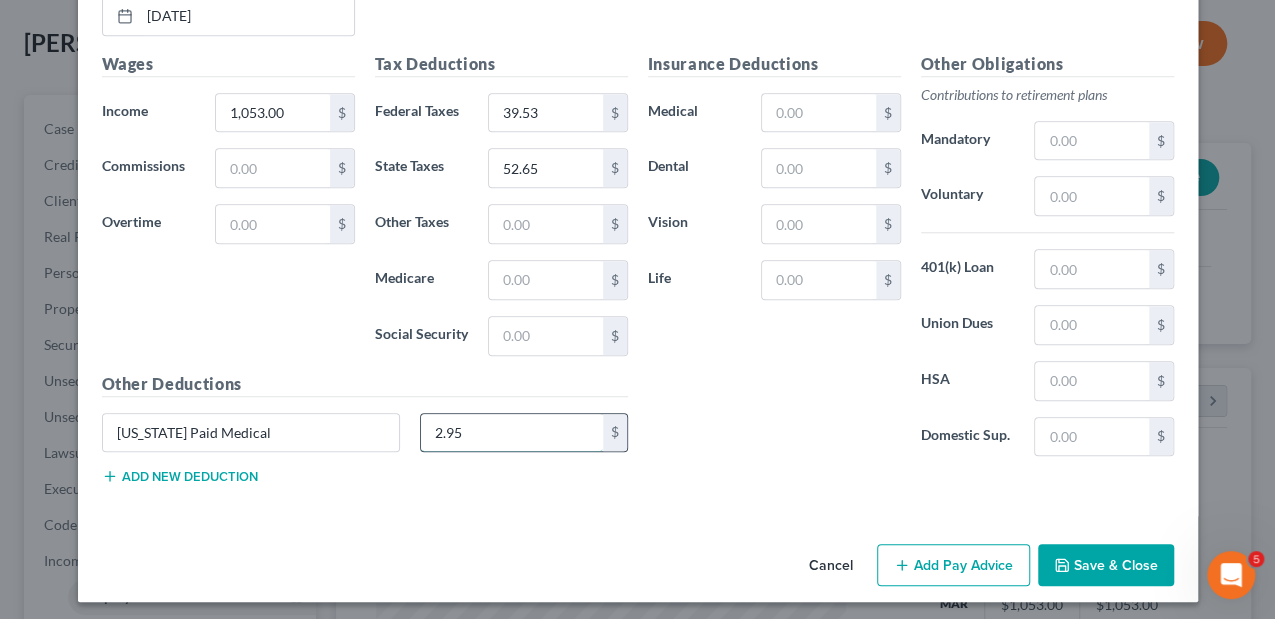 type on "2.95" 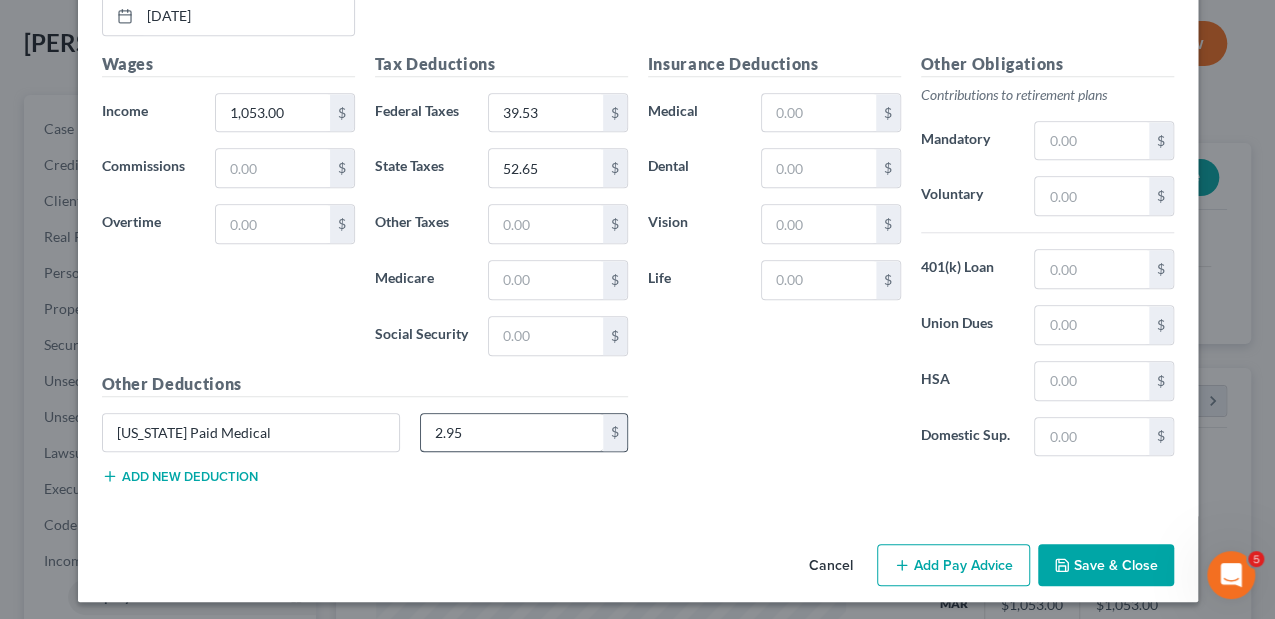 type 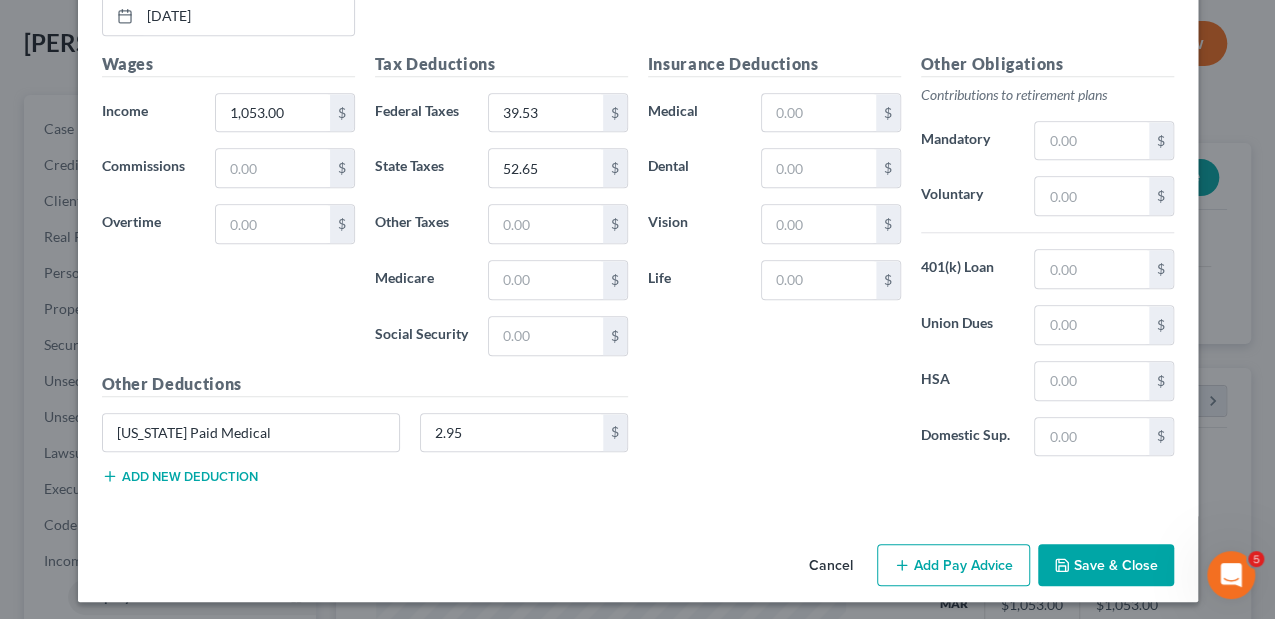 click on "Add new deduction" at bounding box center [180, 476] 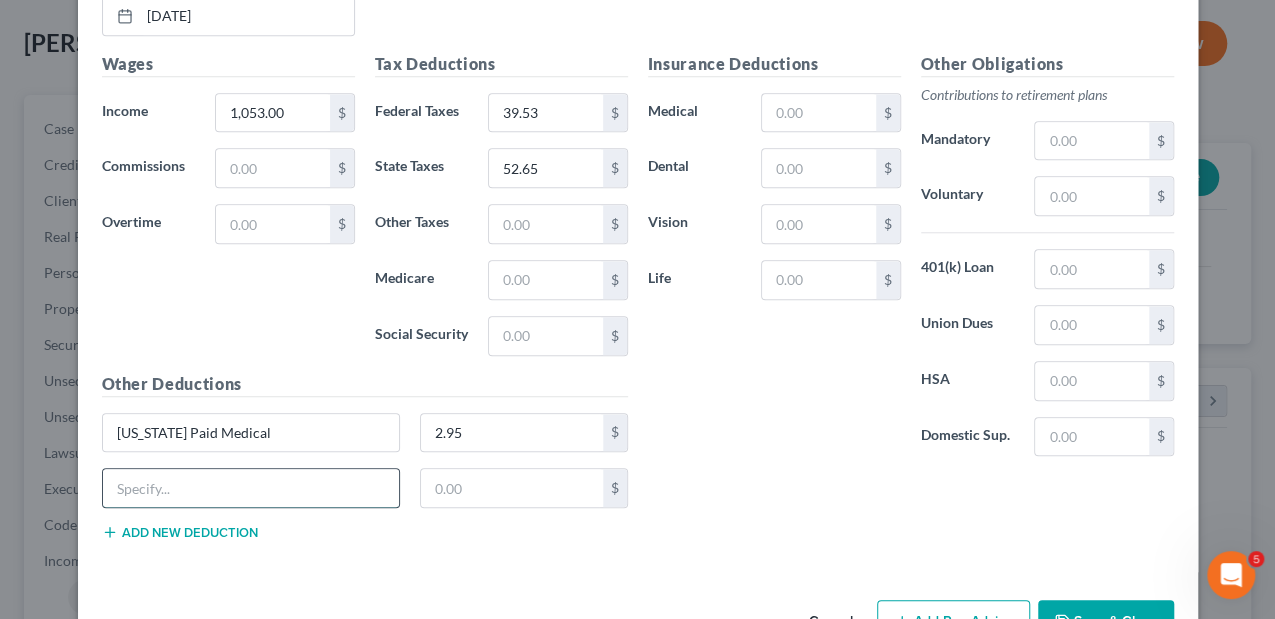 click at bounding box center (251, 488) 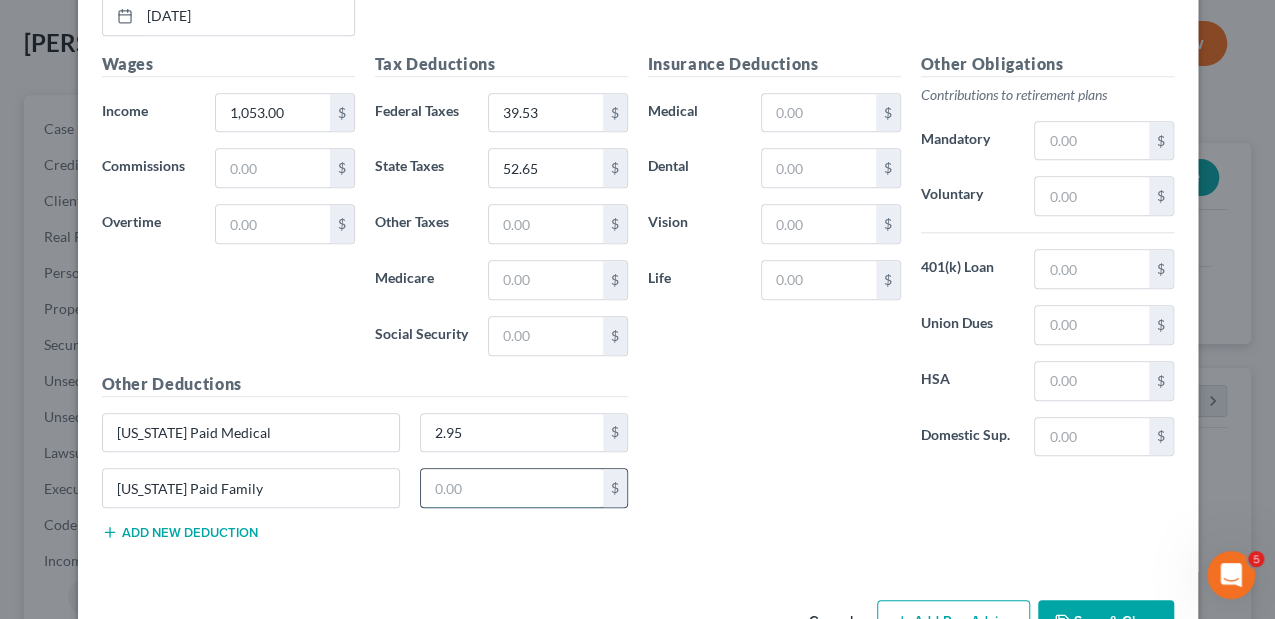 click at bounding box center (512, 488) 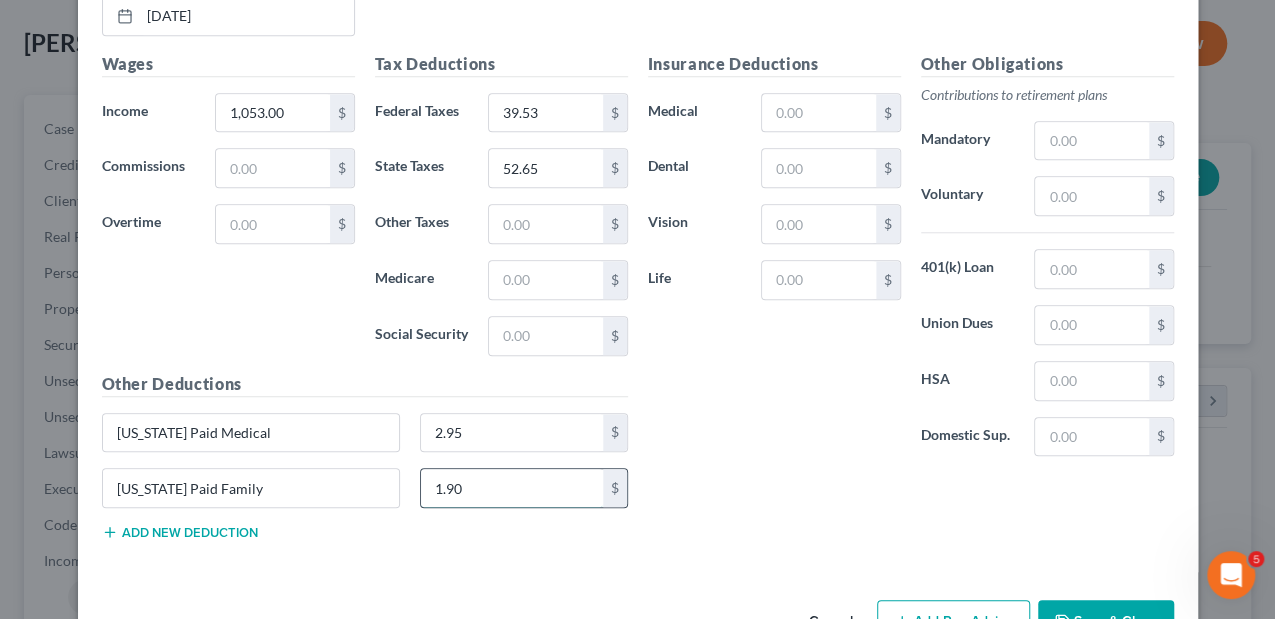 type on "1.90" 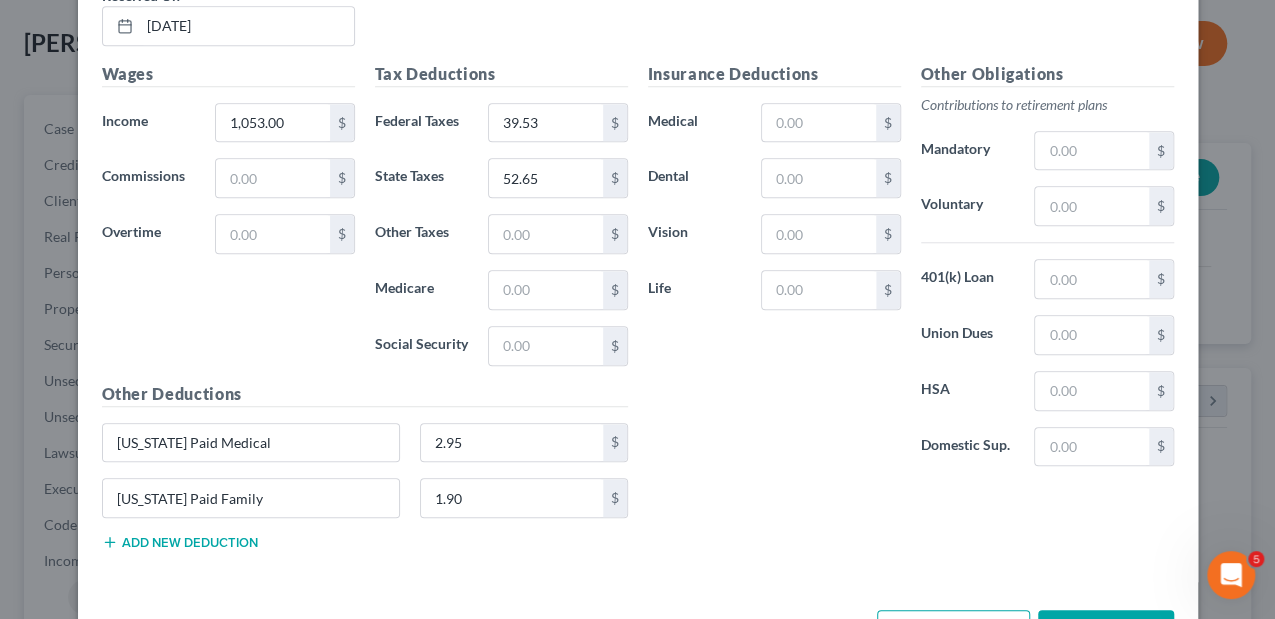 scroll, scrollTop: 885, scrollLeft: 0, axis: vertical 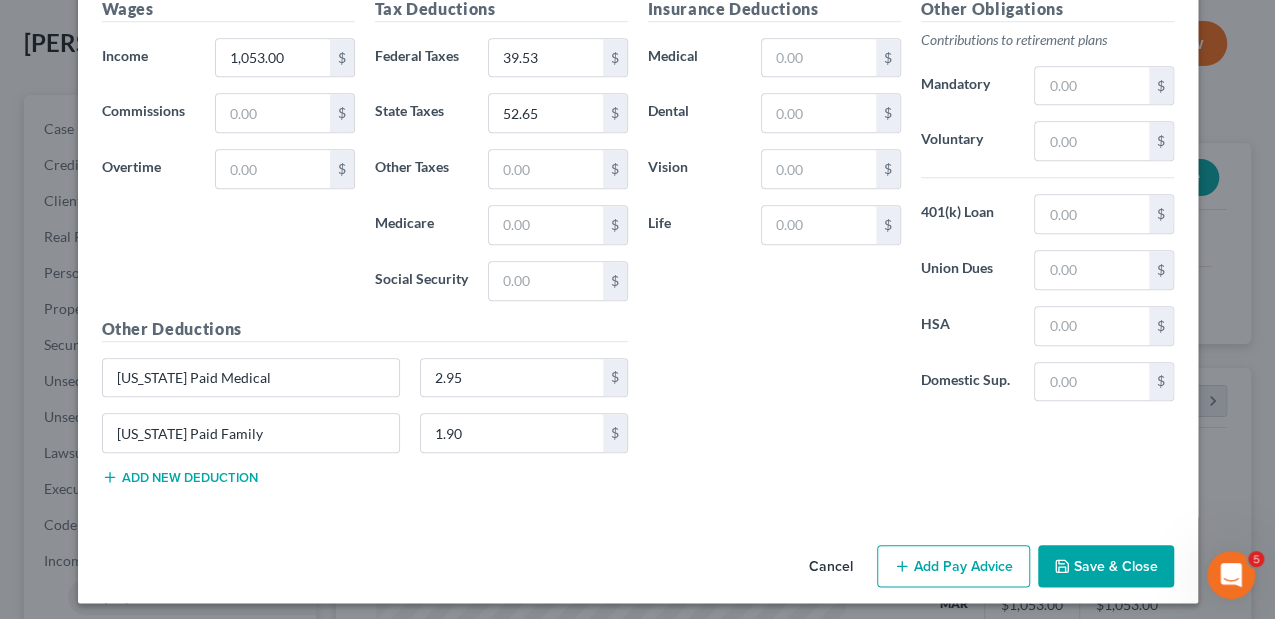 click on "Add Pay Advice" at bounding box center [953, 566] 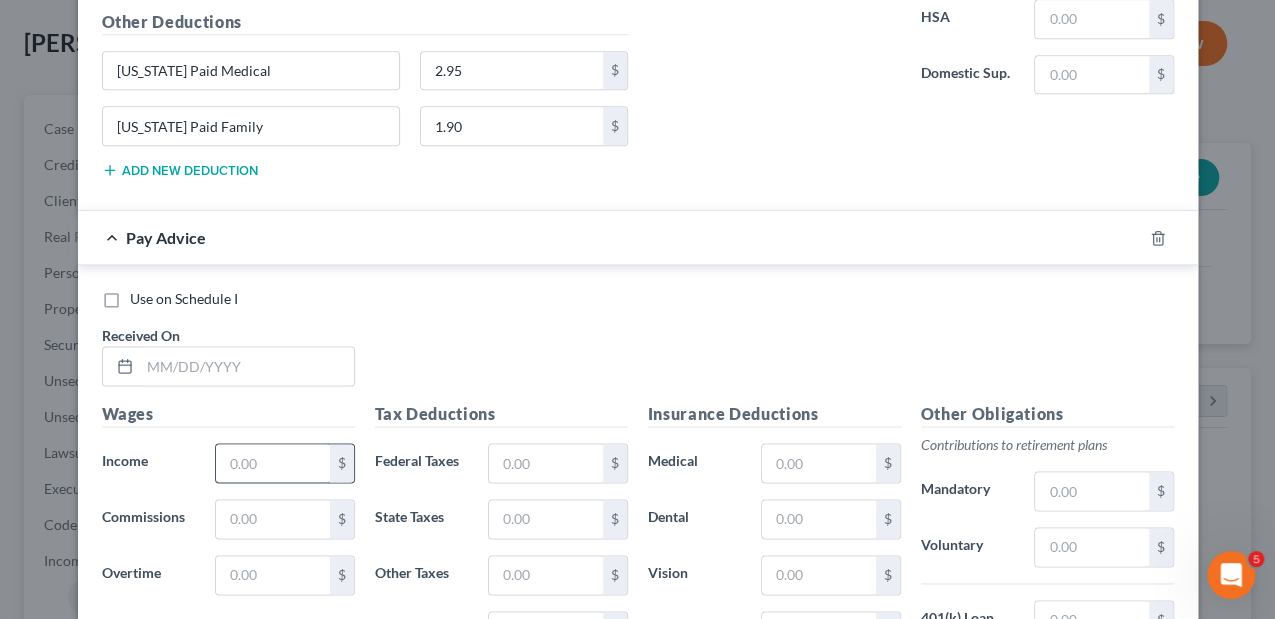scroll, scrollTop: 1218, scrollLeft: 0, axis: vertical 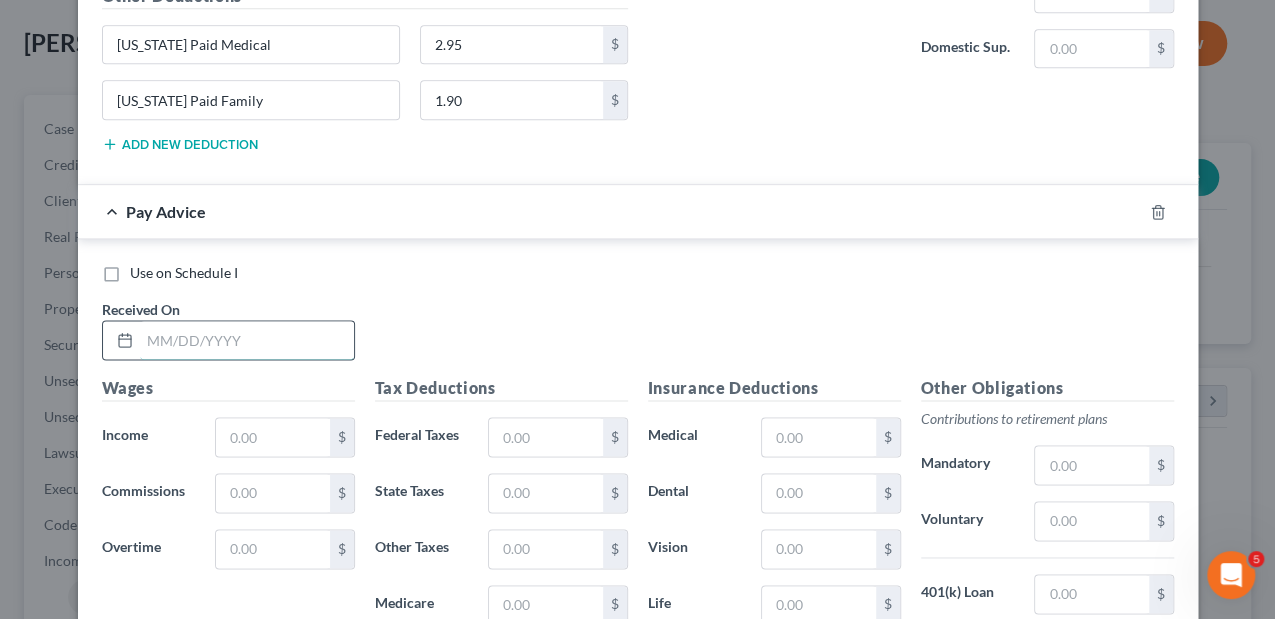 click at bounding box center [247, 340] 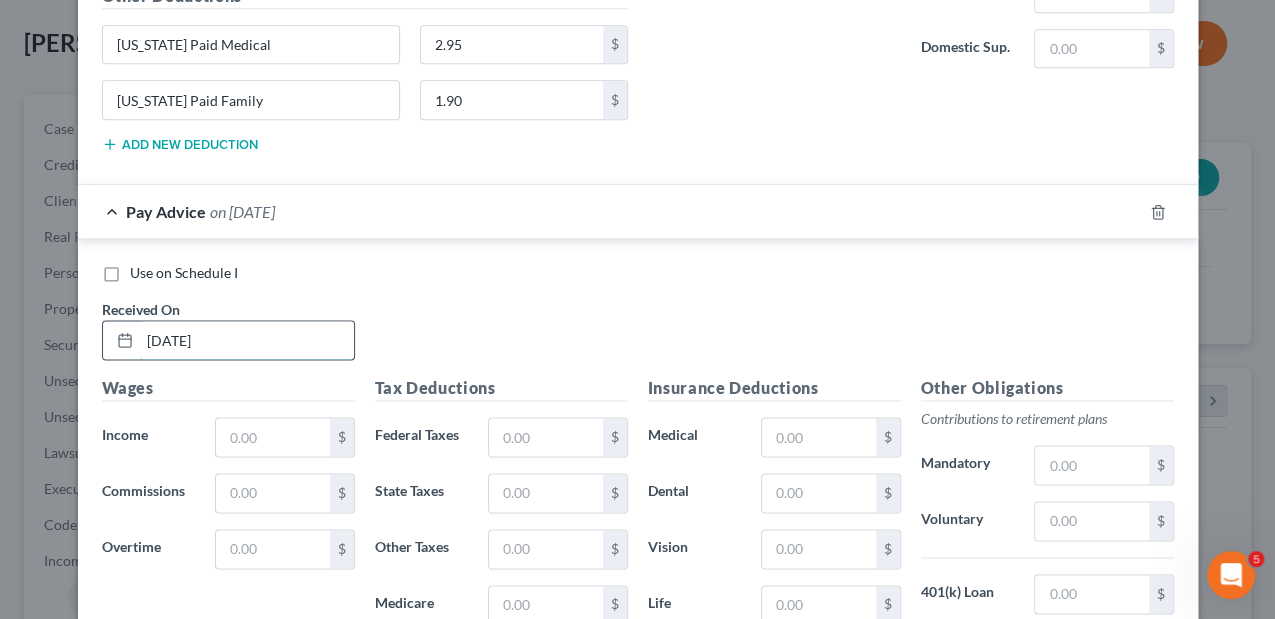 type on "04/11/2025" 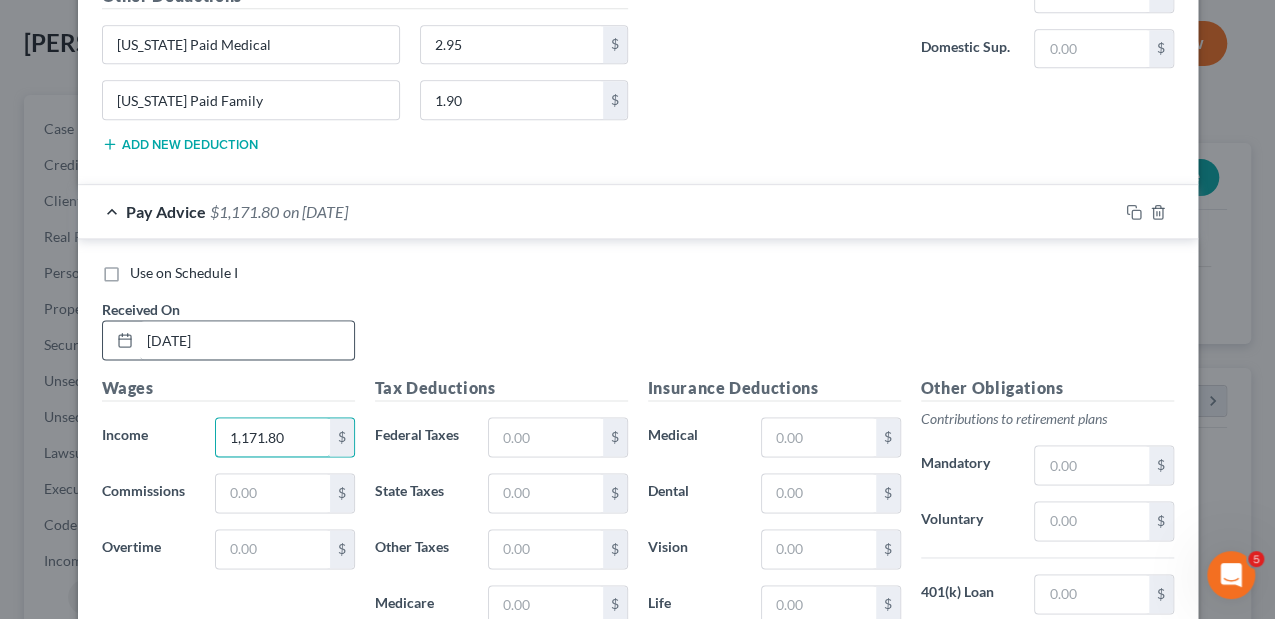 type on "1,171.80" 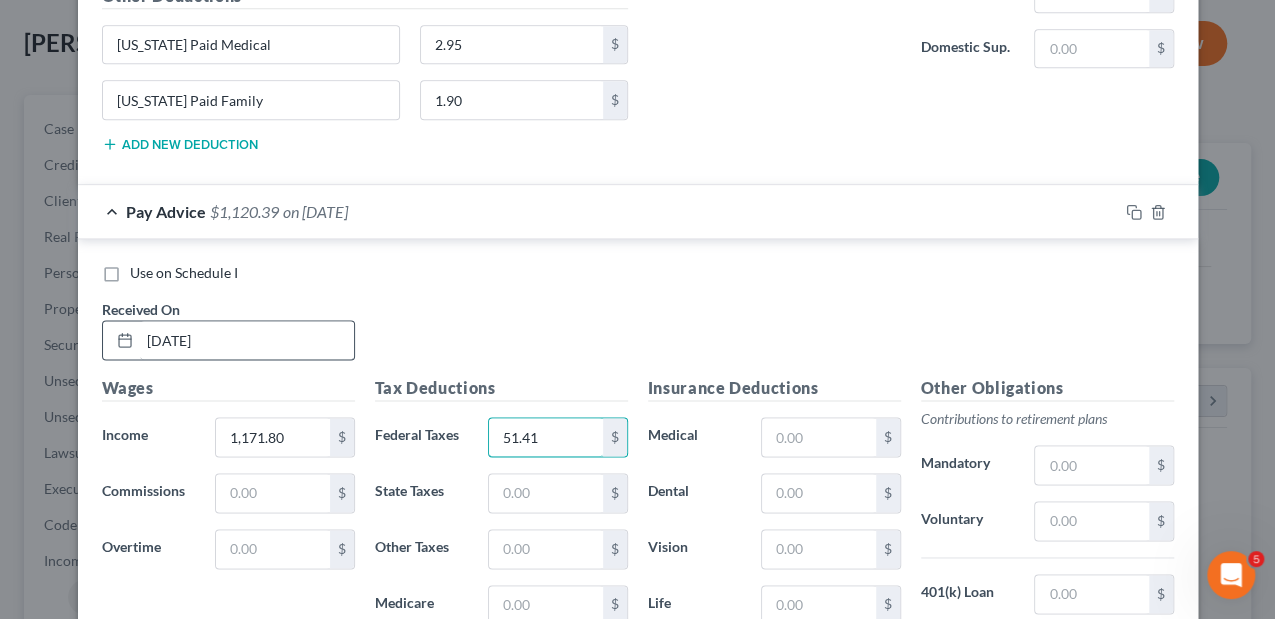 type on "51.41" 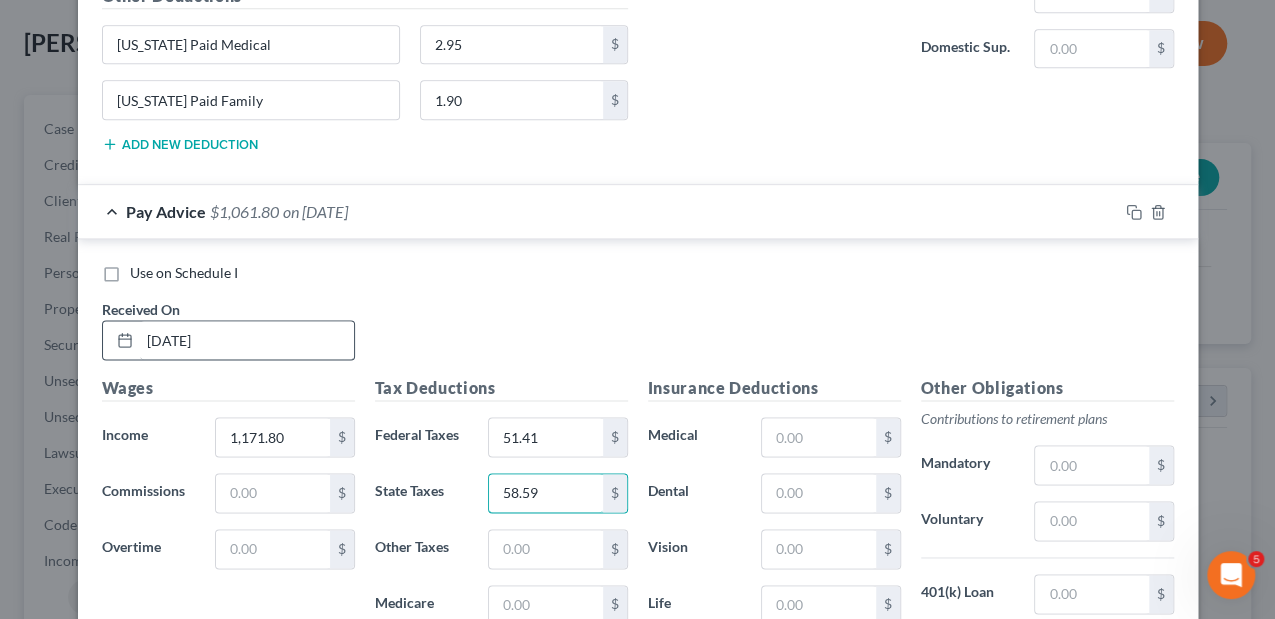 type on "58.59" 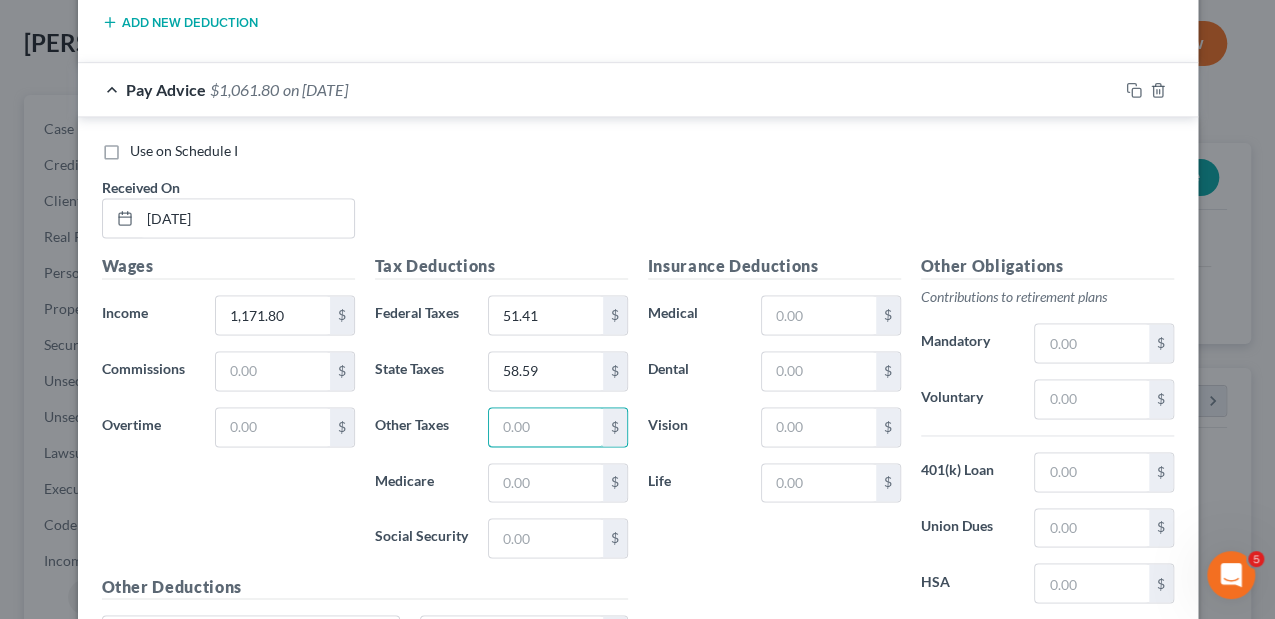 scroll, scrollTop: 1418, scrollLeft: 0, axis: vertical 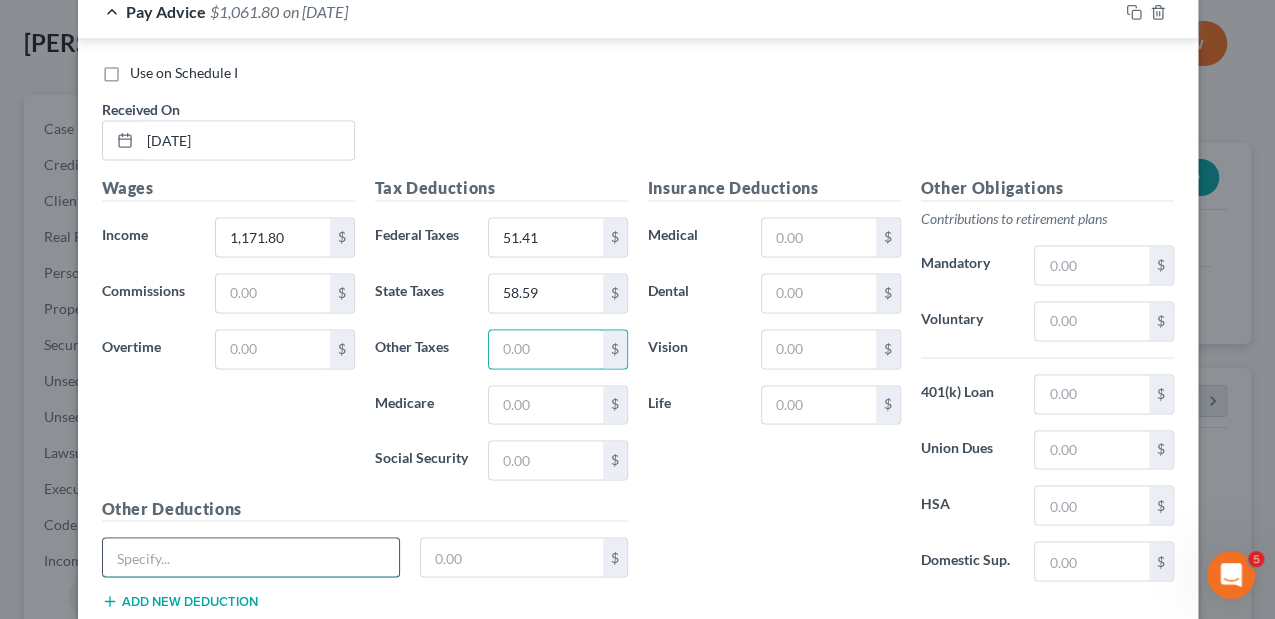click at bounding box center [251, 557] 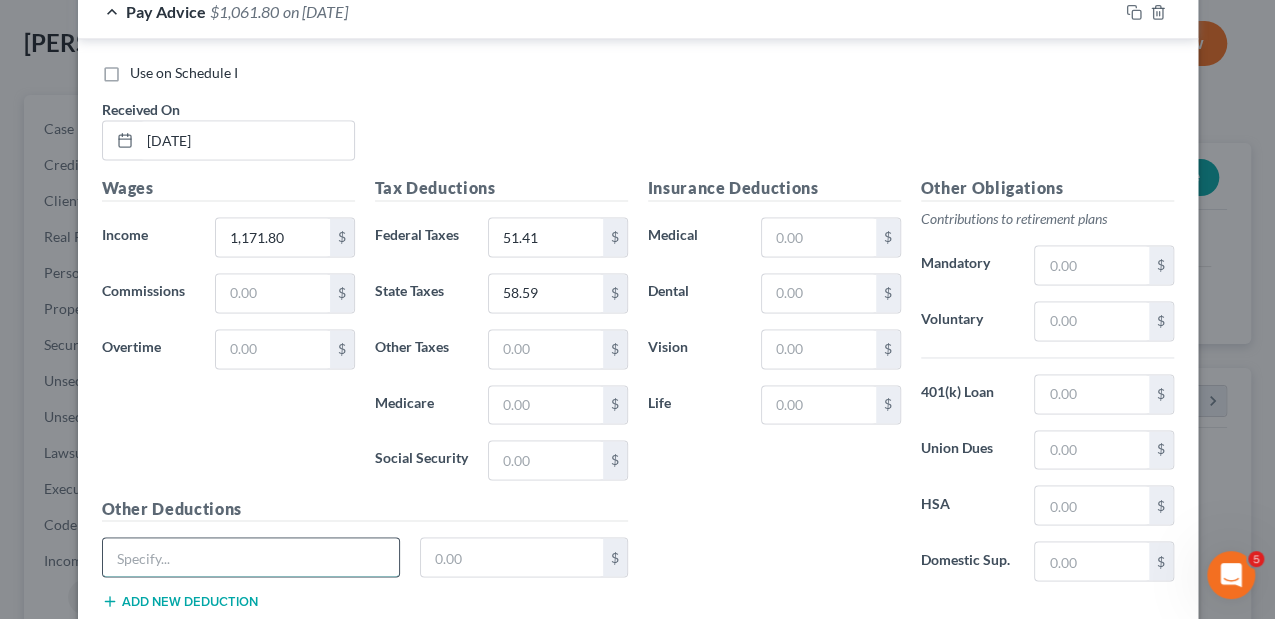 type on "Massachusetts Paid Medical" 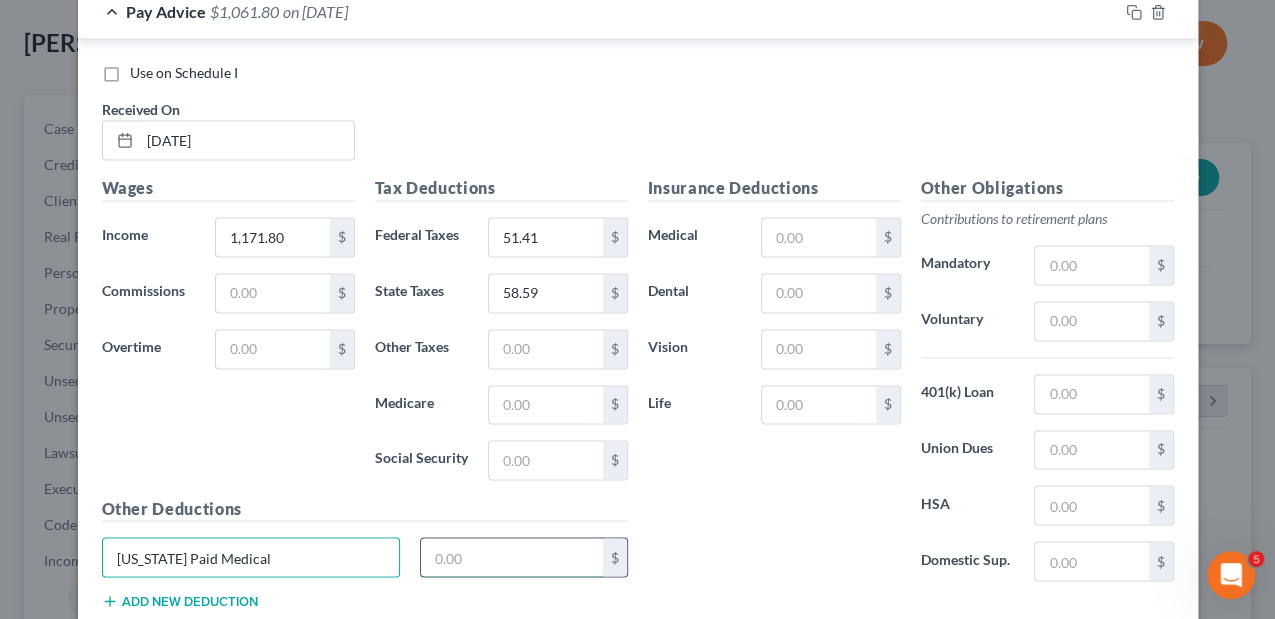 click at bounding box center (512, 557) 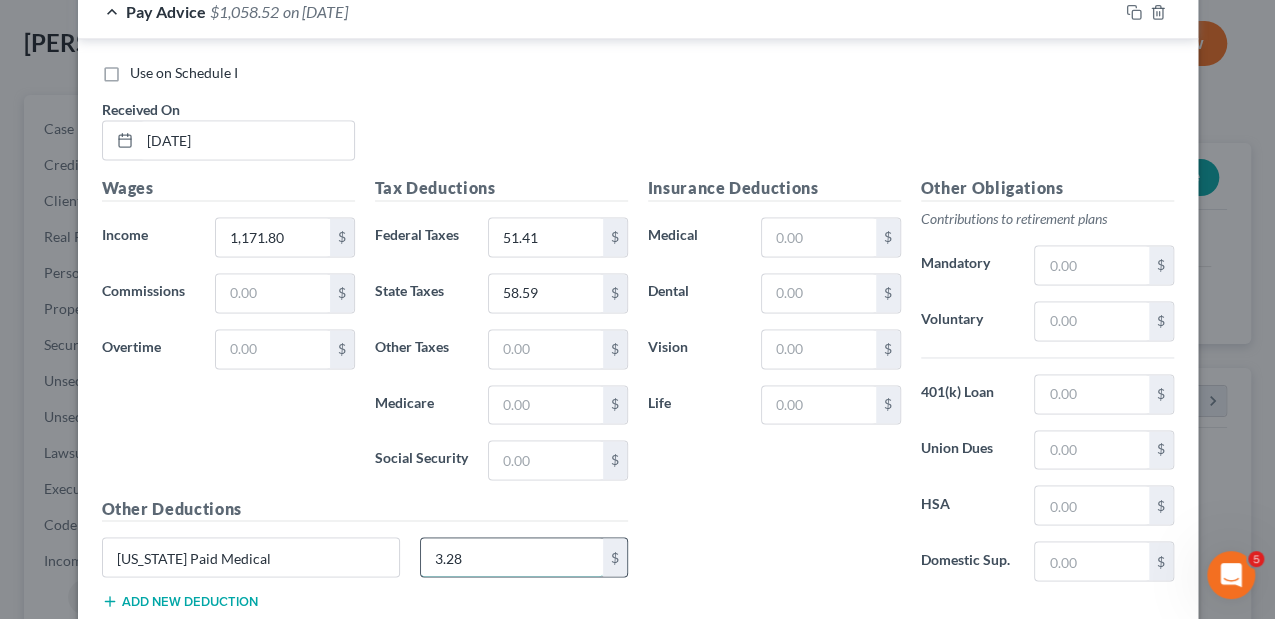 type on "3.28" 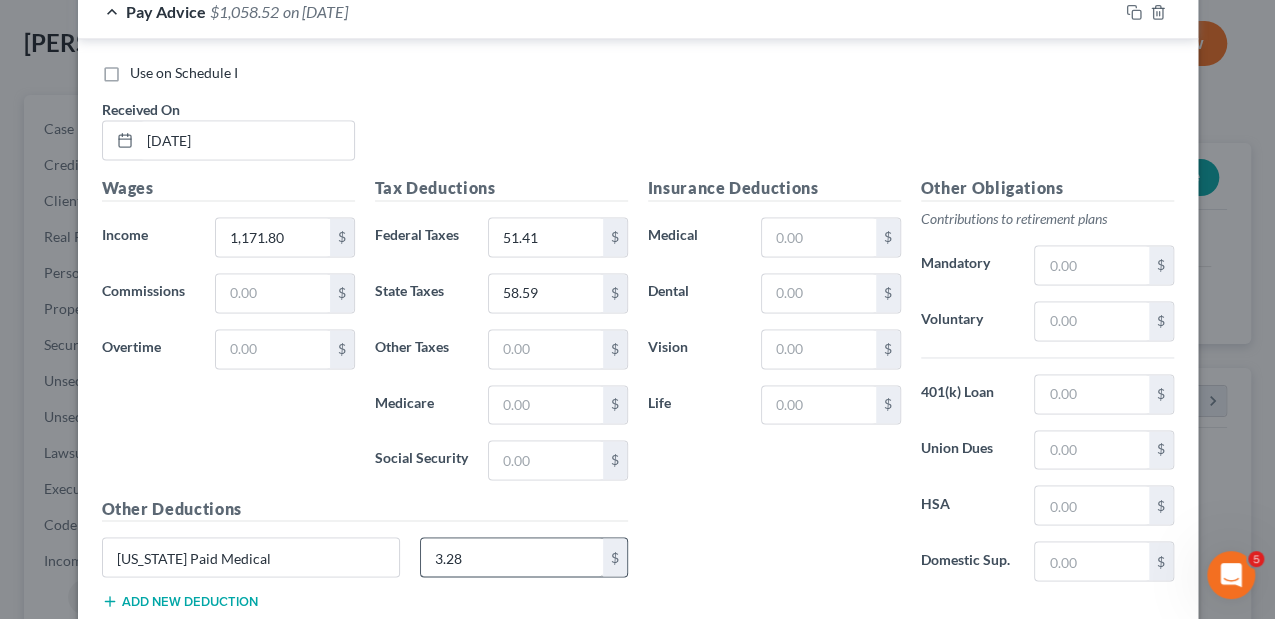 type 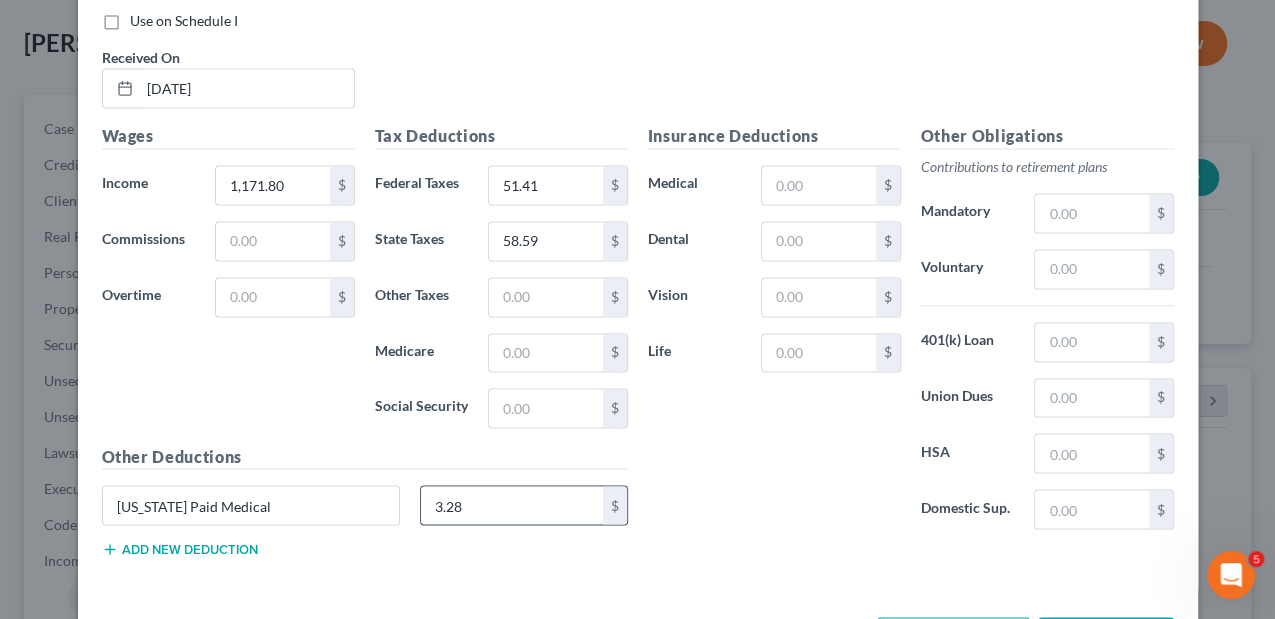 scroll, scrollTop: 1536, scrollLeft: 0, axis: vertical 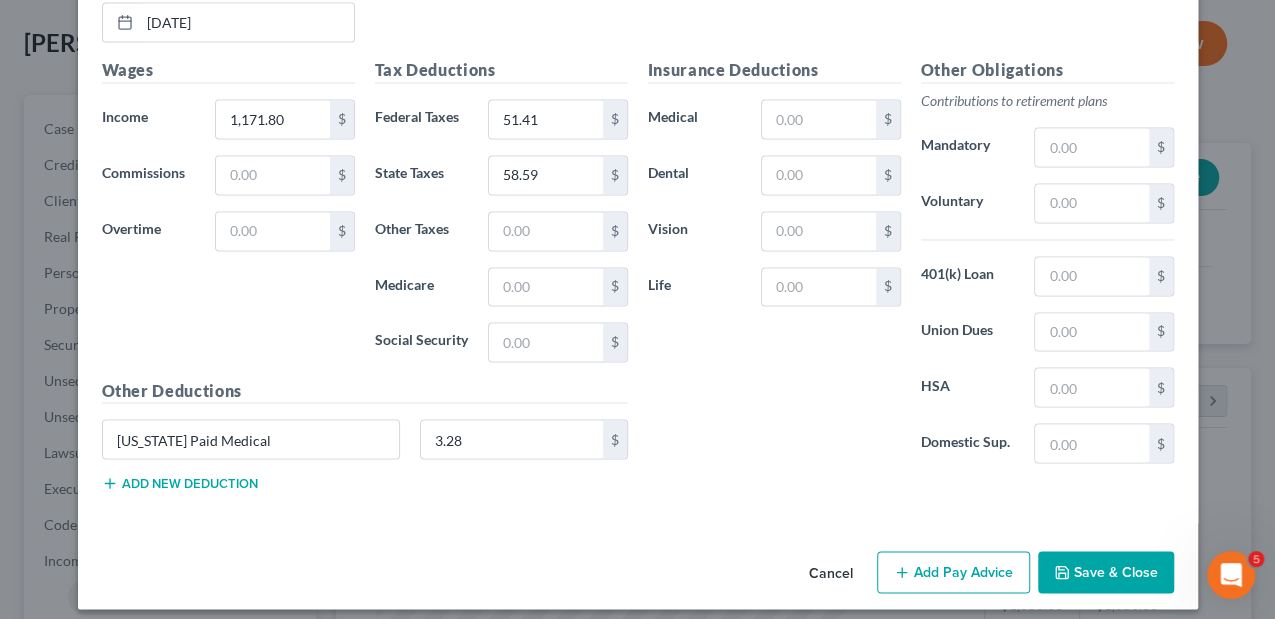 click on "Add new deduction" at bounding box center [180, 483] 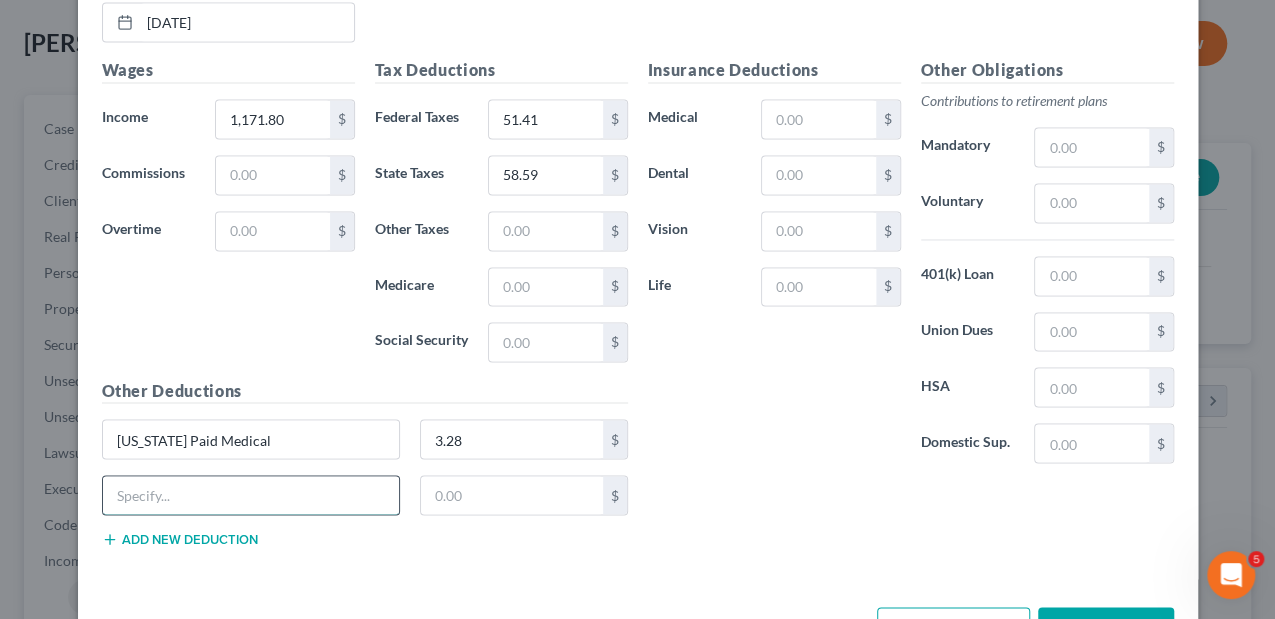 click at bounding box center [251, 495] 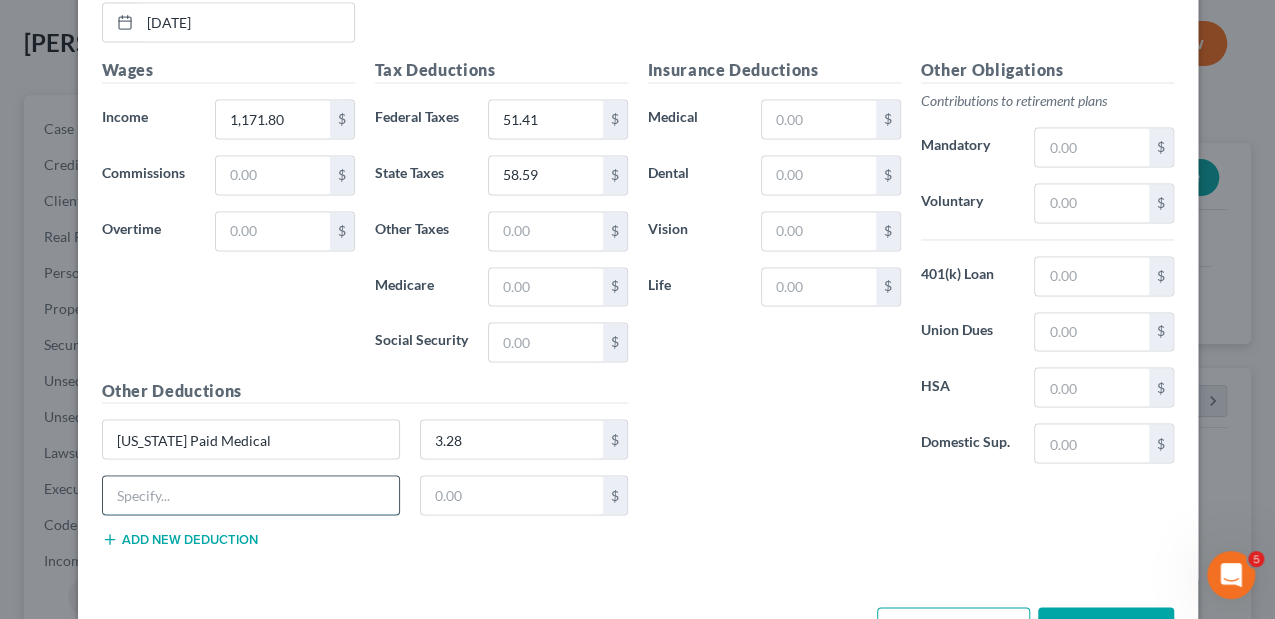 type on "Massachusetts Paid Family" 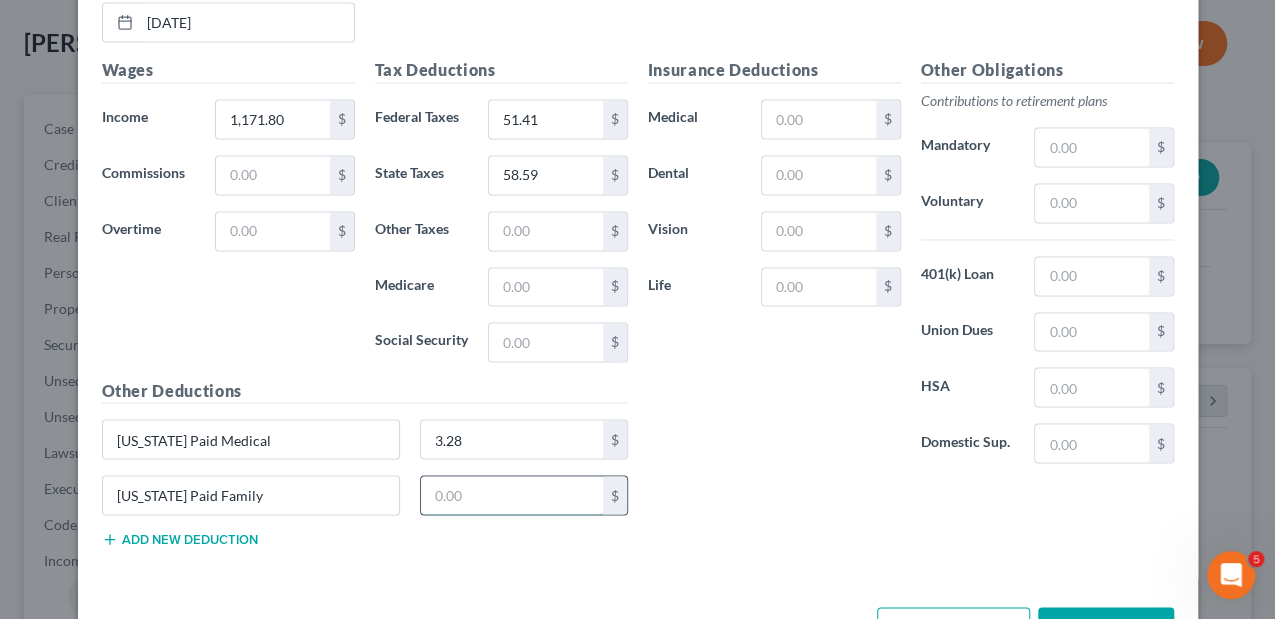 click at bounding box center (512, 495) 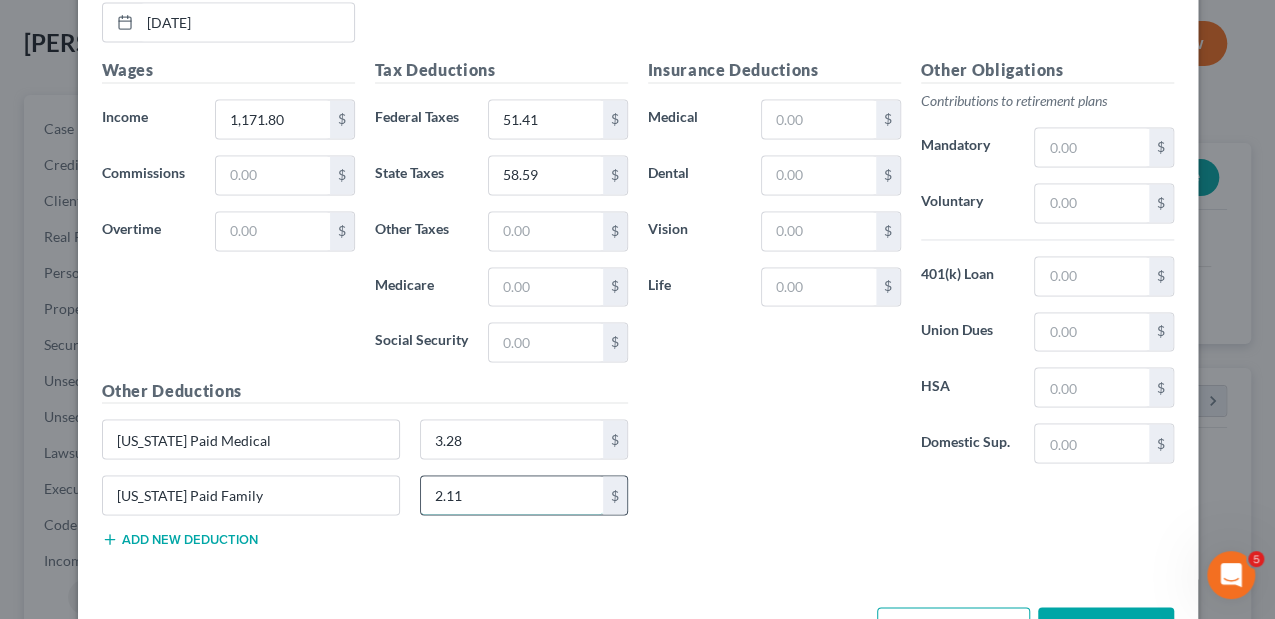type on "2.11" 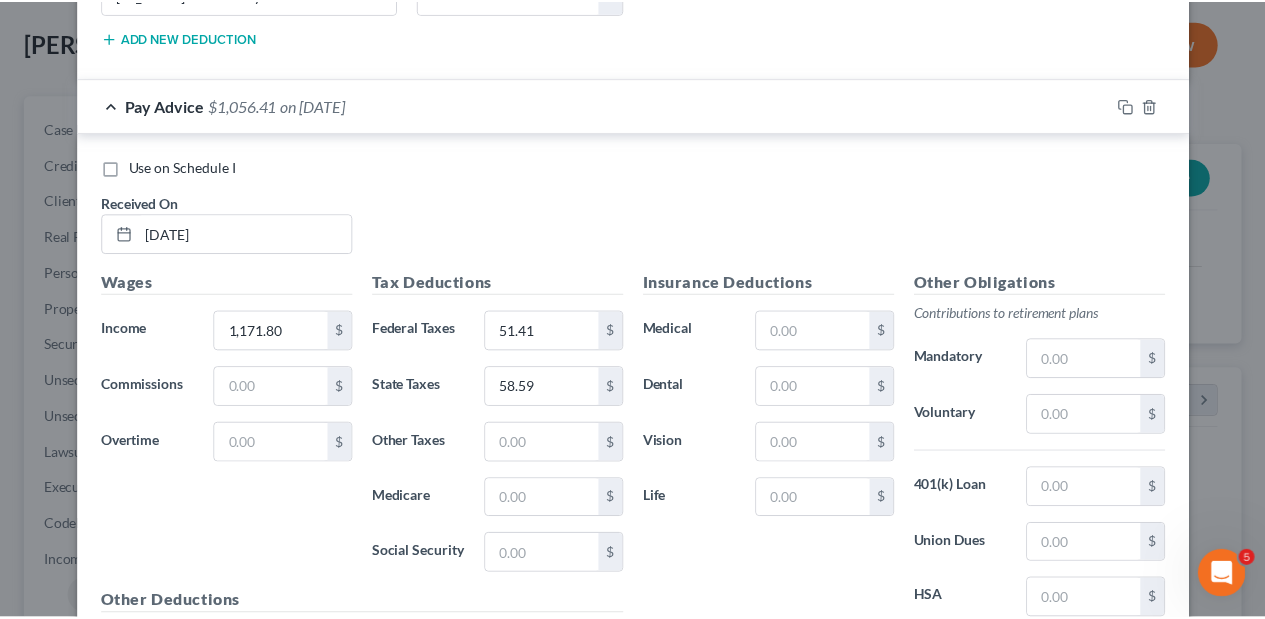 scroll, scrollTop: 1591, scrollLeft: 0, axis: vertical 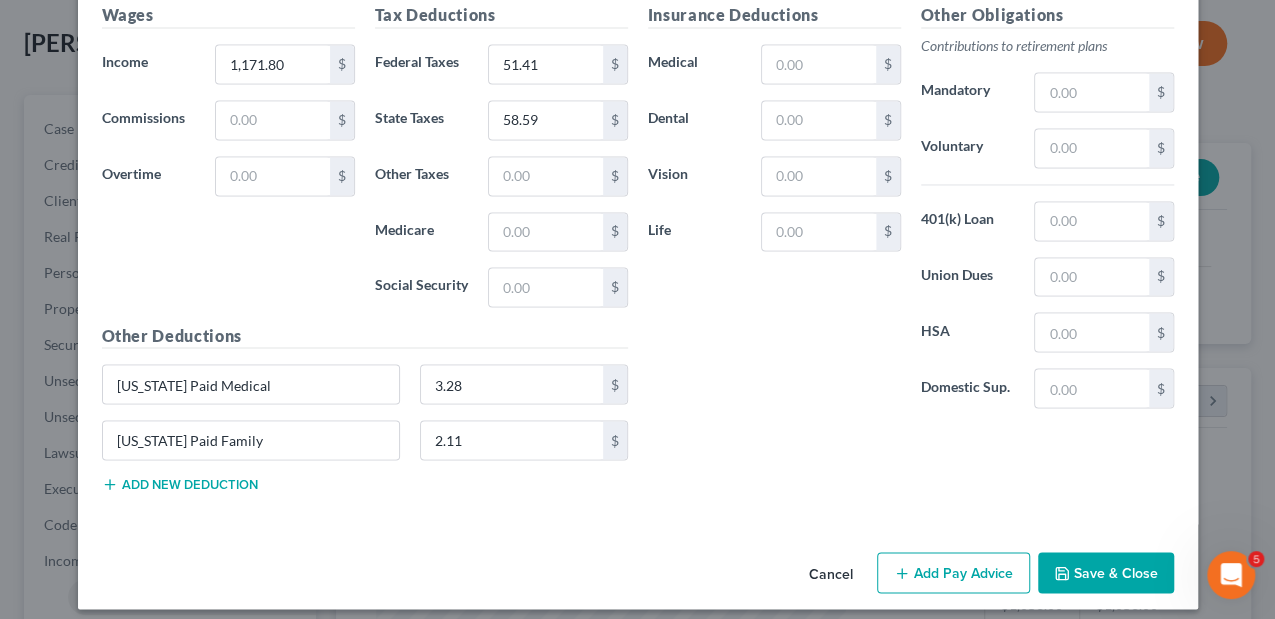 click on "Save & Close" at bounding box center (1106, 573) 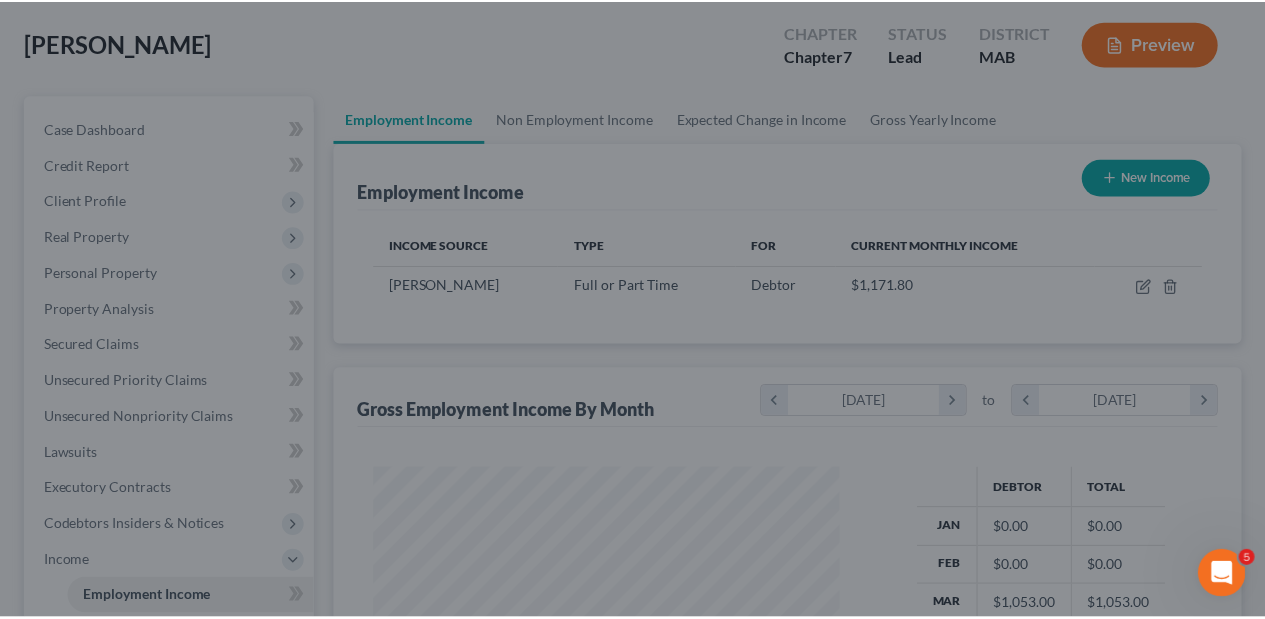 scroll, scrollTop: 356, scrollLeft: 506, axis: both 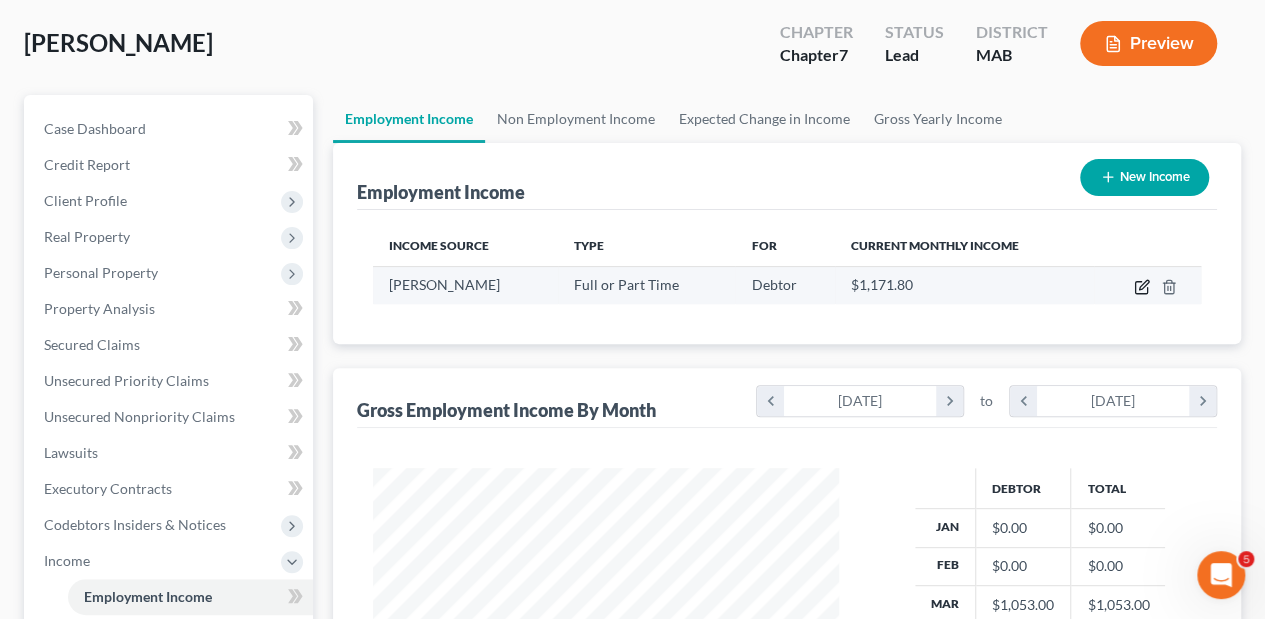 click 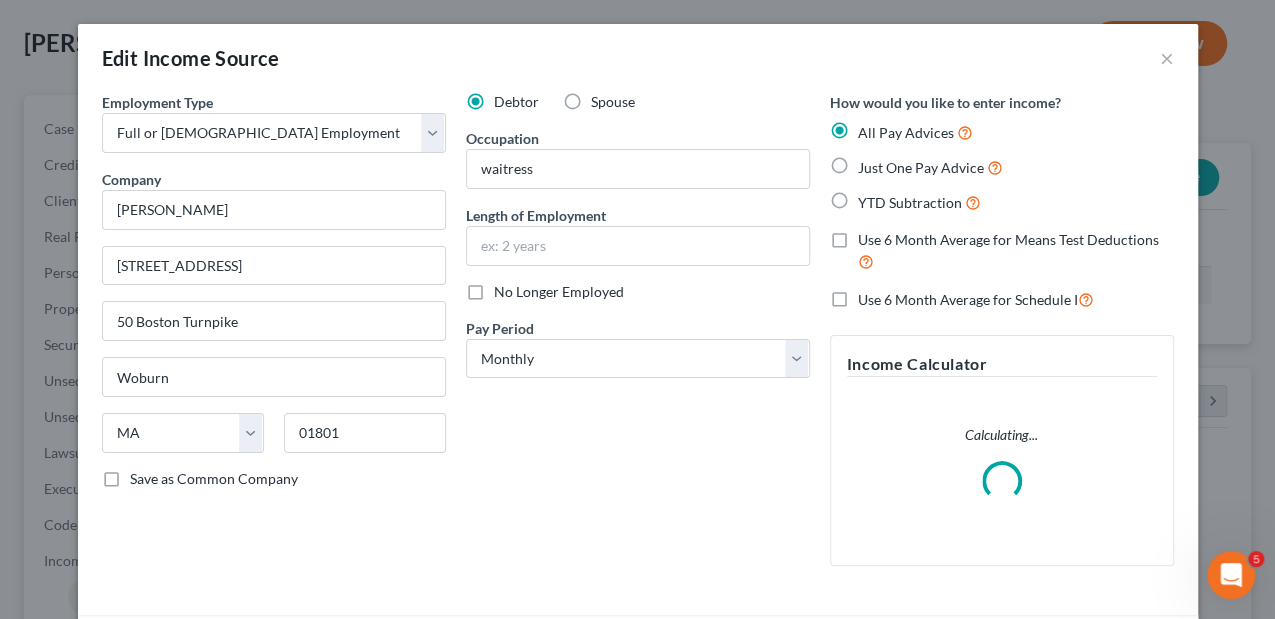 scroll, scrollTop: 999644, scrollLeft: 999489, axis: both 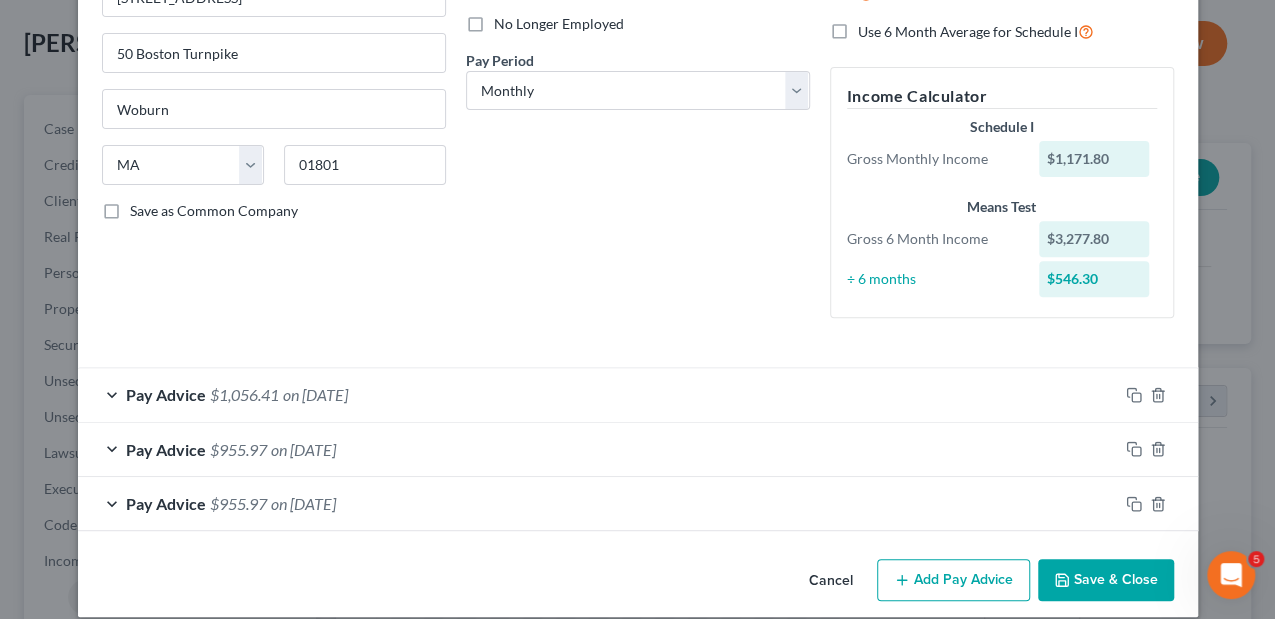 click on "Add Pay Advice" at bounding box center (953, 580) 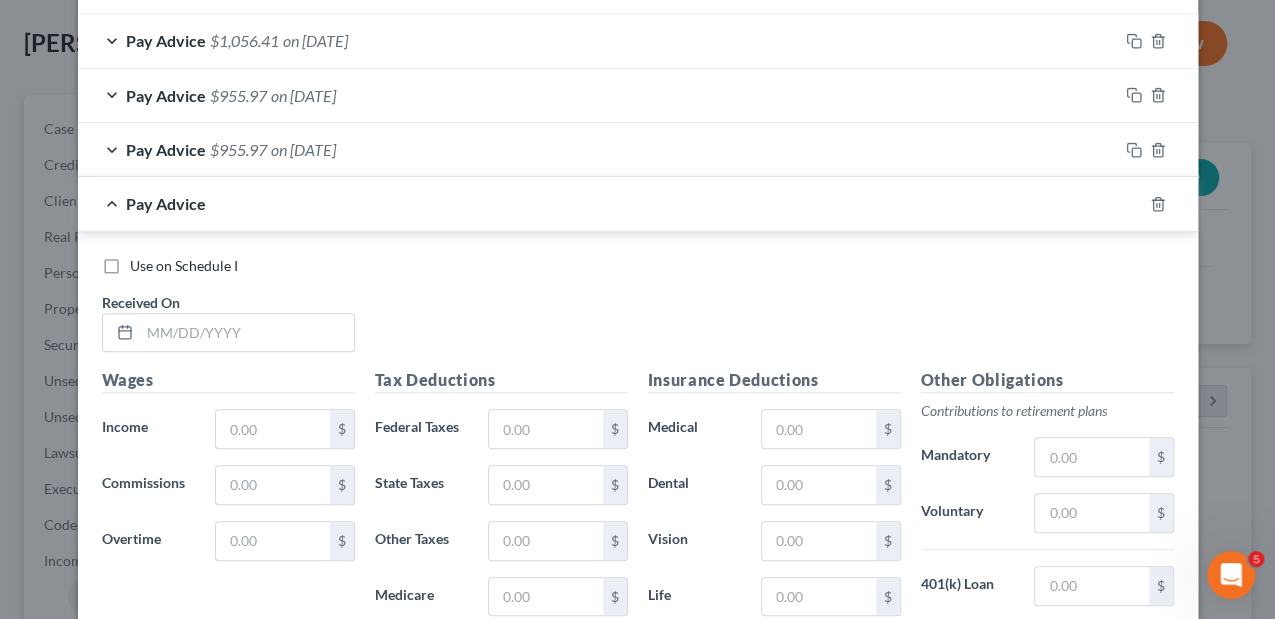 scroll, scrollTop: 668, scrollLeft: 0, axis: vertical 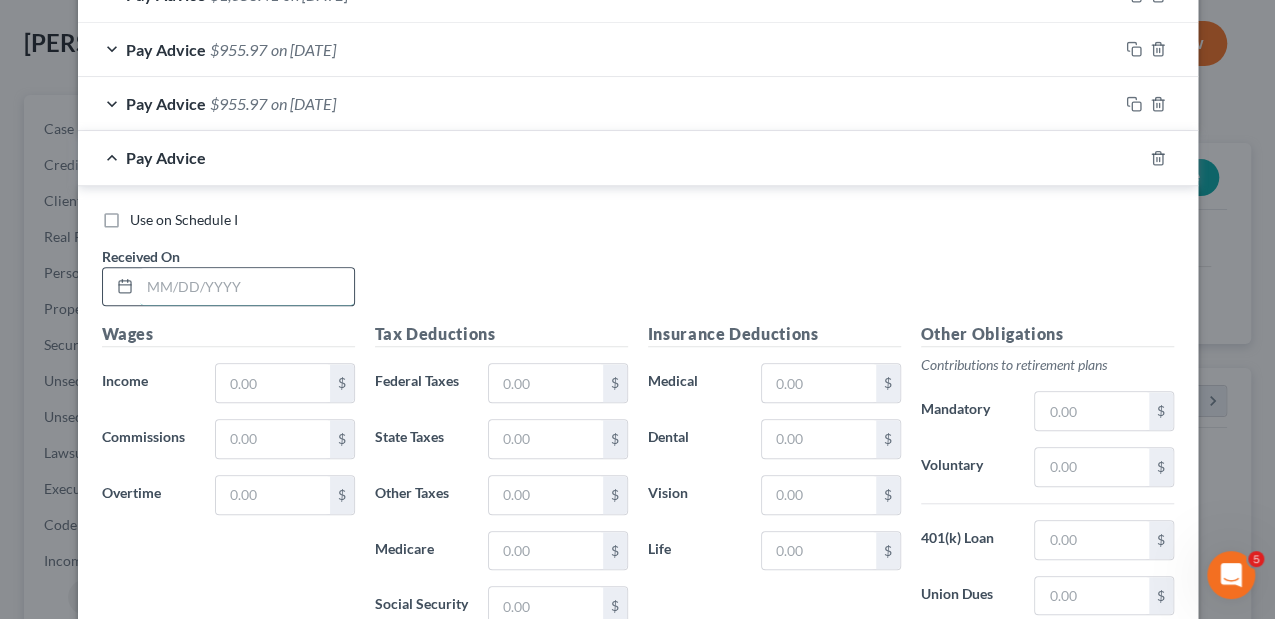 click at bounding box center [247, 287] 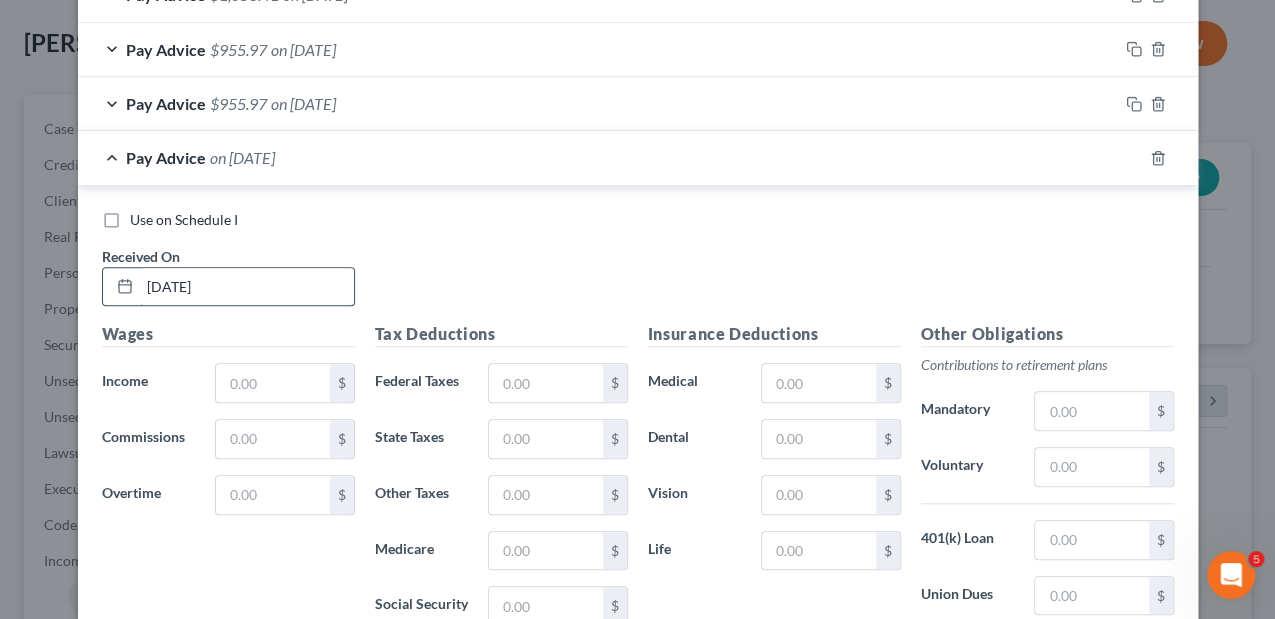 type on "04/25/2025" 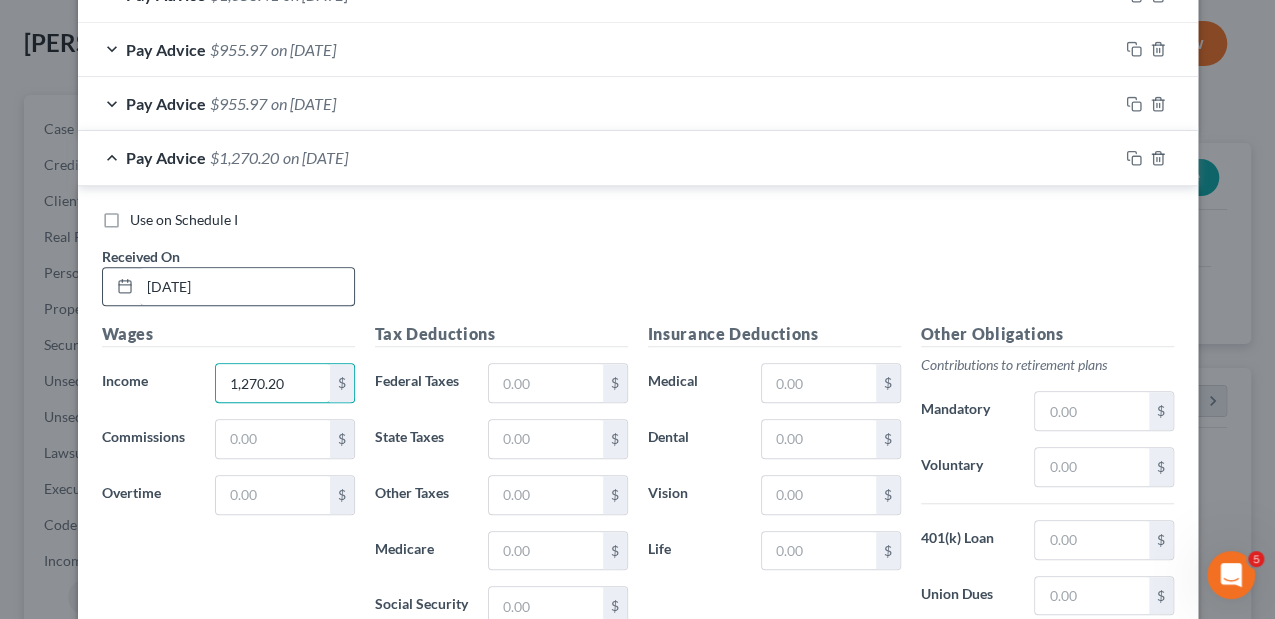 type on "1,270.20" 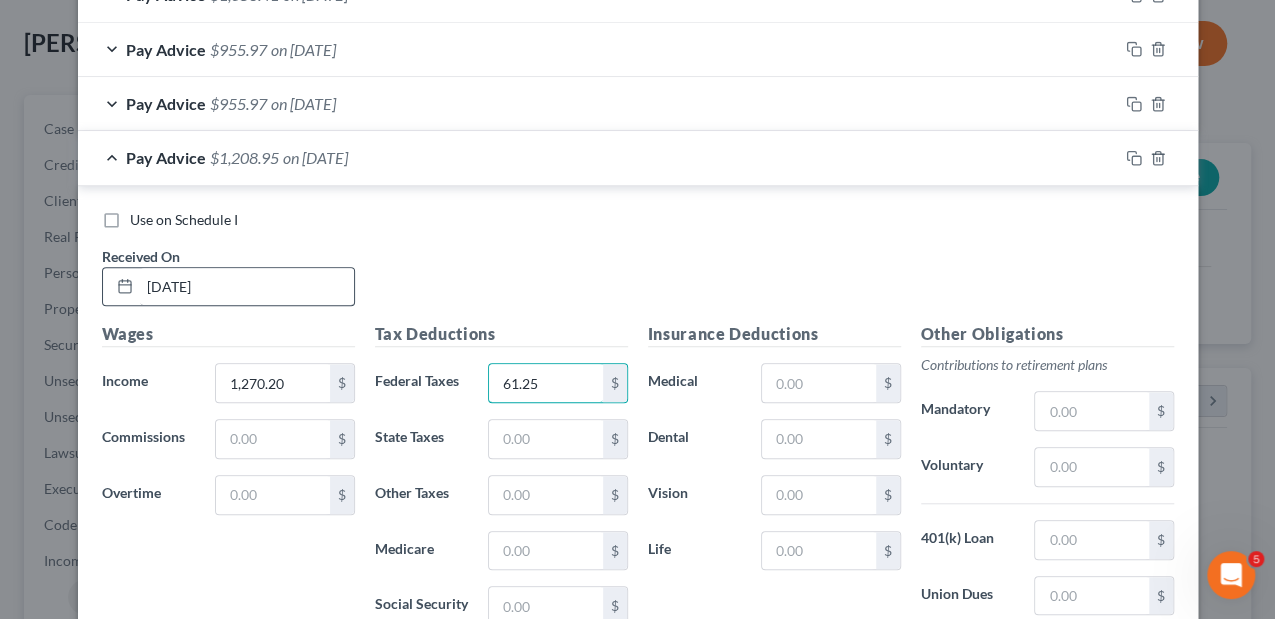 type on "61.25" 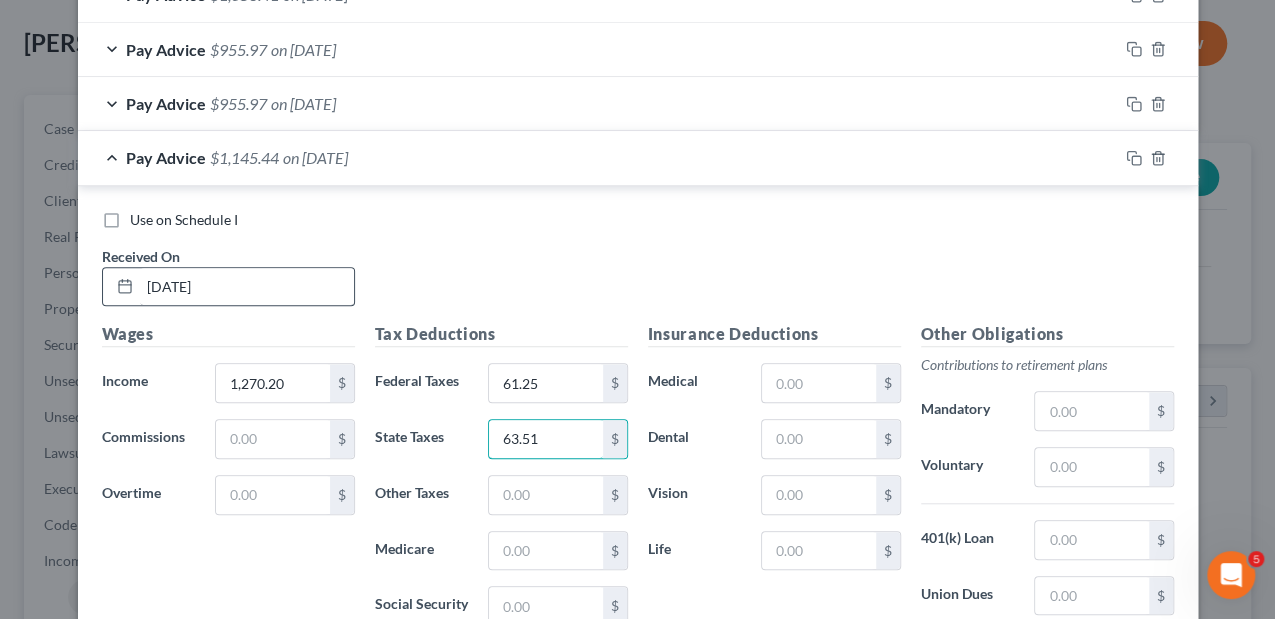 type on "63.51" 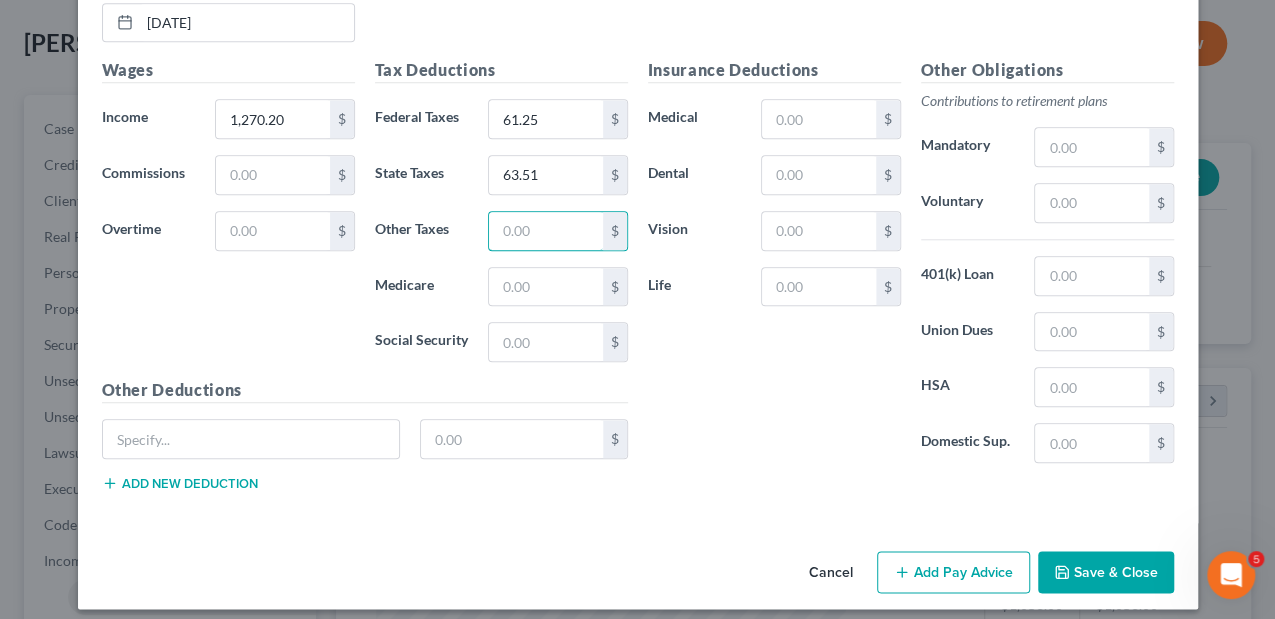 scroll, scrollTop: 938, scrollLeft: 0, axis: vertical 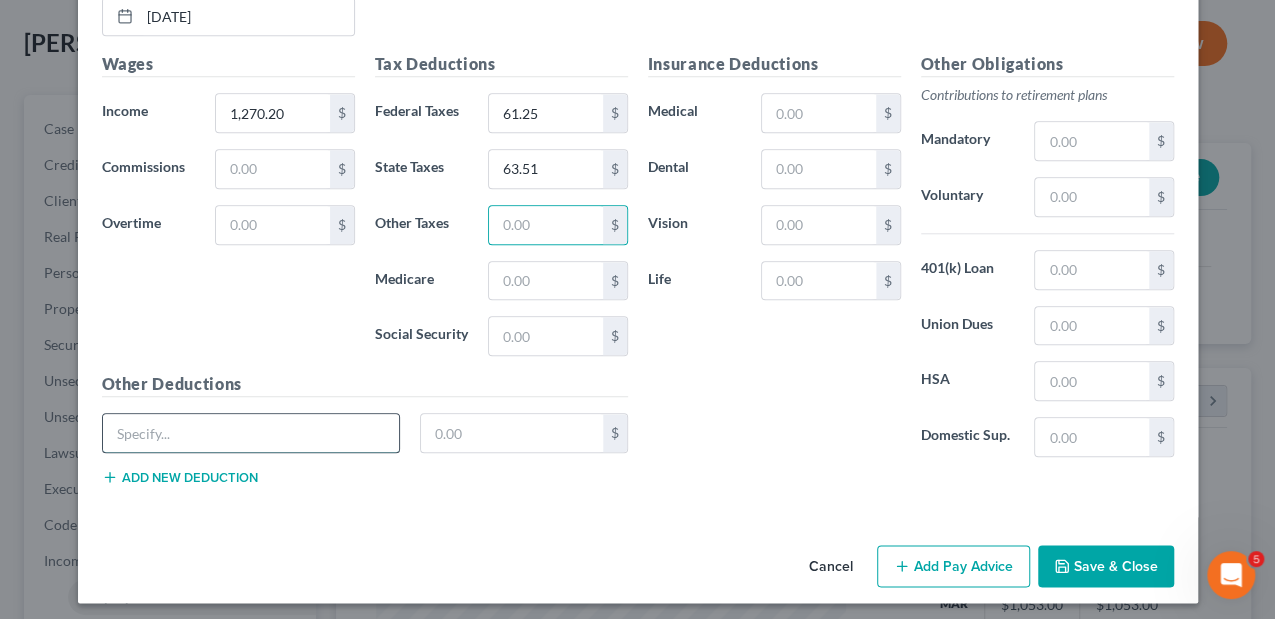 click at bounding box center (251, 433) 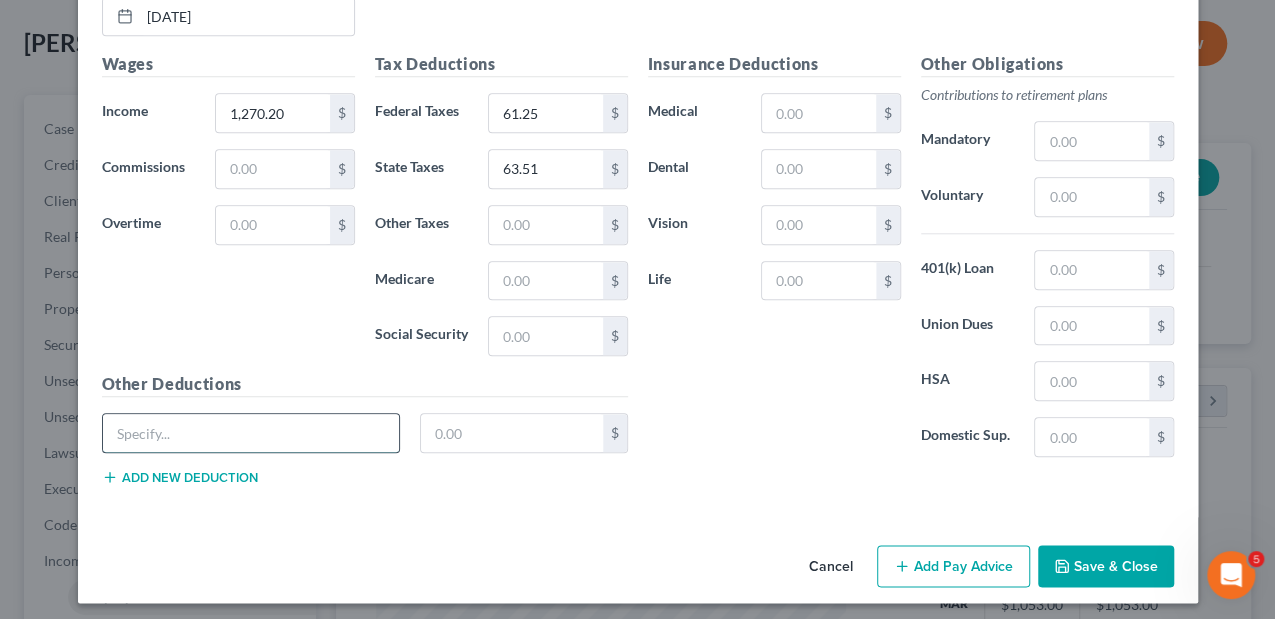 type on "Massachusetts Paid Medical" 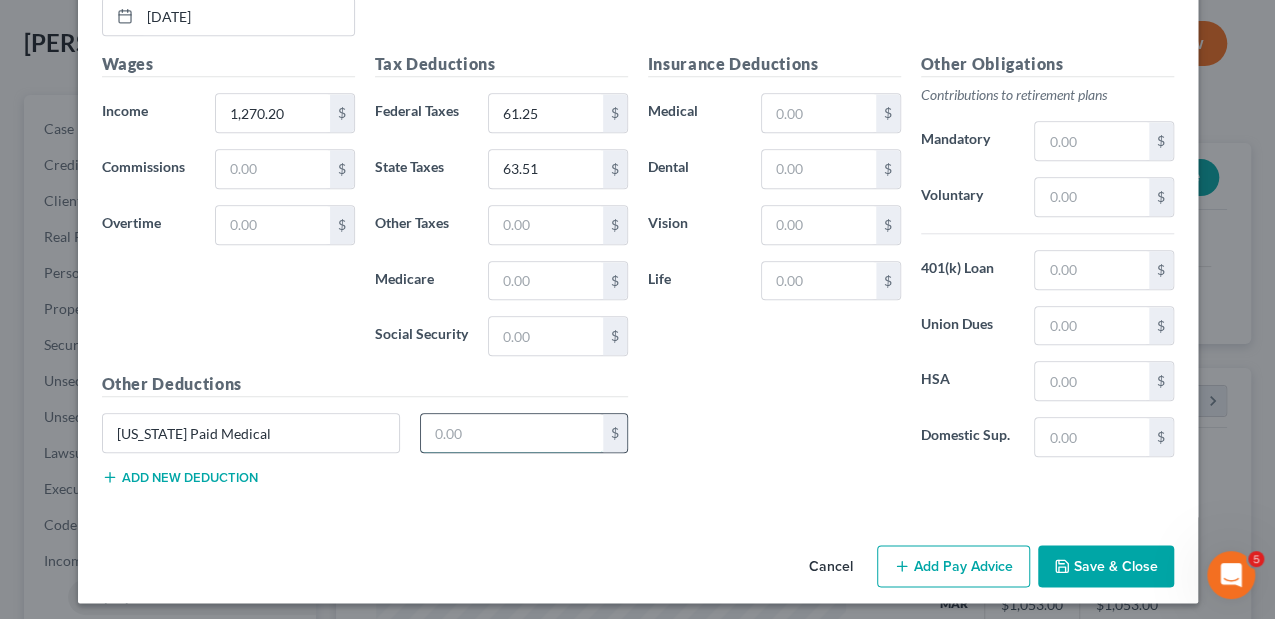 click at bounding box center (512, 433) 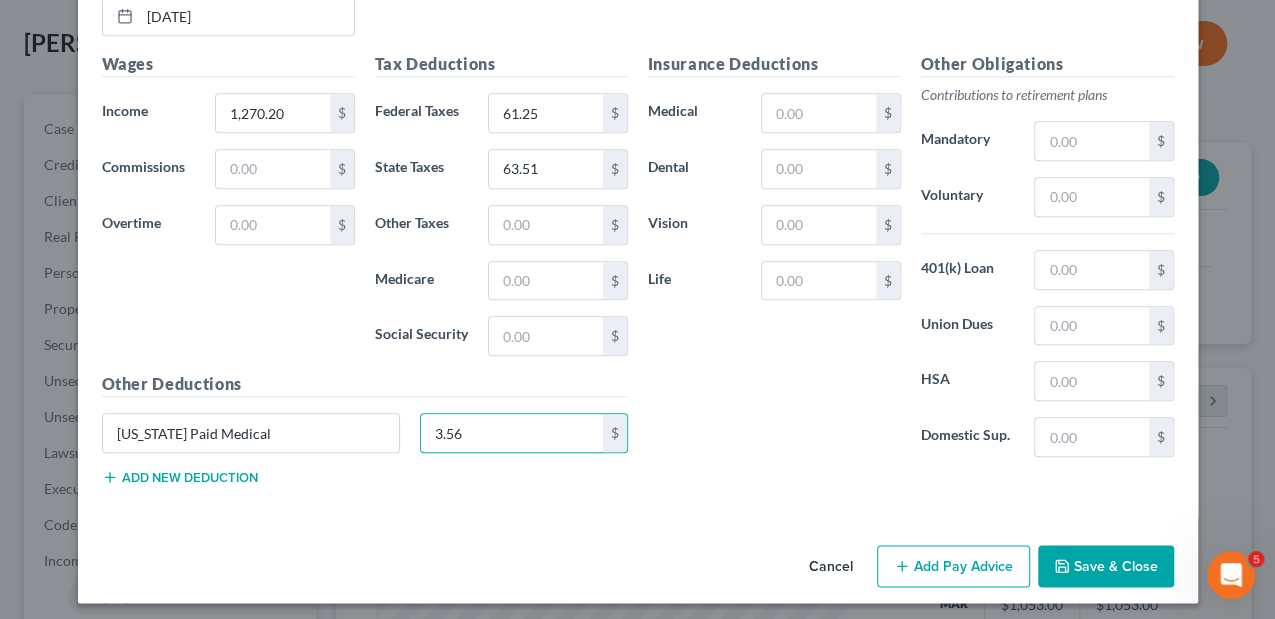 type on "3.56" 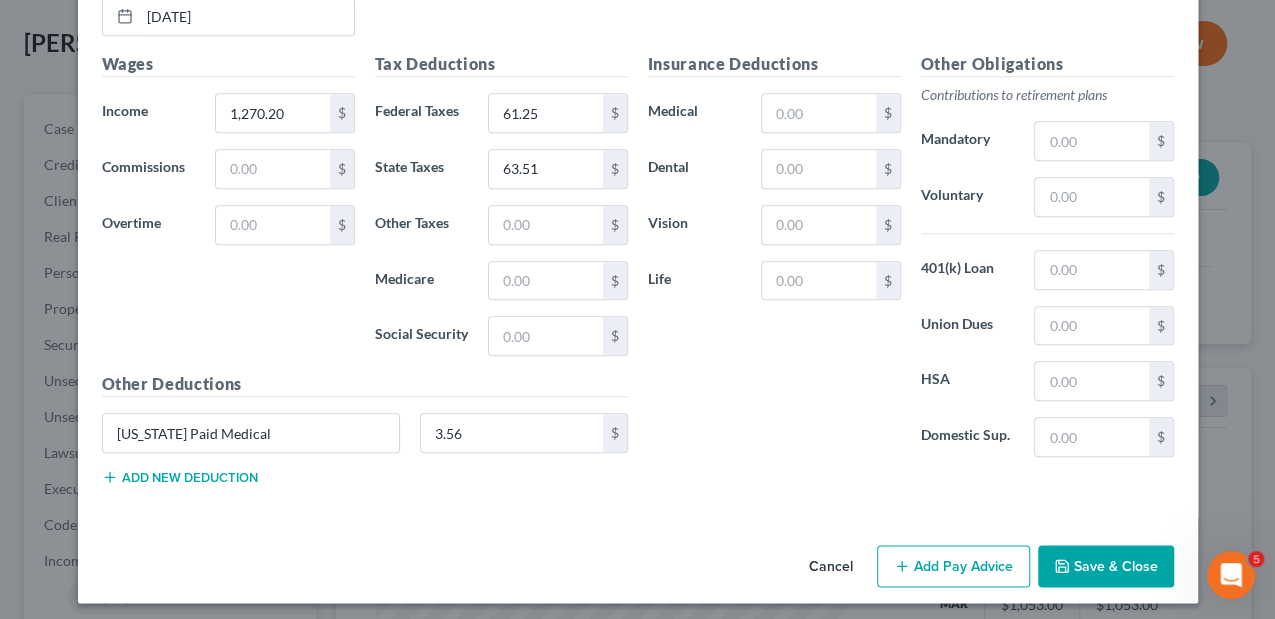 click on "Add new deduction" at bounding box center [180, 477] 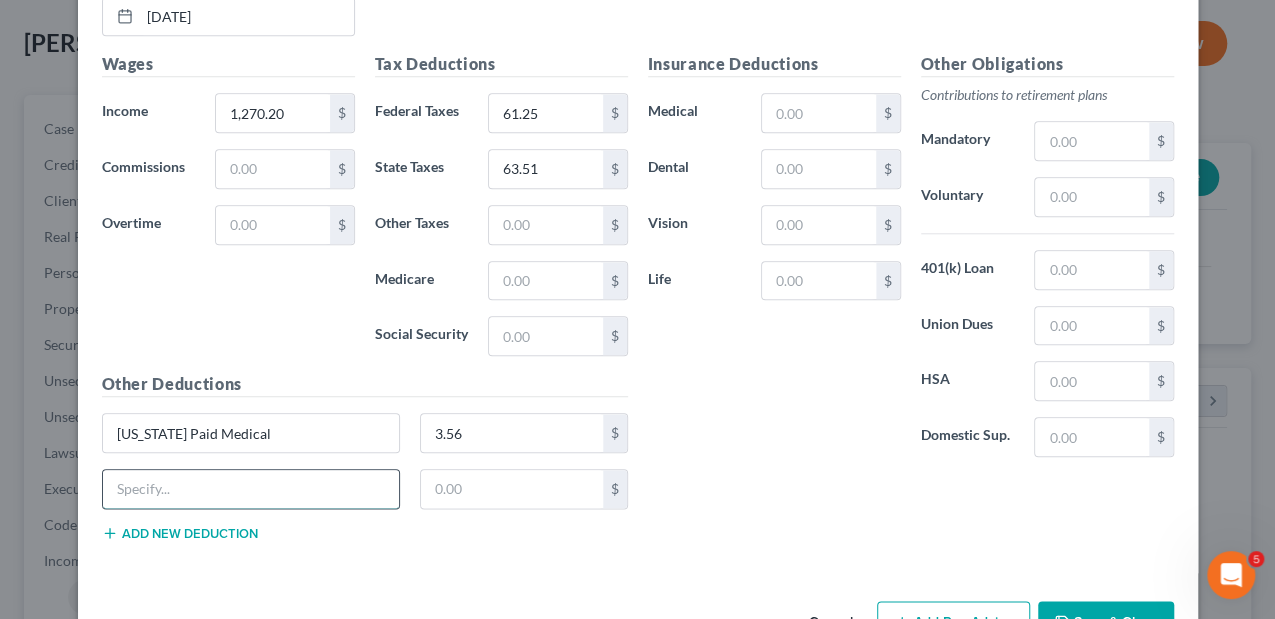 click at bounding box center (251, 489) 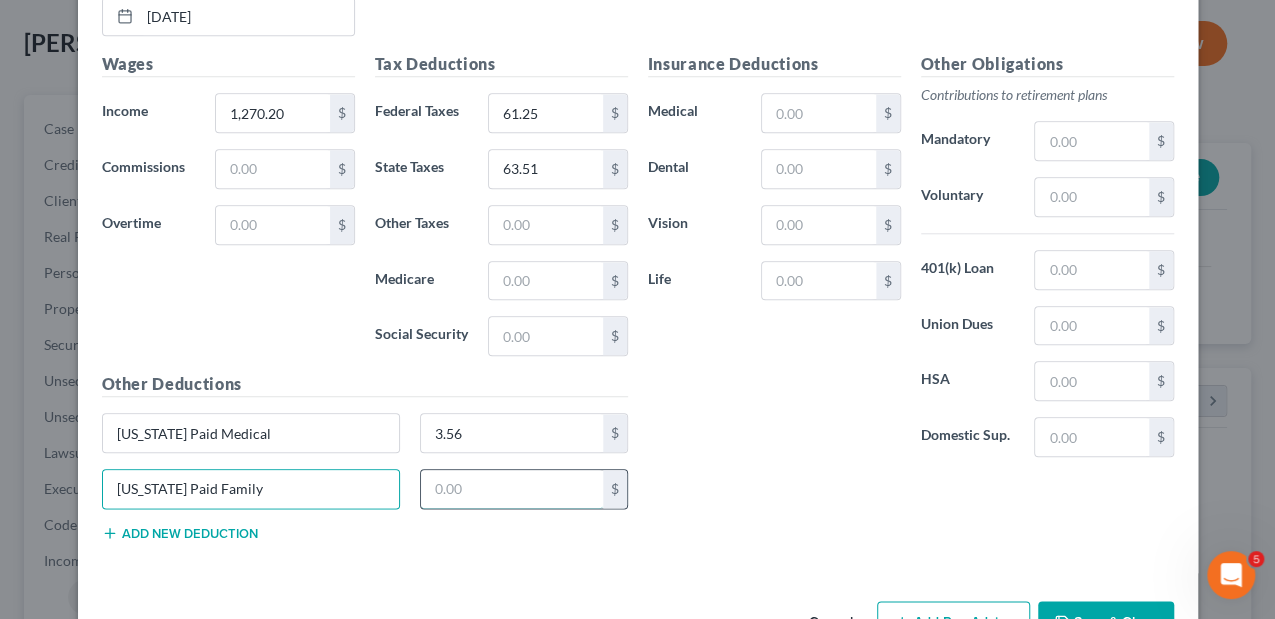 click at bounding box center [512, 489] 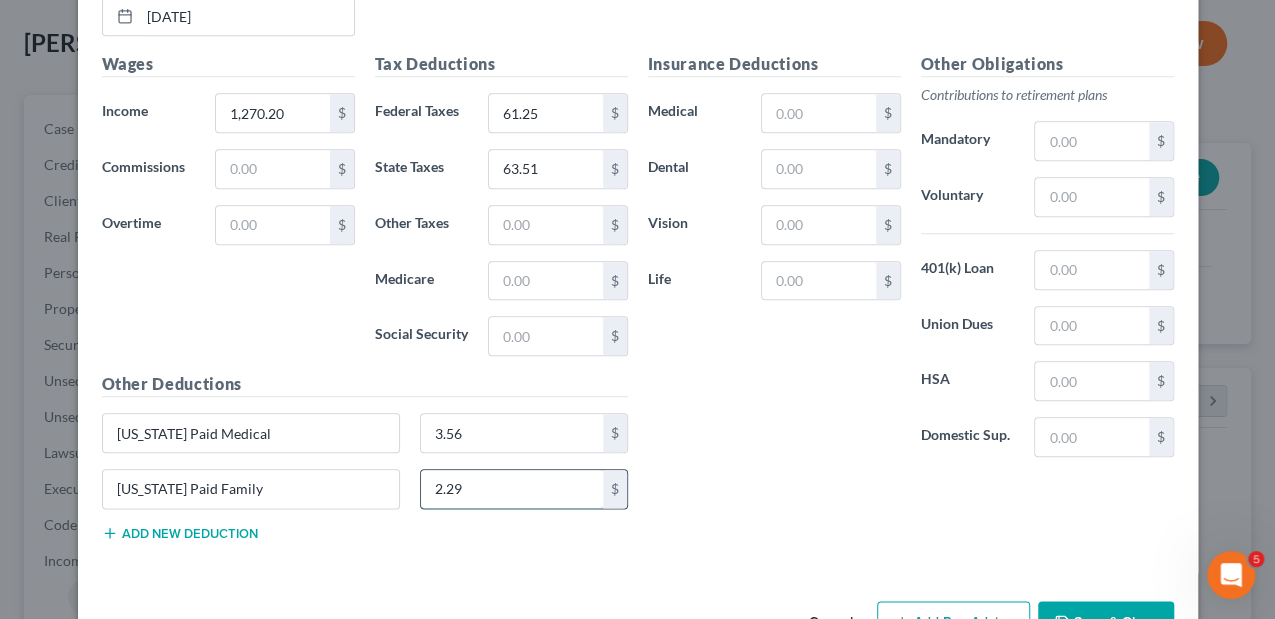 type on "2.29" 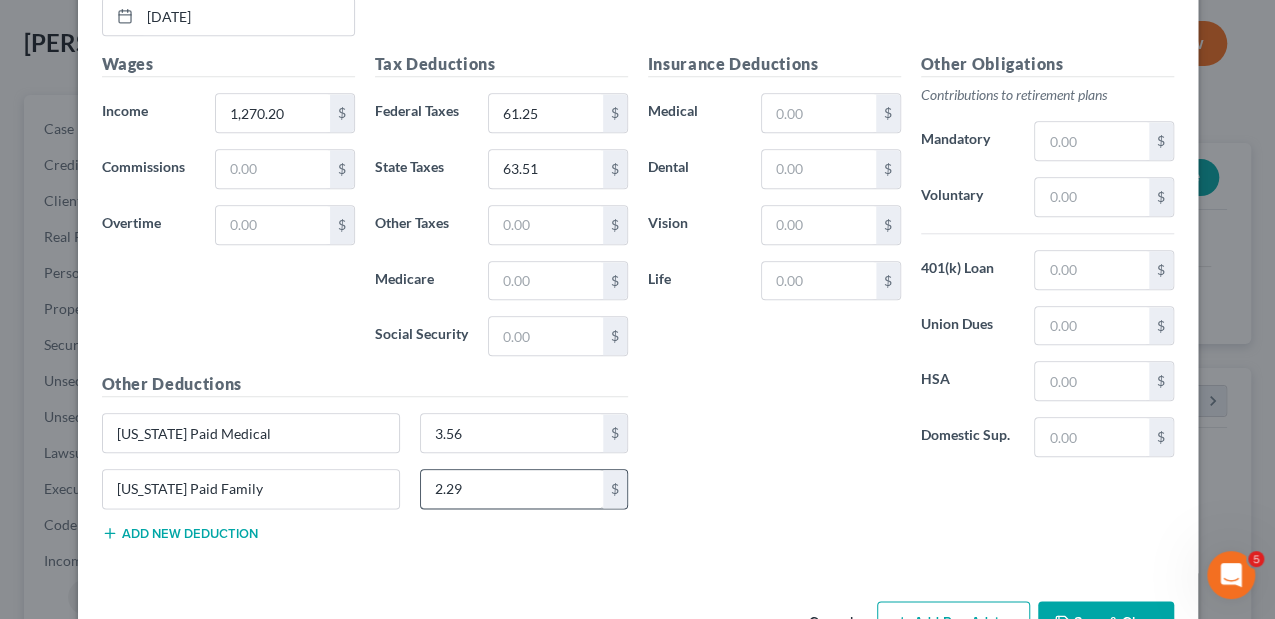 type 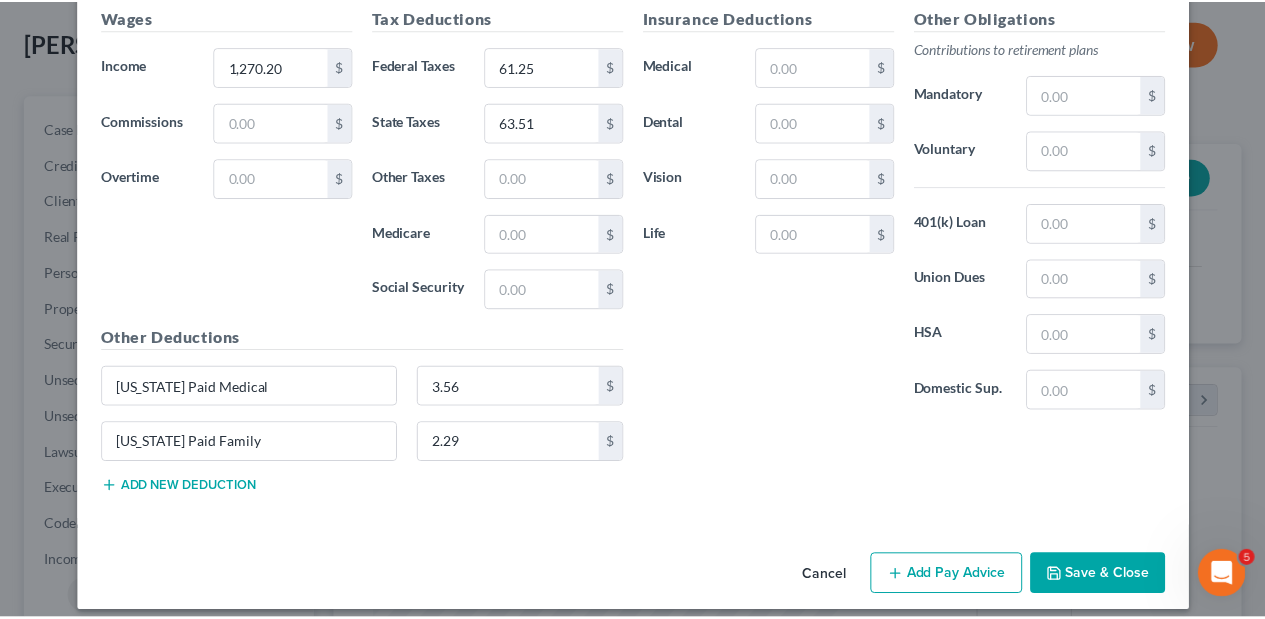 scroll, scrollTop: 993, scrollLeft: 0, axis: vertical 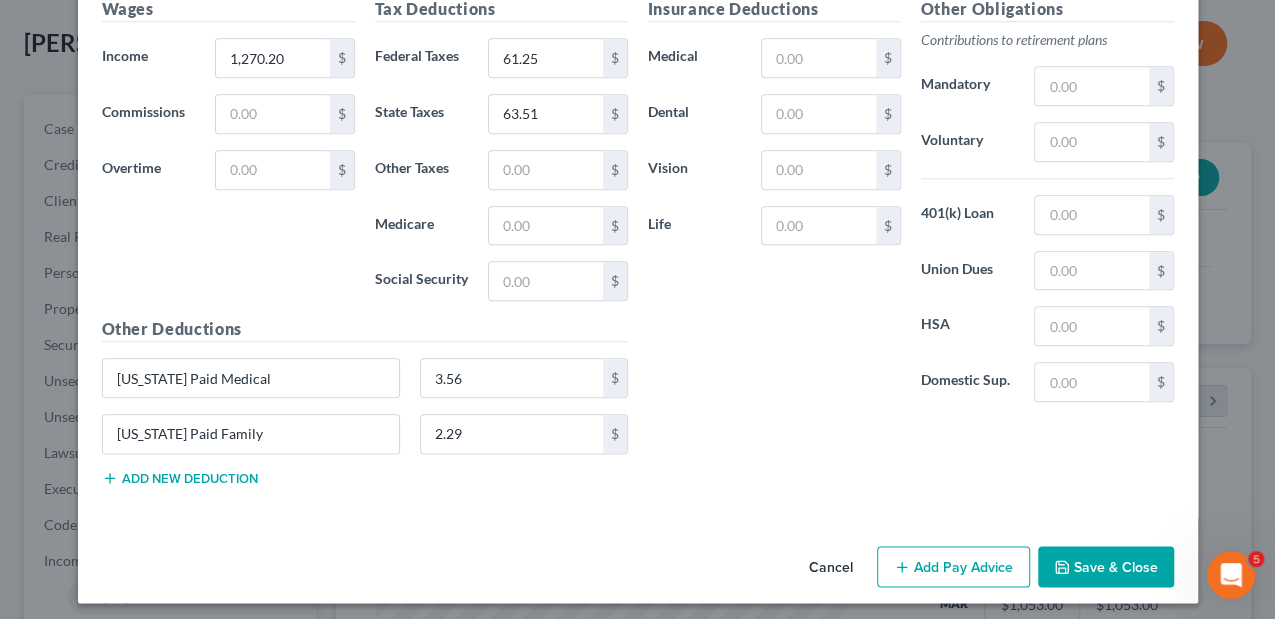 click on "Save & Close" at bounding box center (1106, 567) 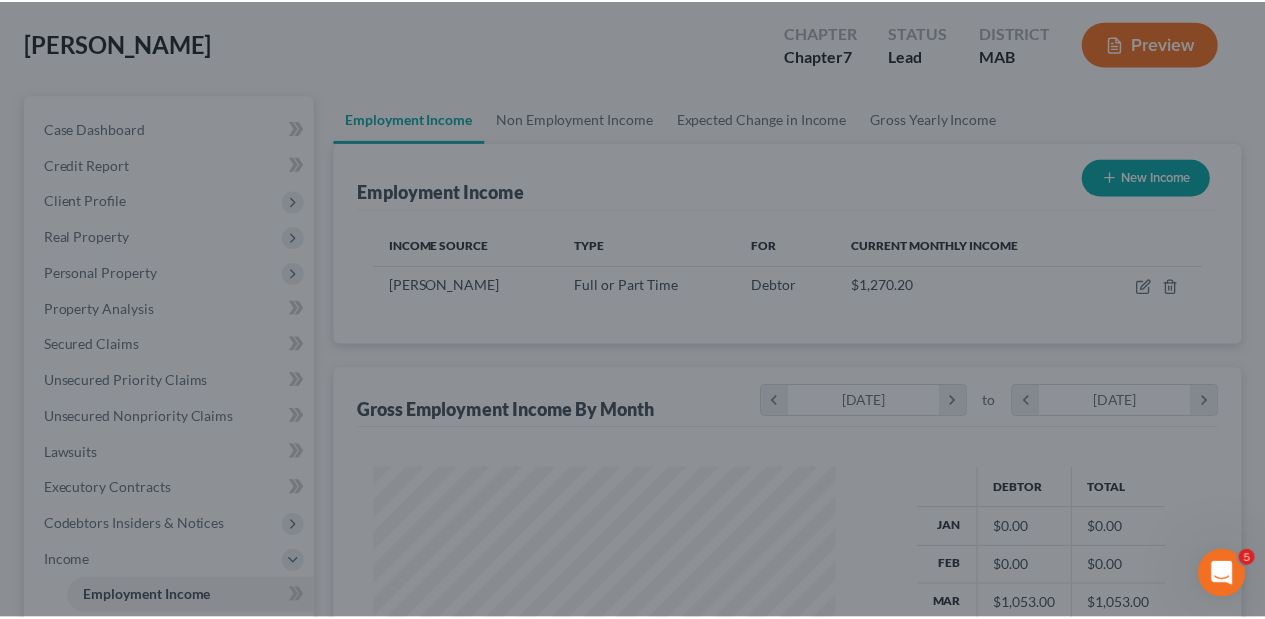 scroll, scrollTop: 356, scrollLeft: 506, axis: both 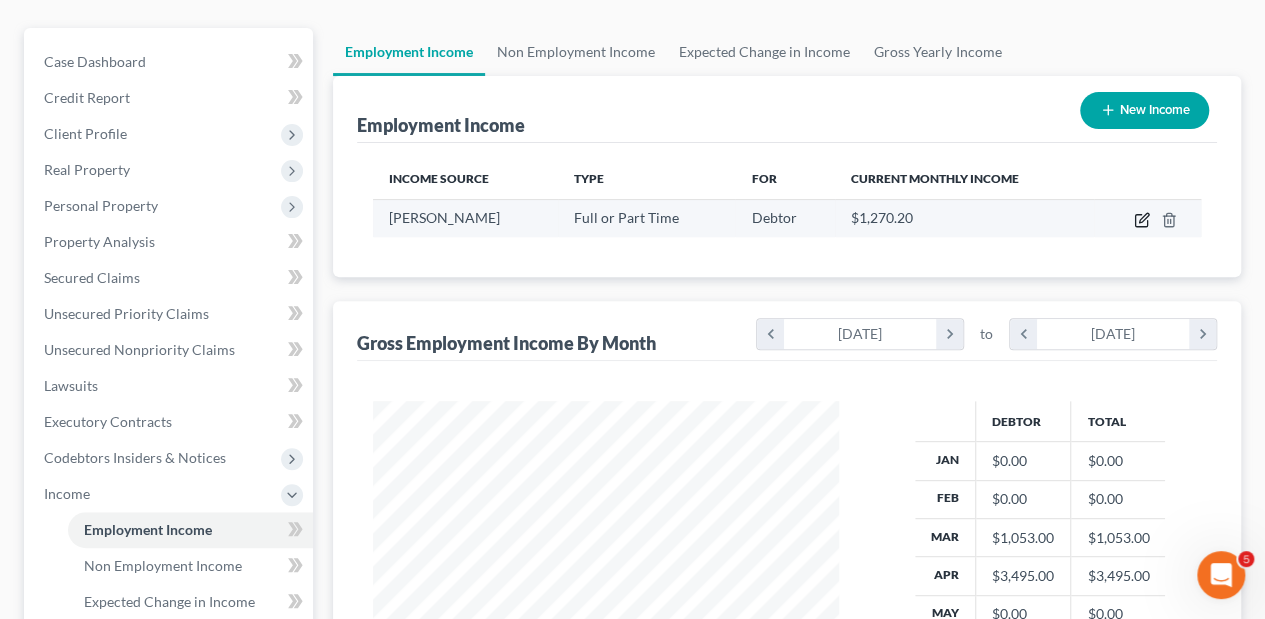 click 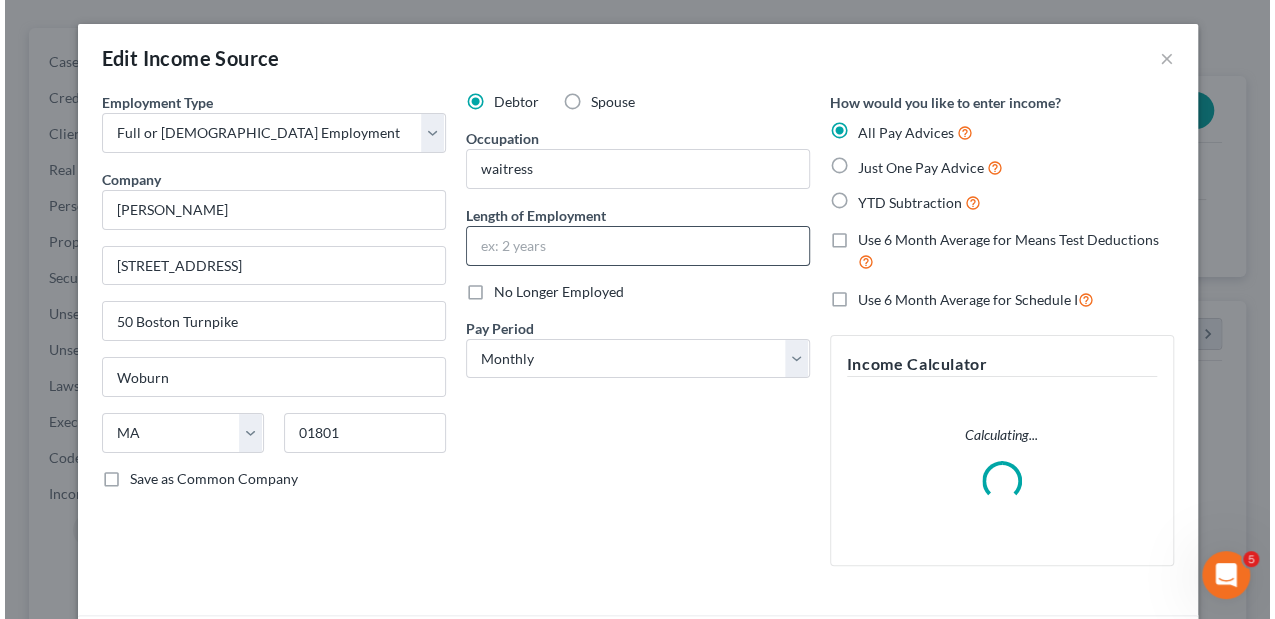 scroll, scrollTop: 999644, scrollLeft: 999489, axis: both 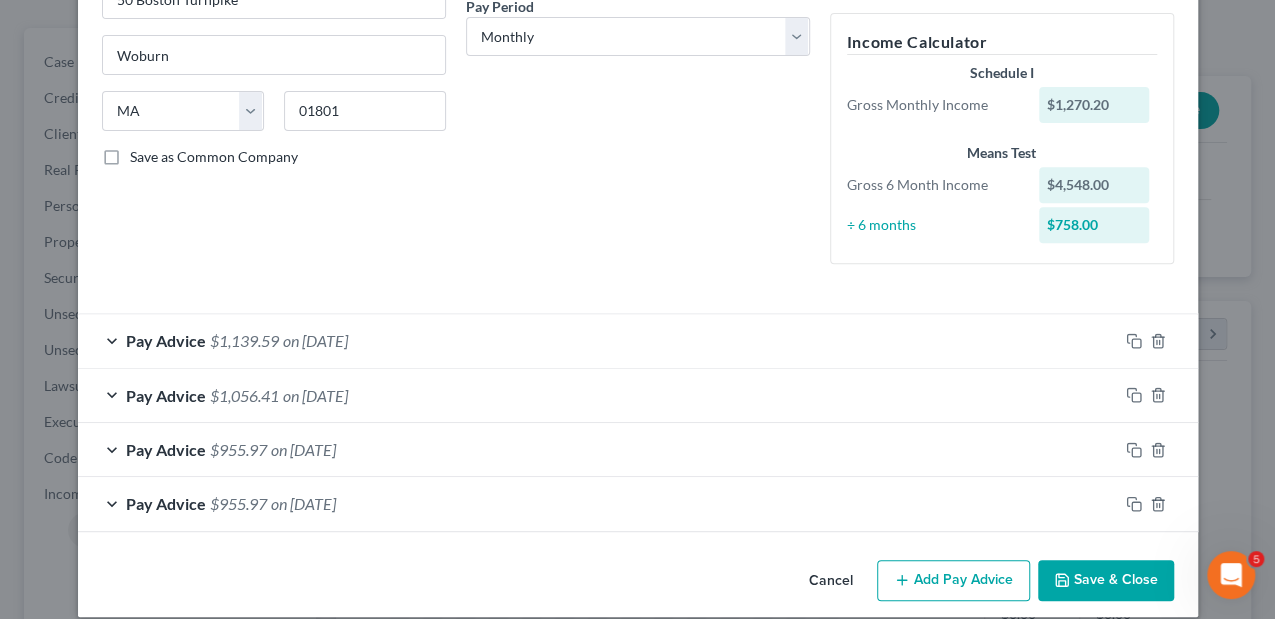 click on "Add Pay Advice" at bounding box center [953, 581] 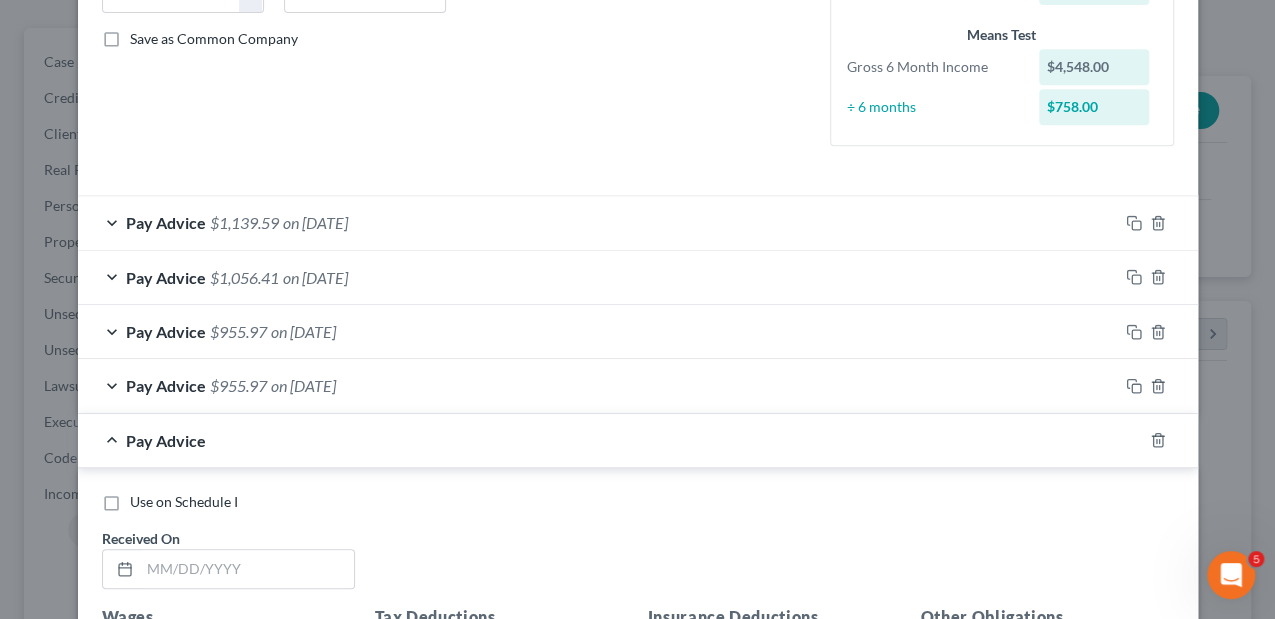 scroll, scrollTop: 655, scrollLeft: 0, axis: vertical 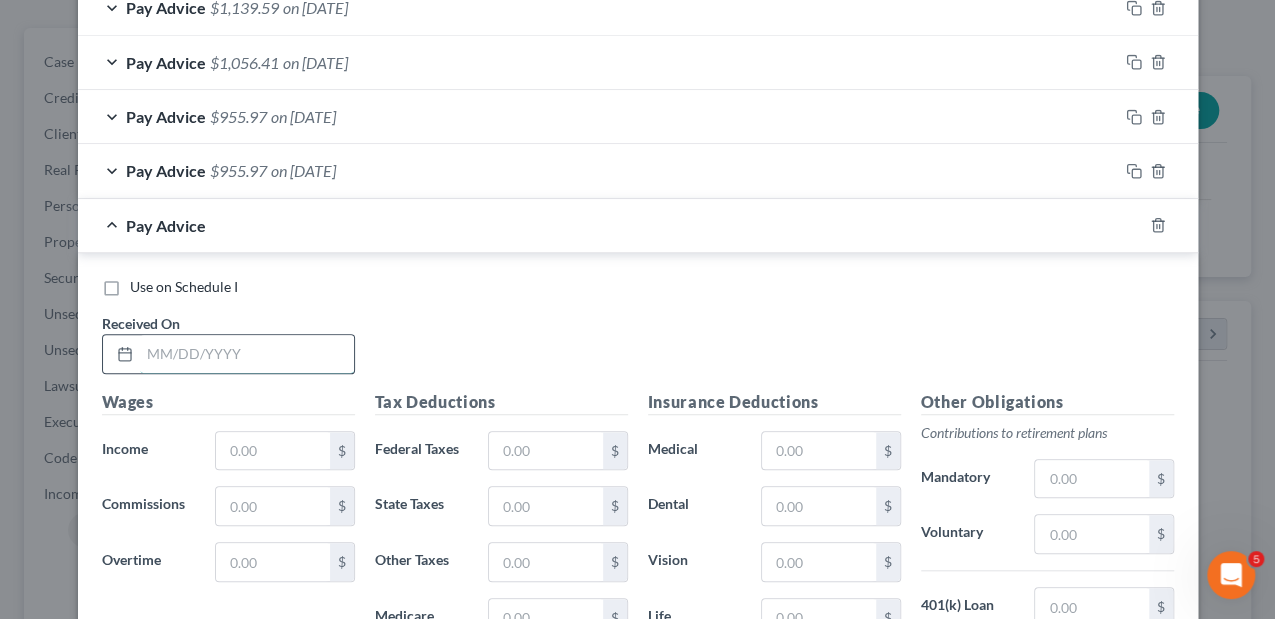click at bounding box center (247, 354) 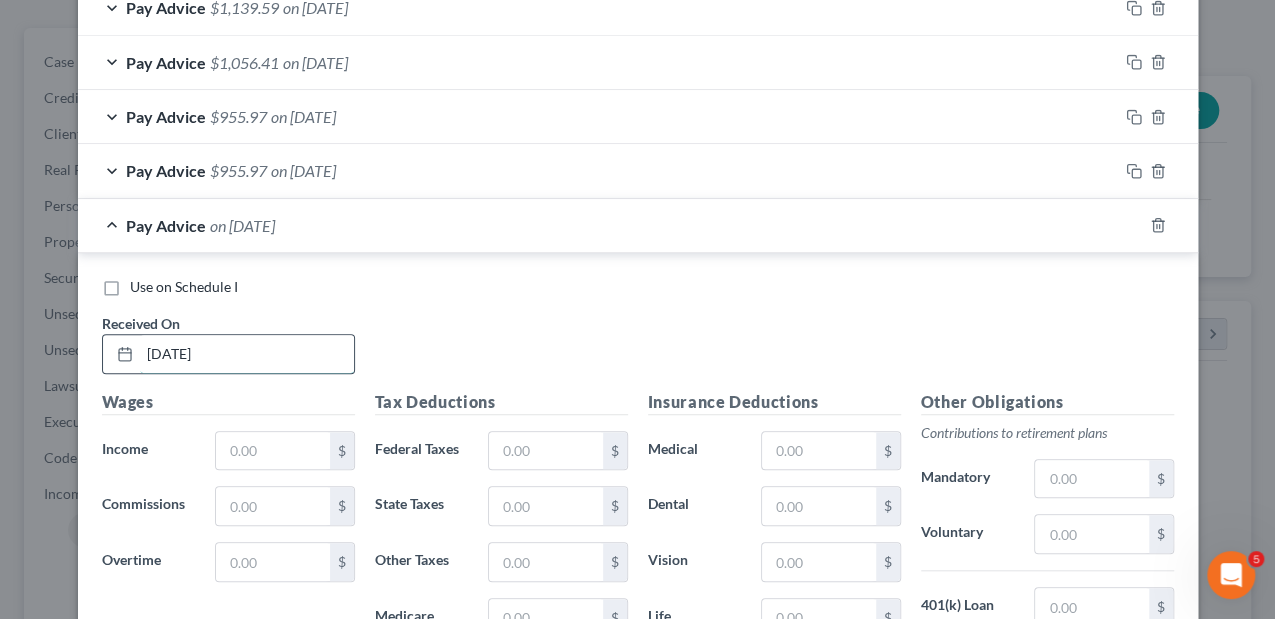 type on "05/08/2025" 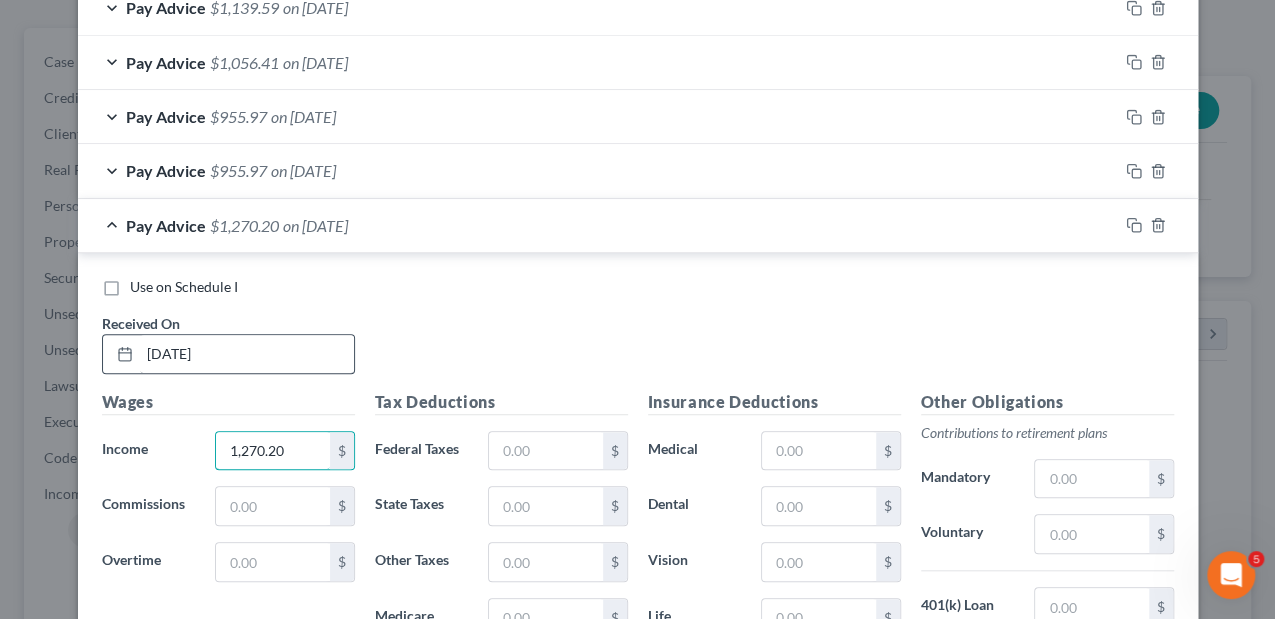 type on "1,270.20" 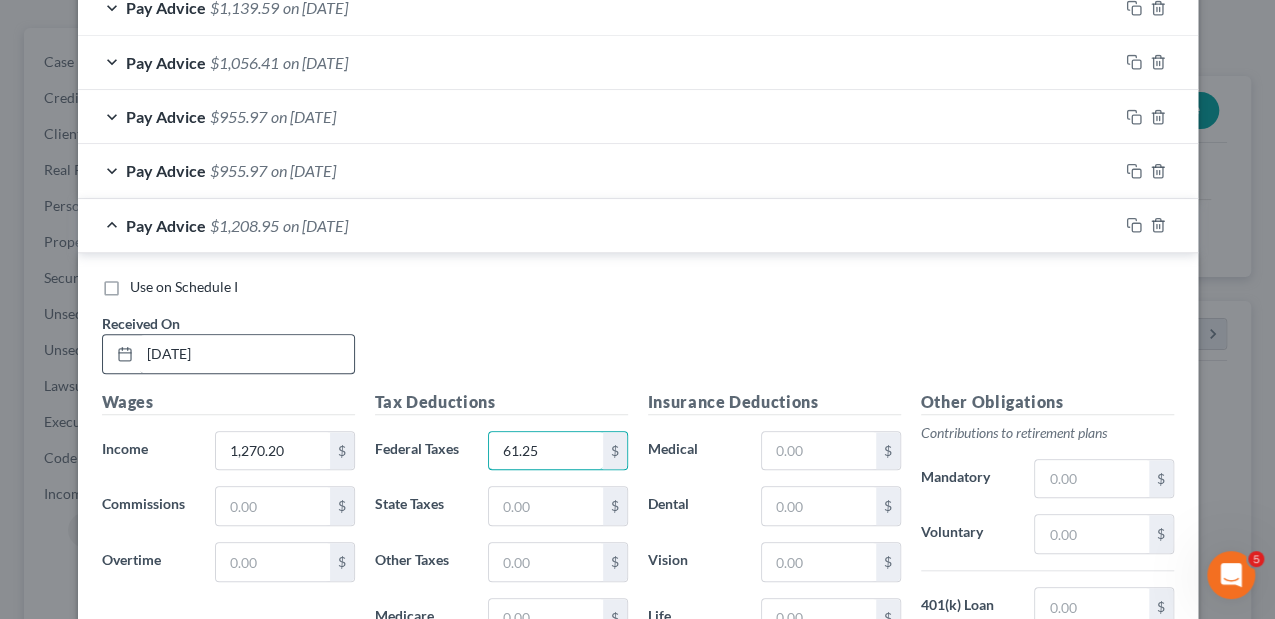 type on "61.25" 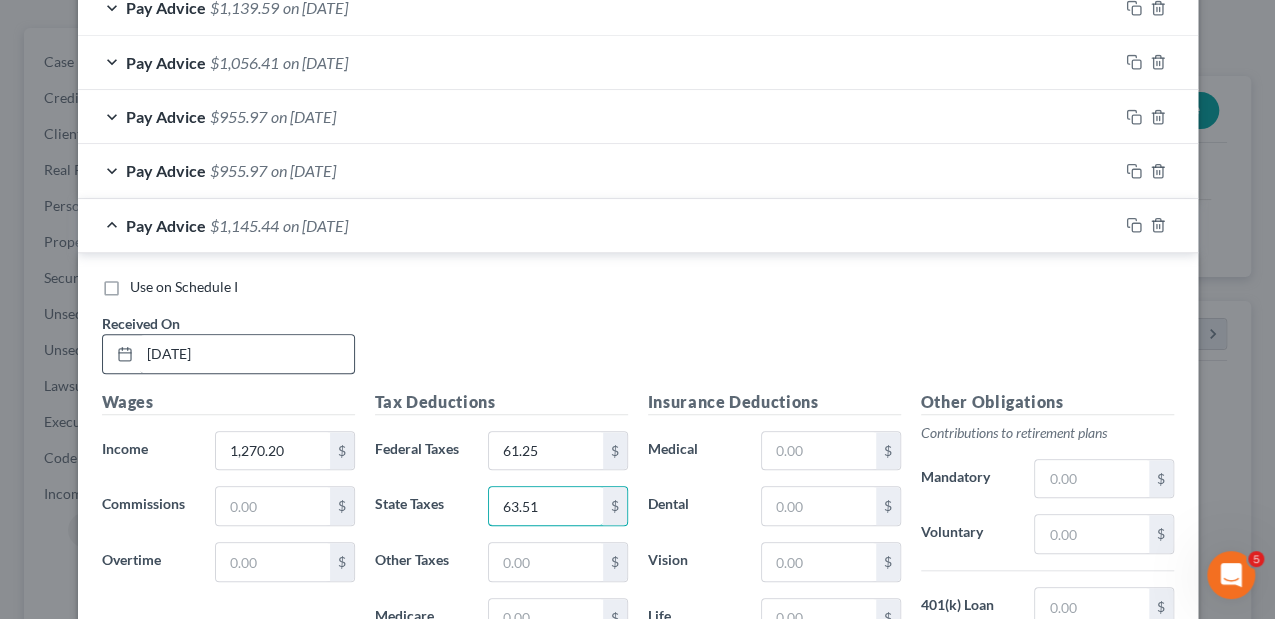 type on "63.51" 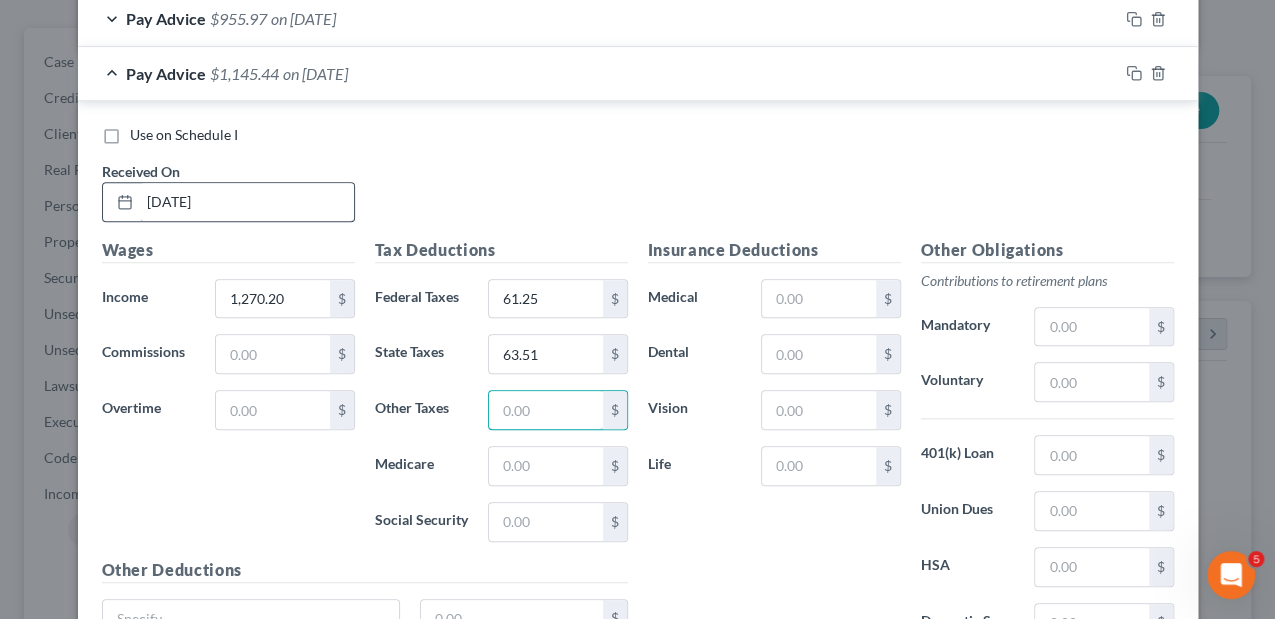 scroll, scrollTop: 992, scrollLeft: 0, axis: vertical 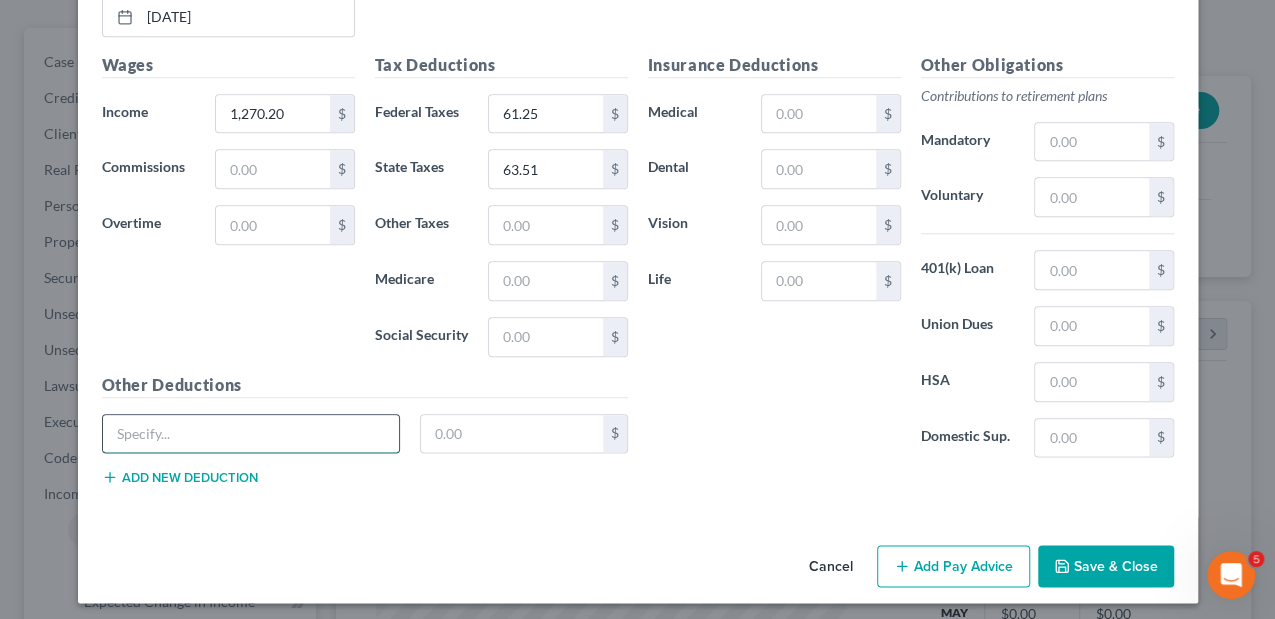click at bounding box center (251, 434) 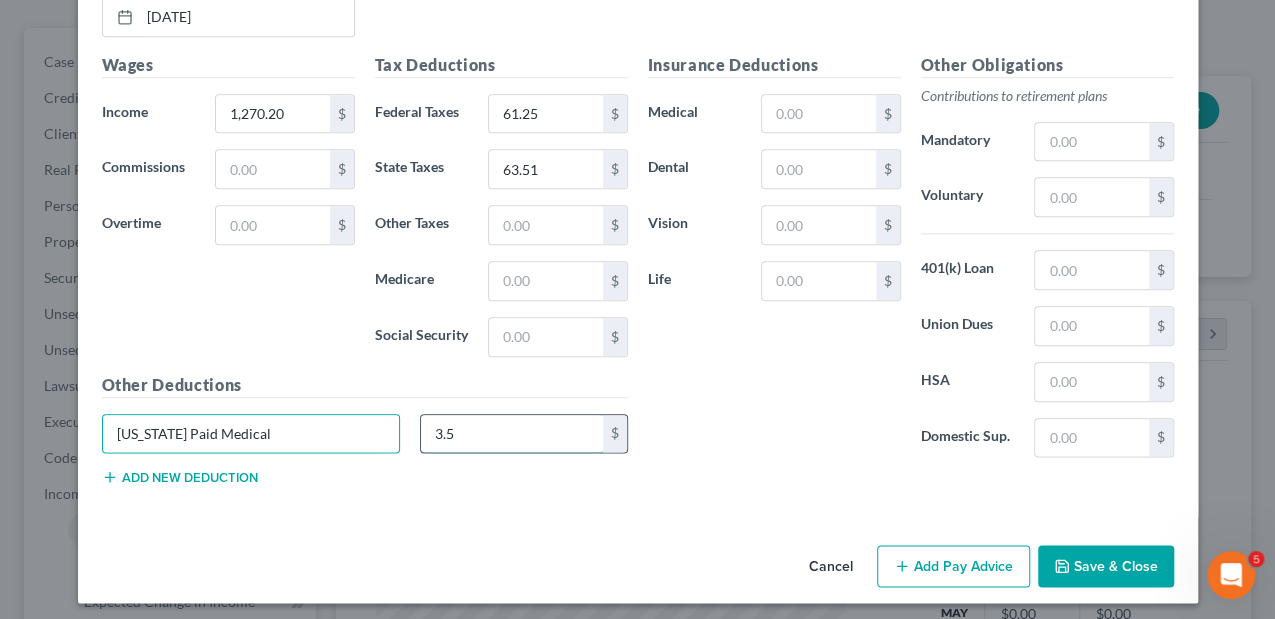 type on "3.56" 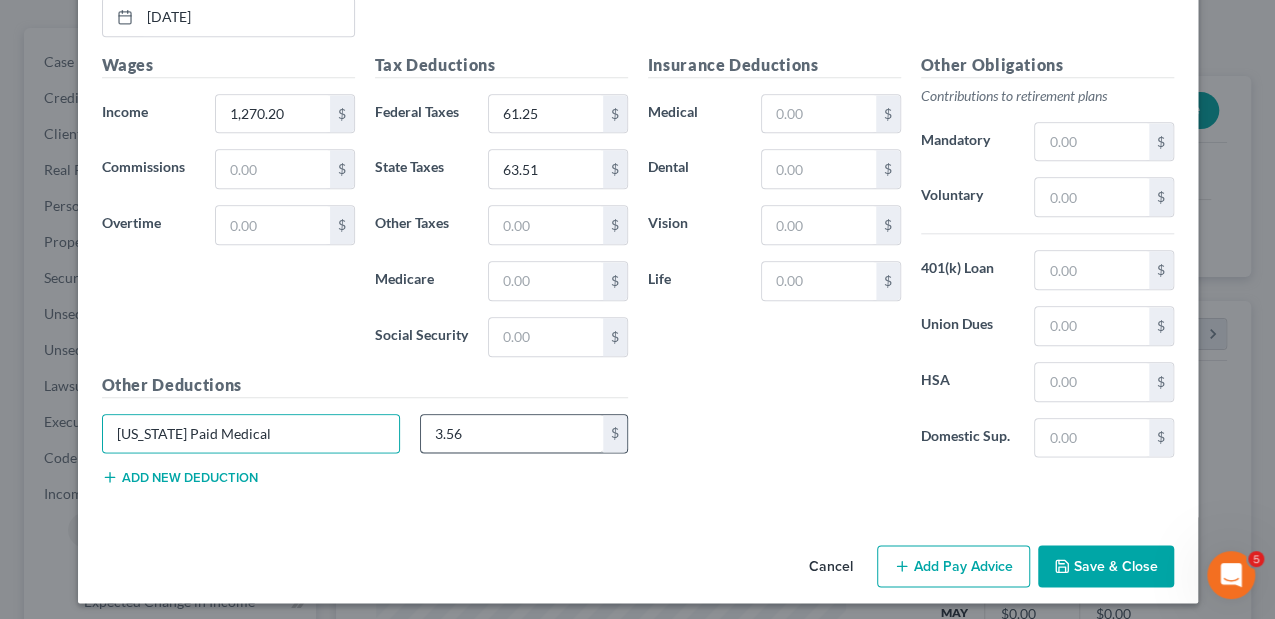 type 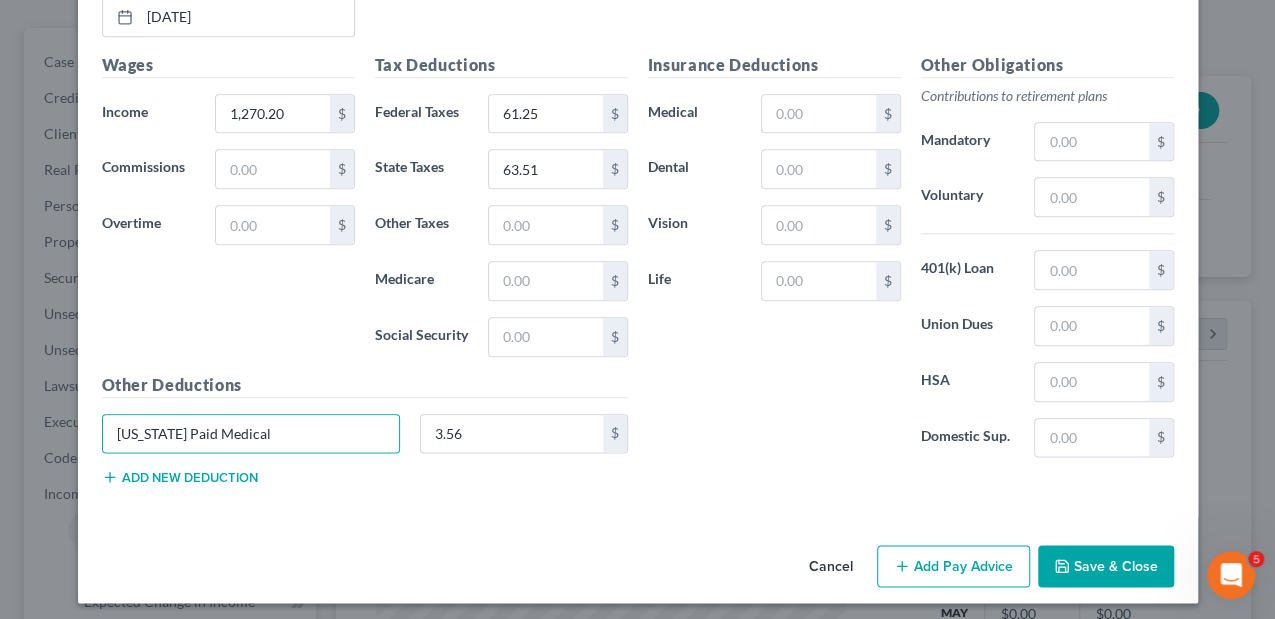 click on "Add new deduction" at bounding box center [180, 477] 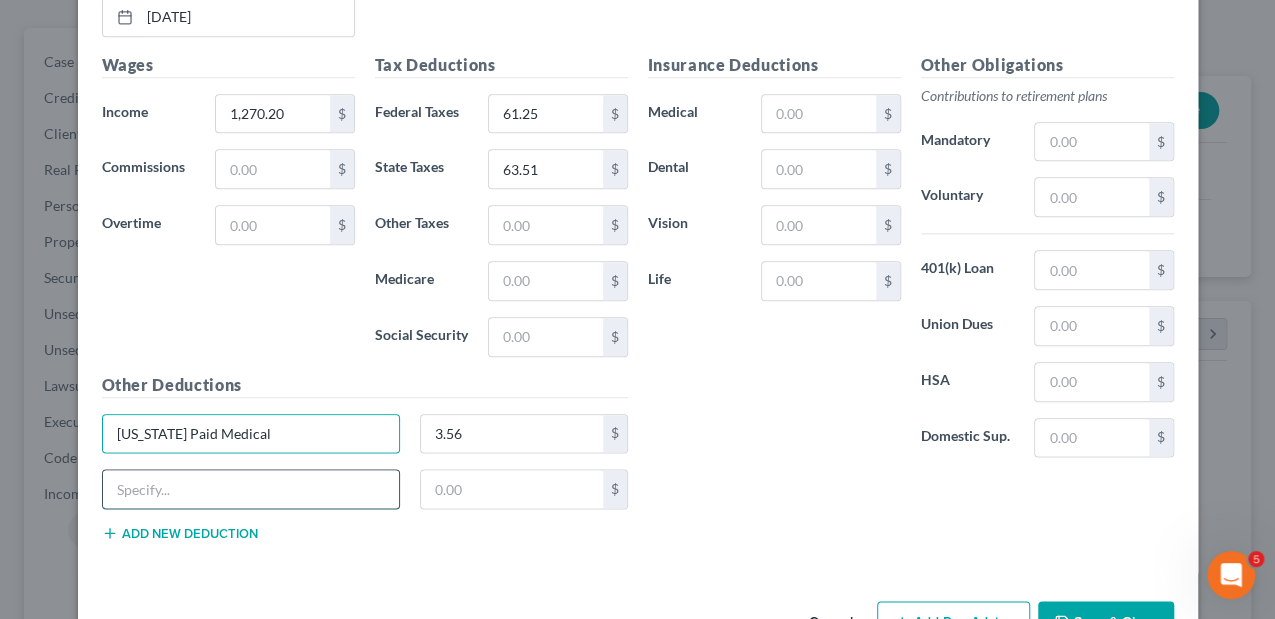 click at bounding box center (251, 489) 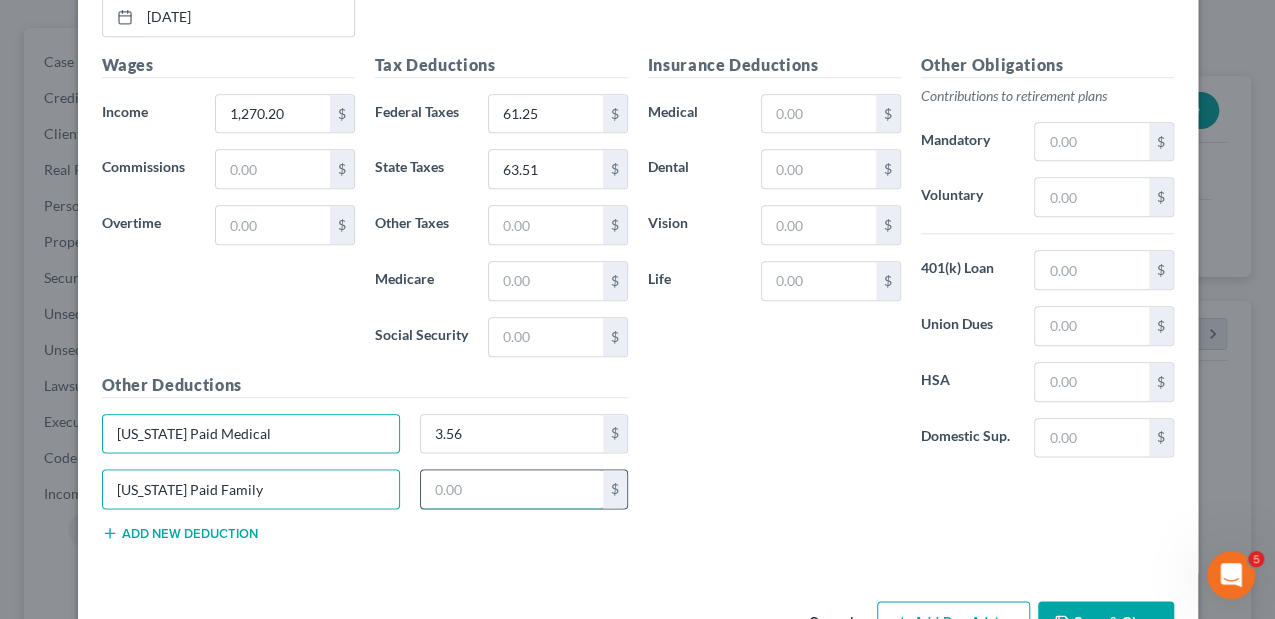 click at bounding box center [512, 489] 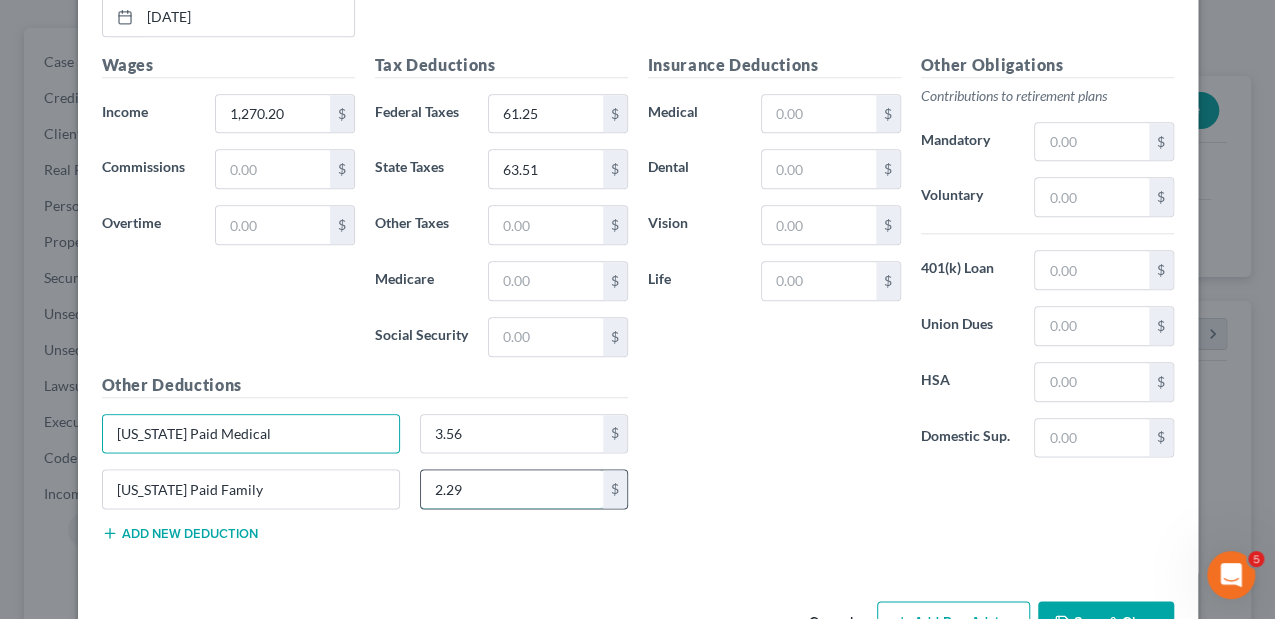 type on "2.29" 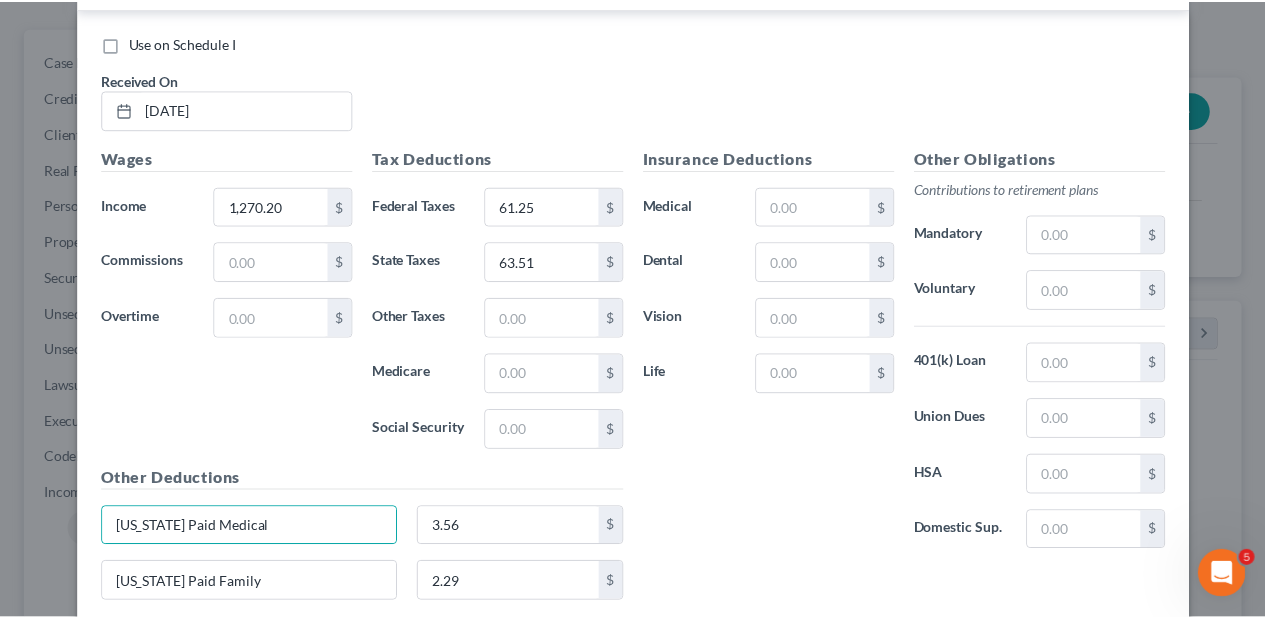 scroll, scrollTop: 1047, scrollLeft: 0, axis: vertical 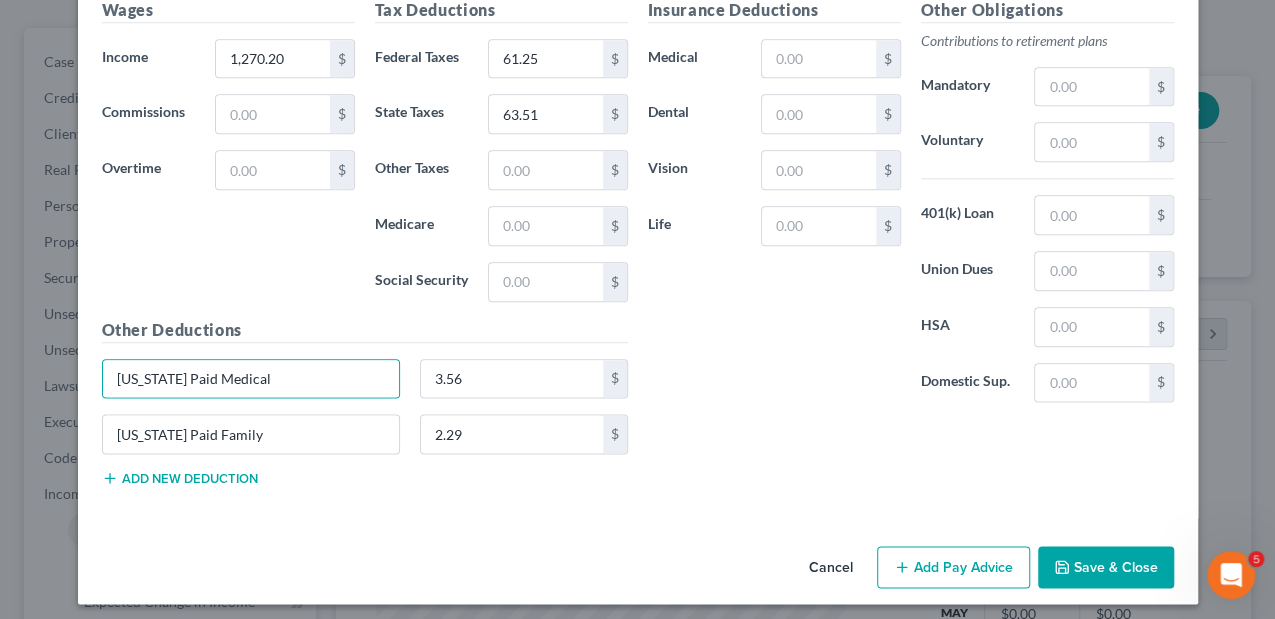 click on "Save & Close" at bounding box center (1106, 567) 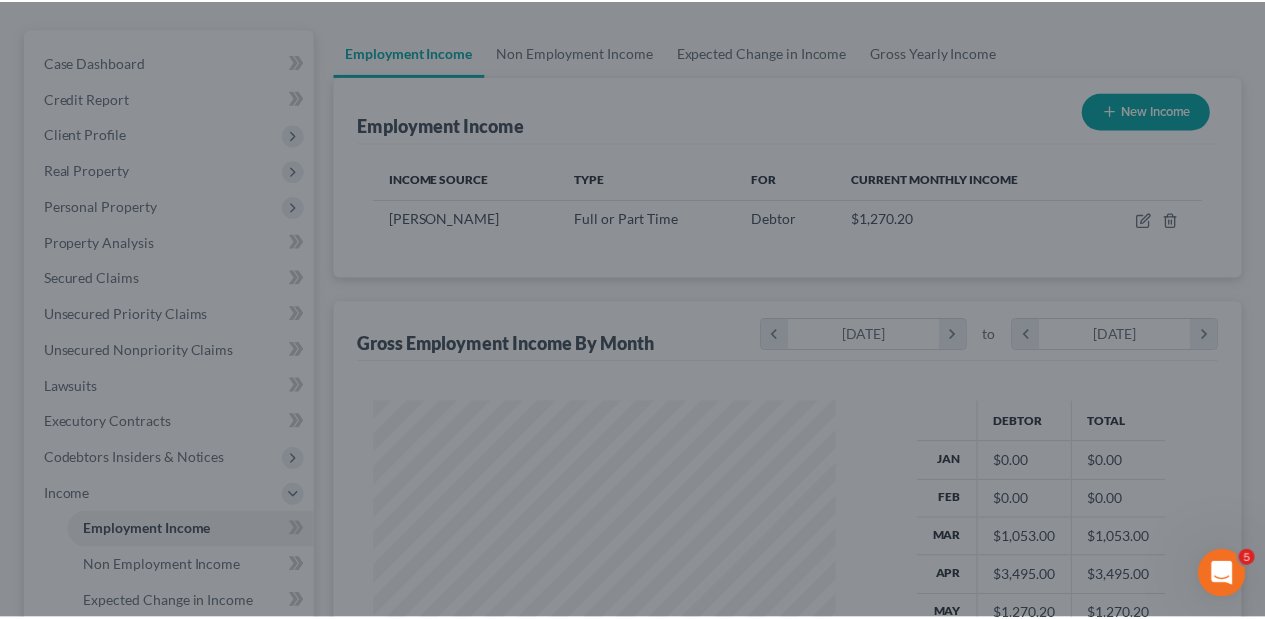 scroll, scrollTop: 356, scrollLeft: 506, axis: both 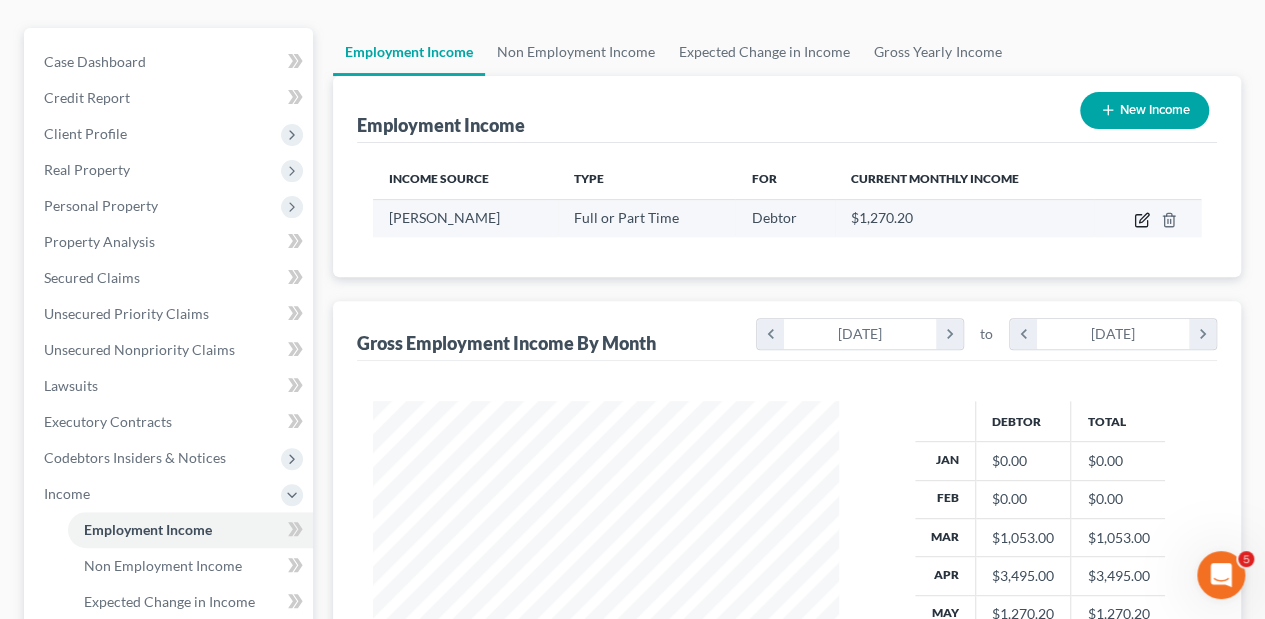 click 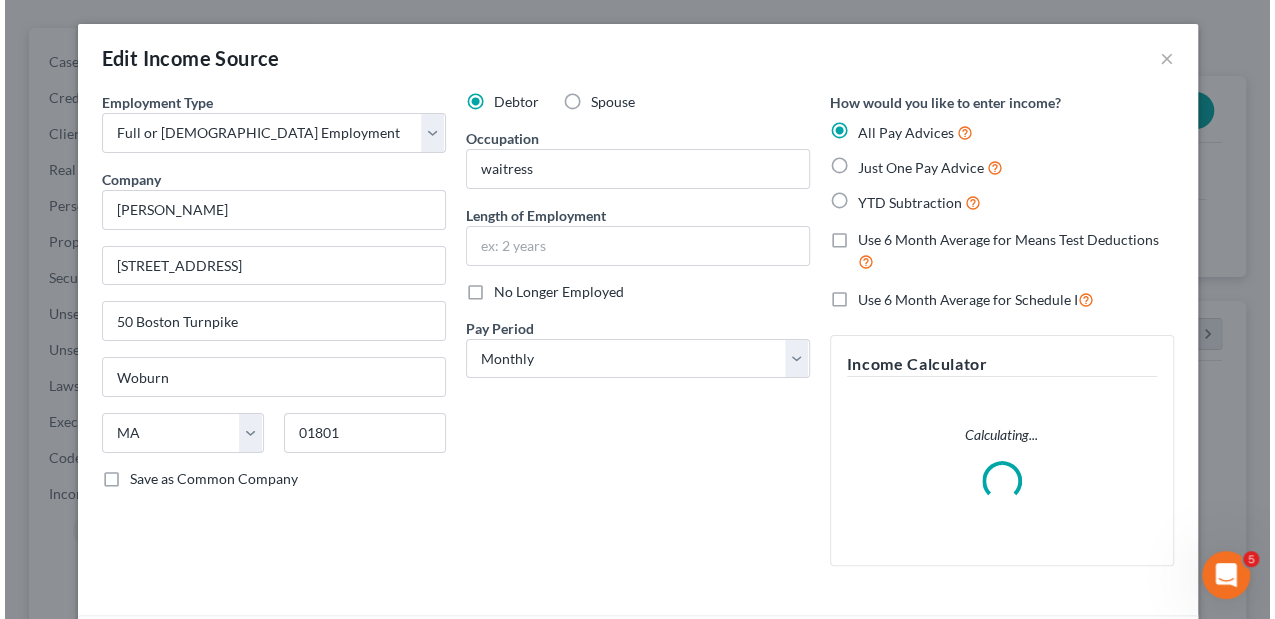 scroll, scrollTop: 999644, scrollLeft: 999489, axis: both 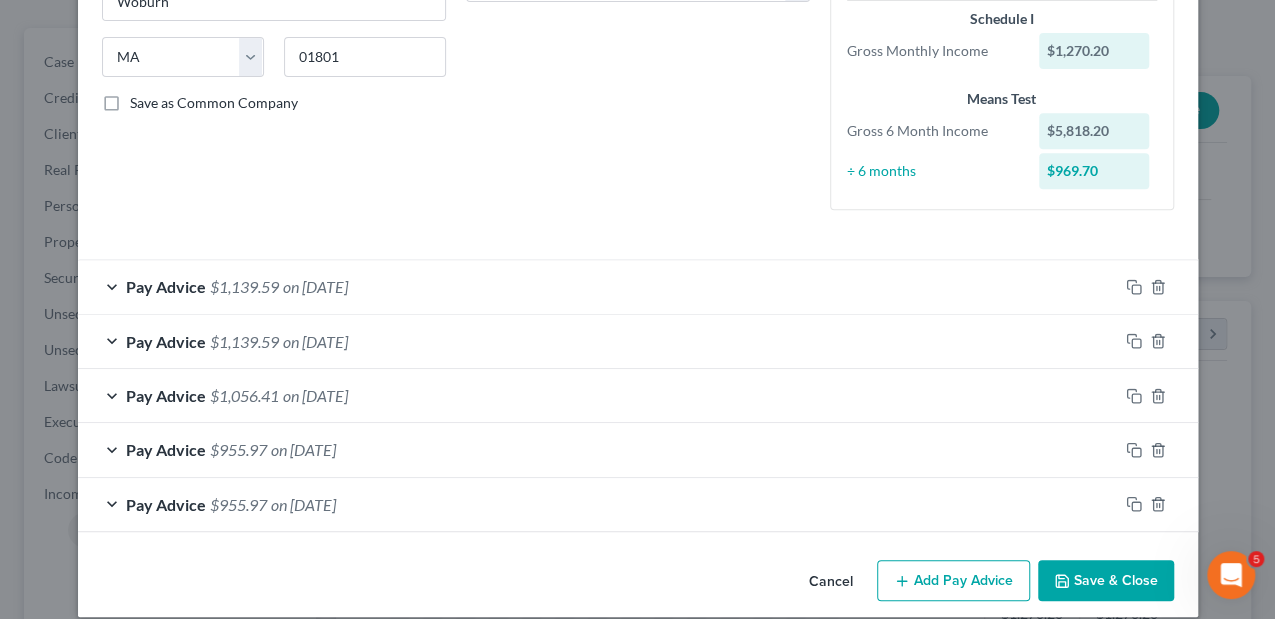 click on "Add Pay Advice" at bounding box center [953, 581] 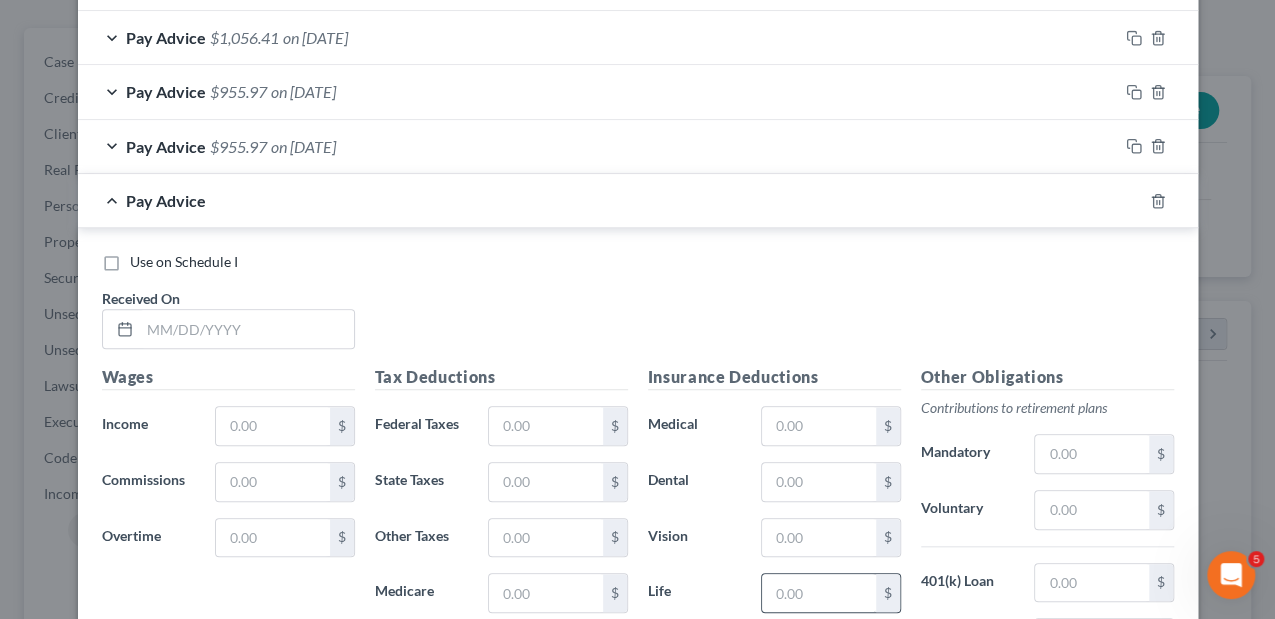 scroll, scrollTop: 776, scrollLeft: 0, axis: vertical 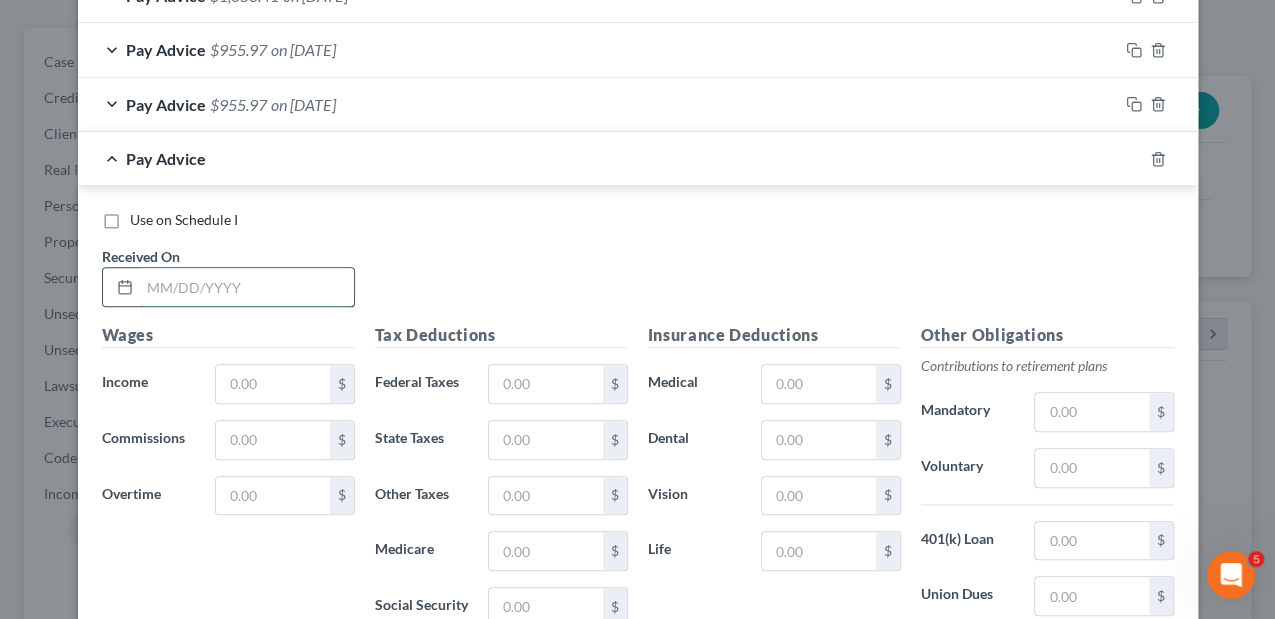 click at bounding box center [247, 287] 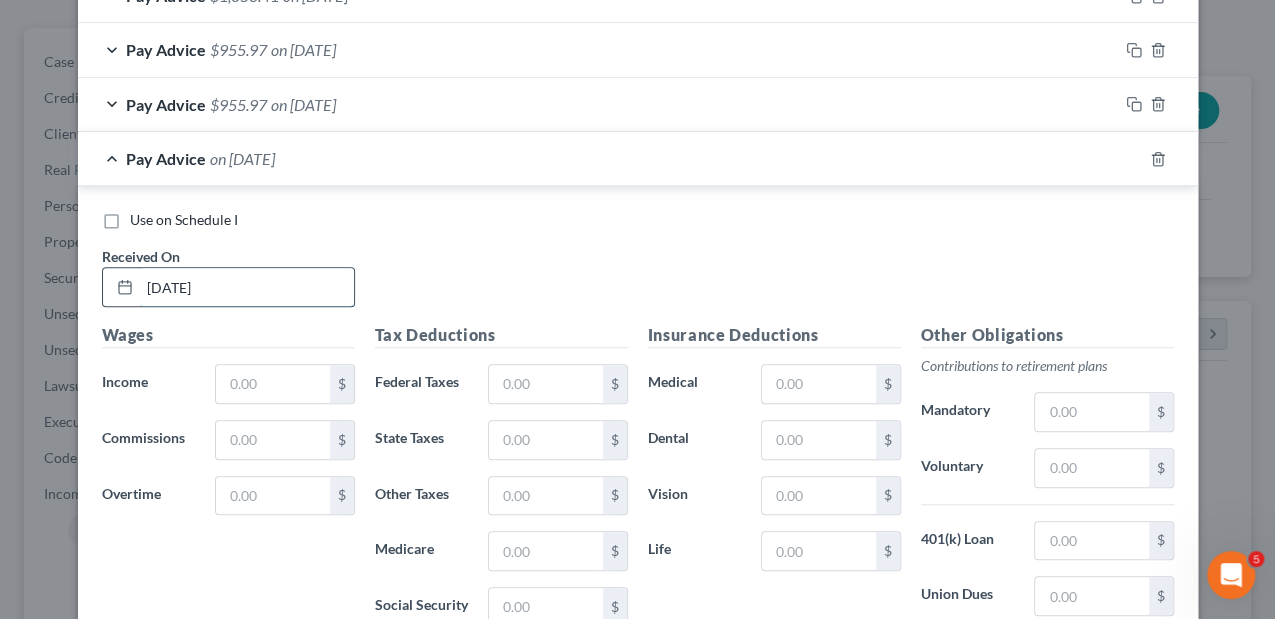 type on "05/22/2025" 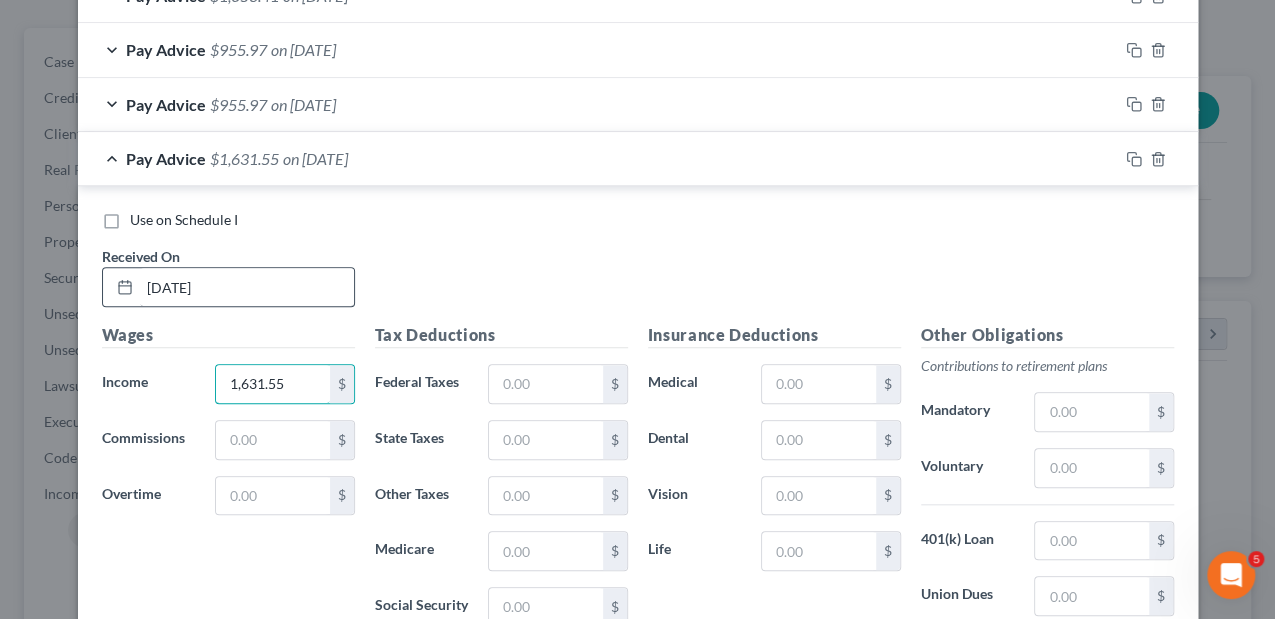 type on "1,631.55" 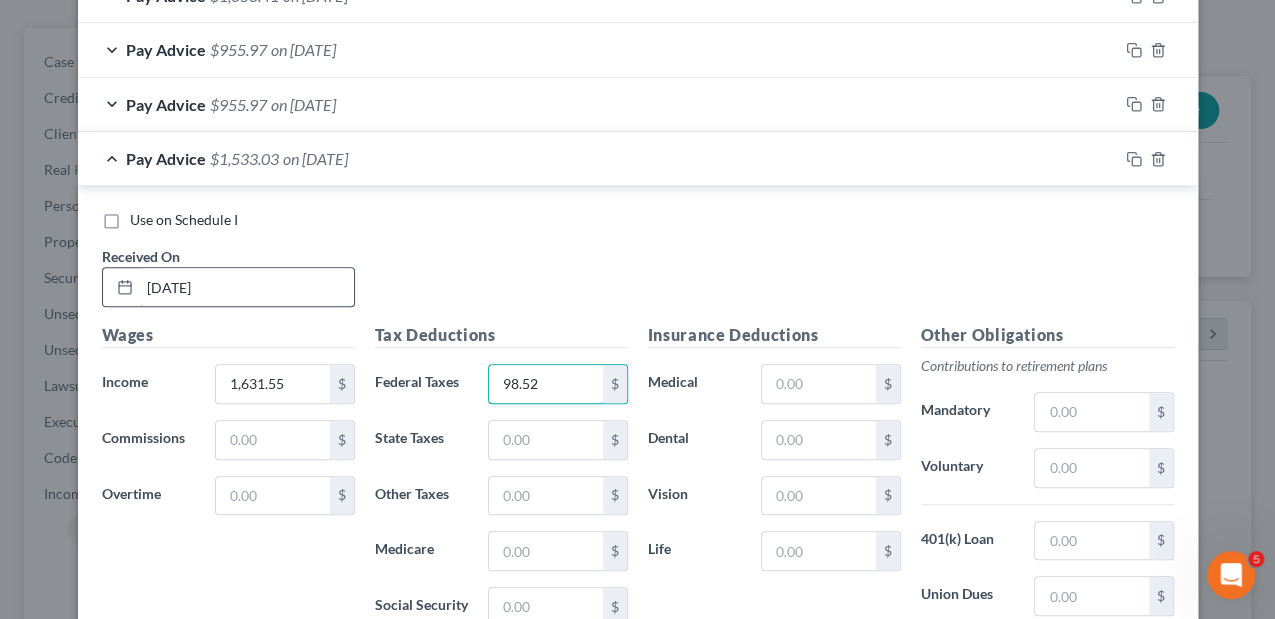 type on "98.52" 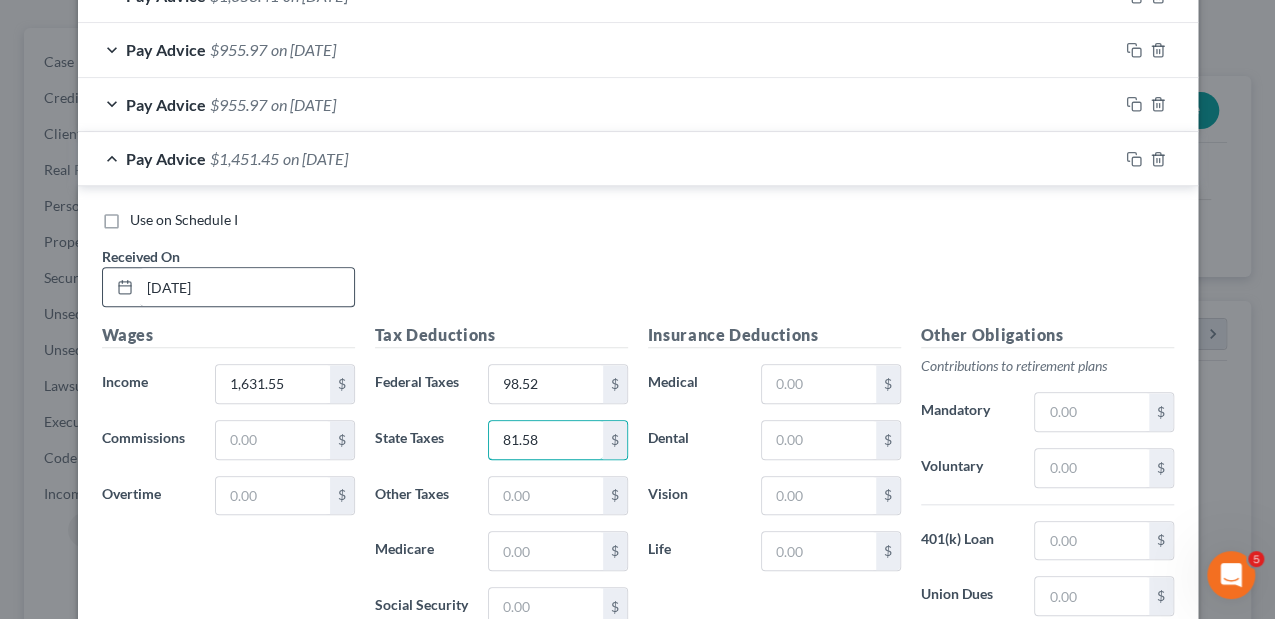 type on "81.58" 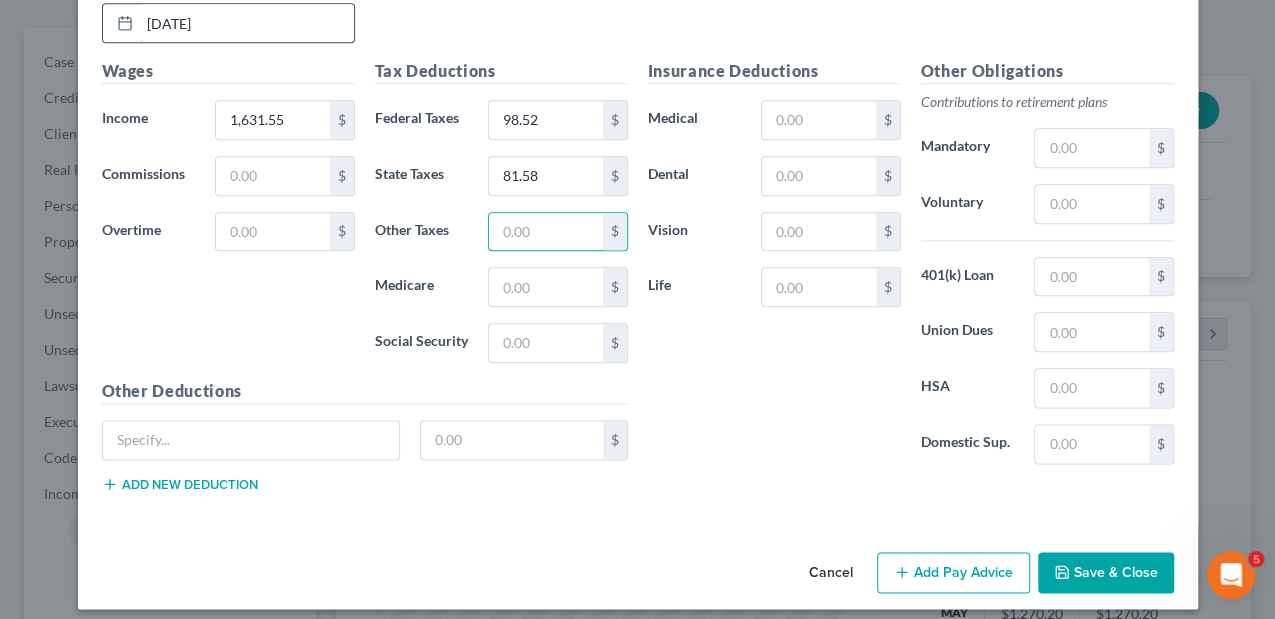scroll, scrollTop: 1046, scrollLeft: 0, axis: vertical 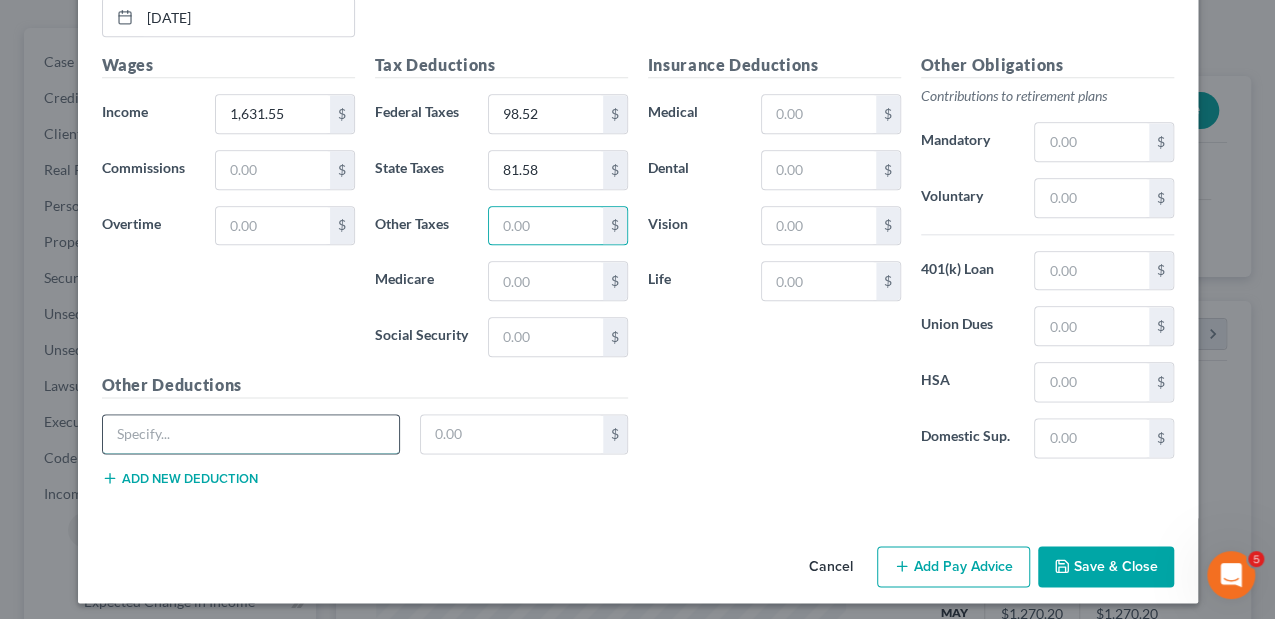 click at bounding box center (251, 434) 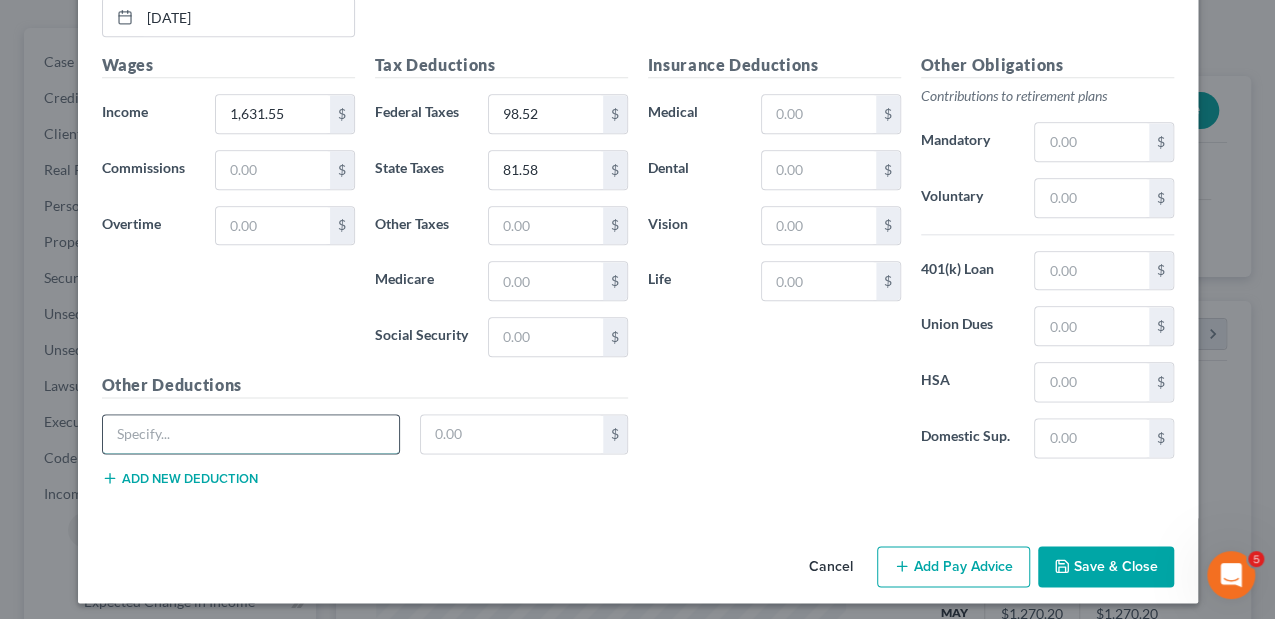 type on "Massachusetts Paid Medical" 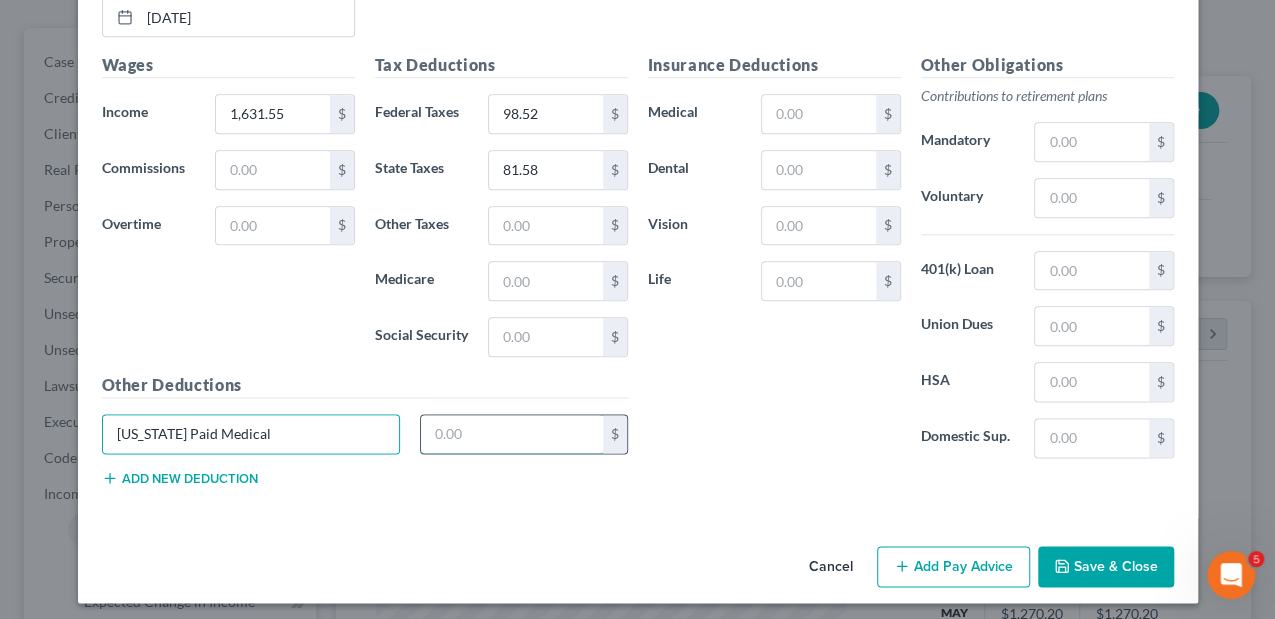 click at bounding box center [512, 434] 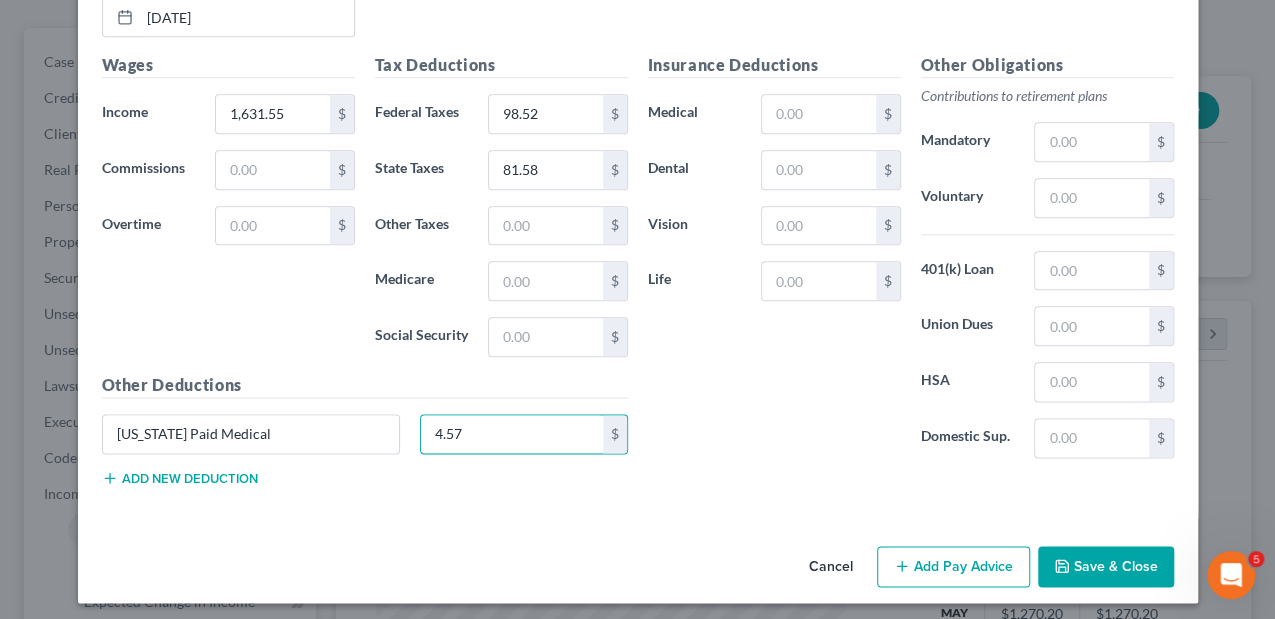 type on "4.57" 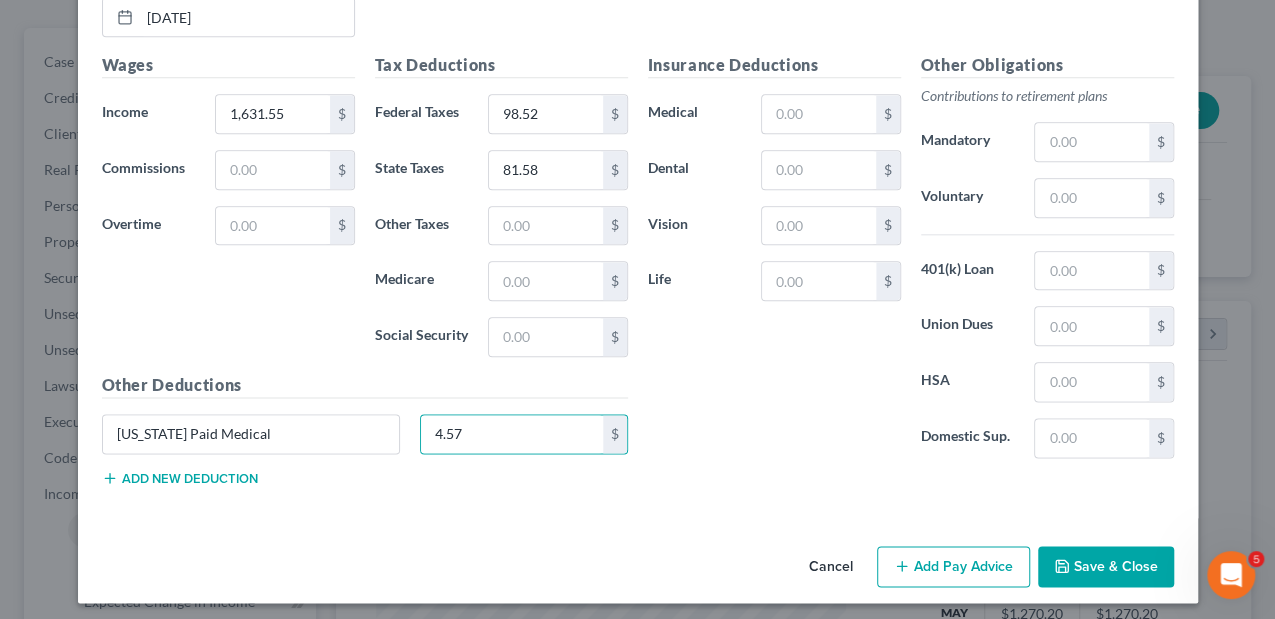 click on "Add new deduction" at bounding box center (180, 478) 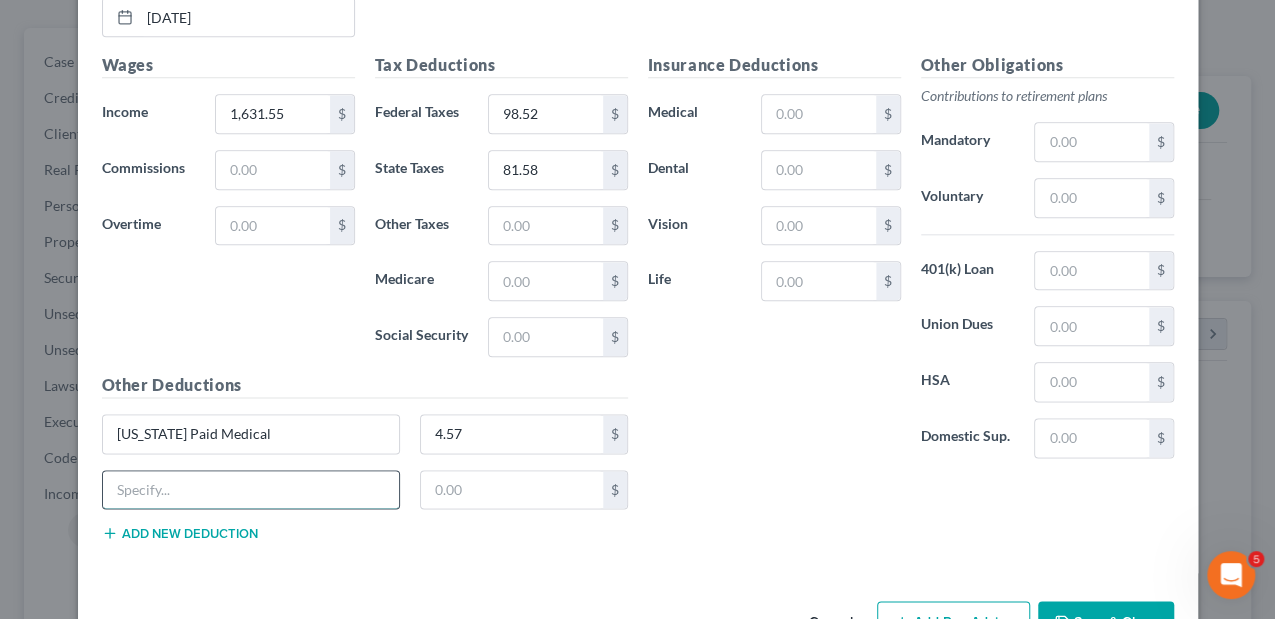 click at bounding box center [251, 490] 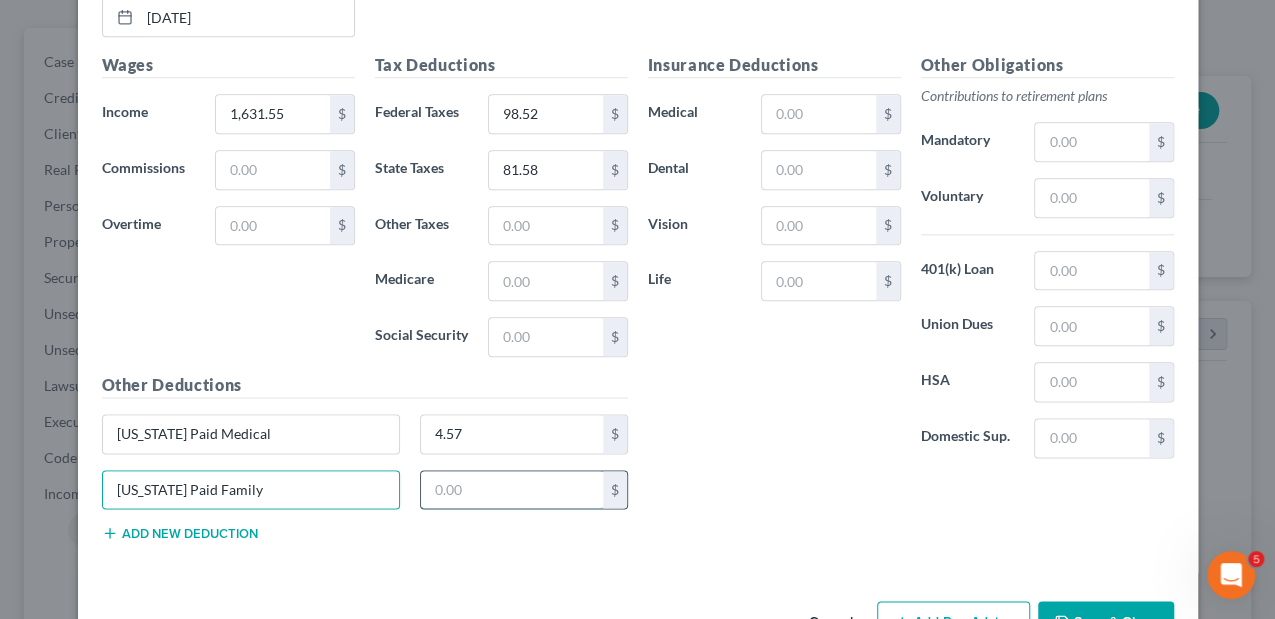 click at bounding box center (512, 490) 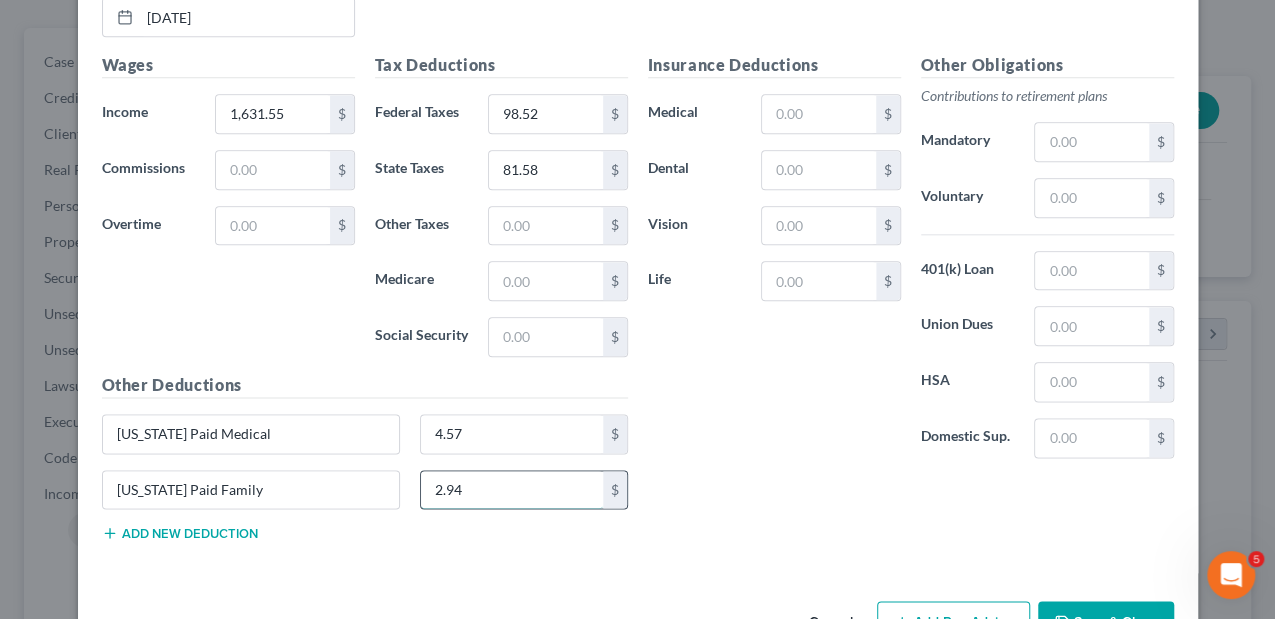 type on "2.94" 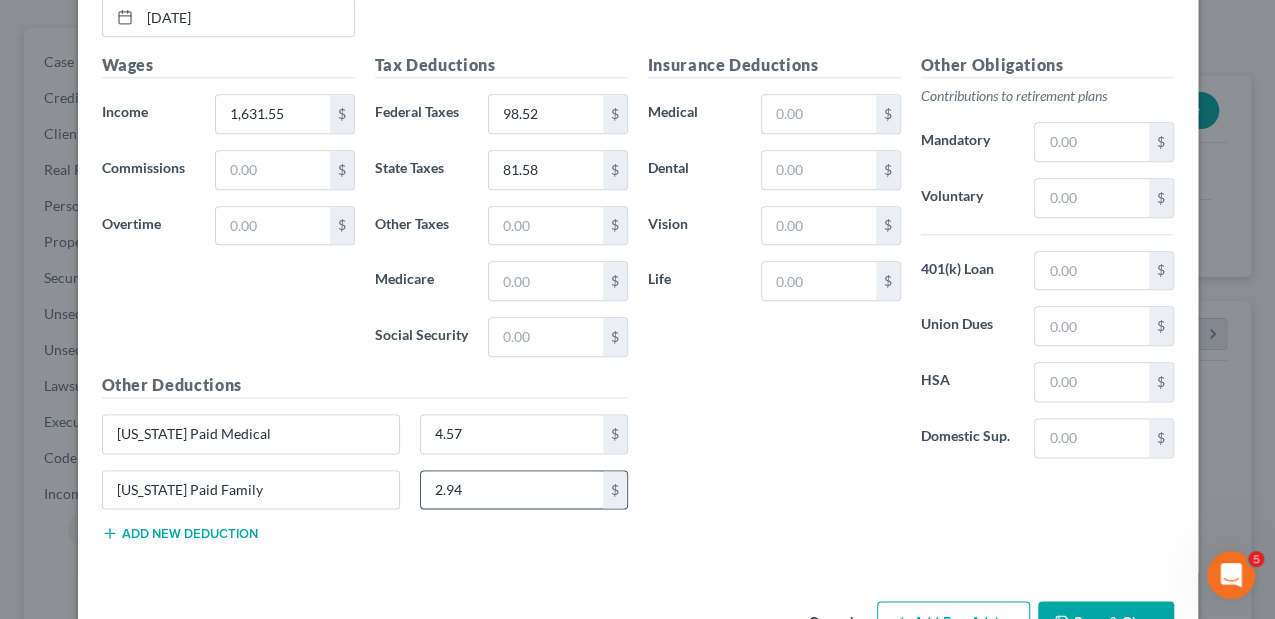 type 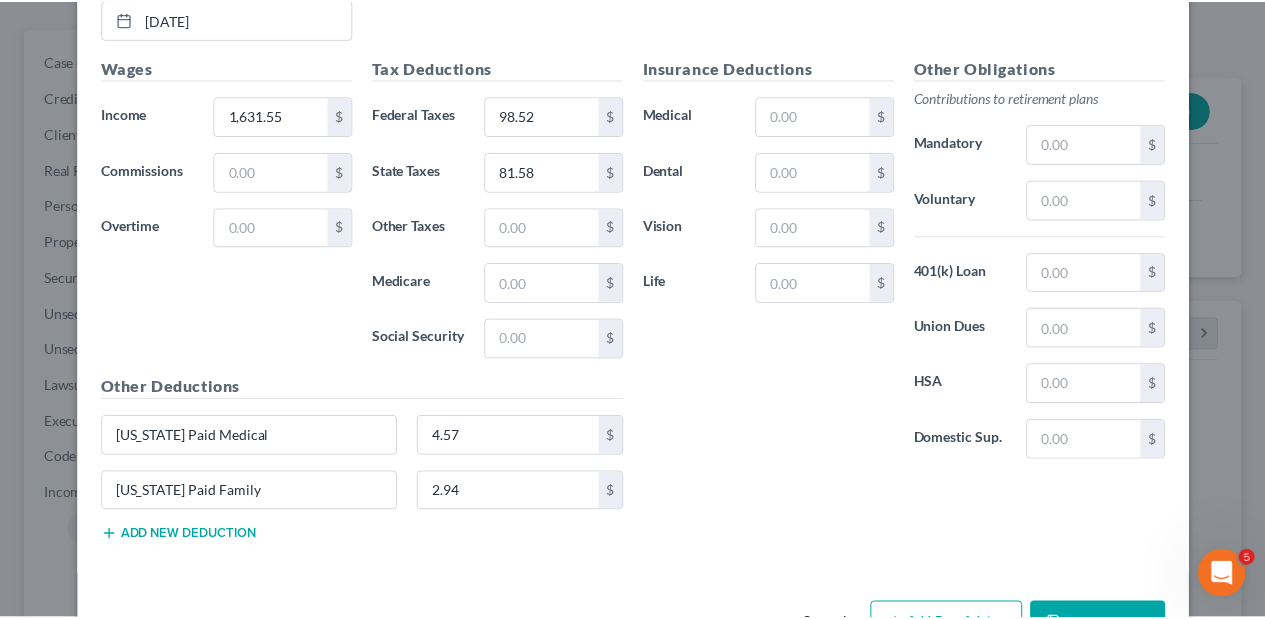 scroll, scrollTop: 1101, scrollLeft: 0, axis: vertical 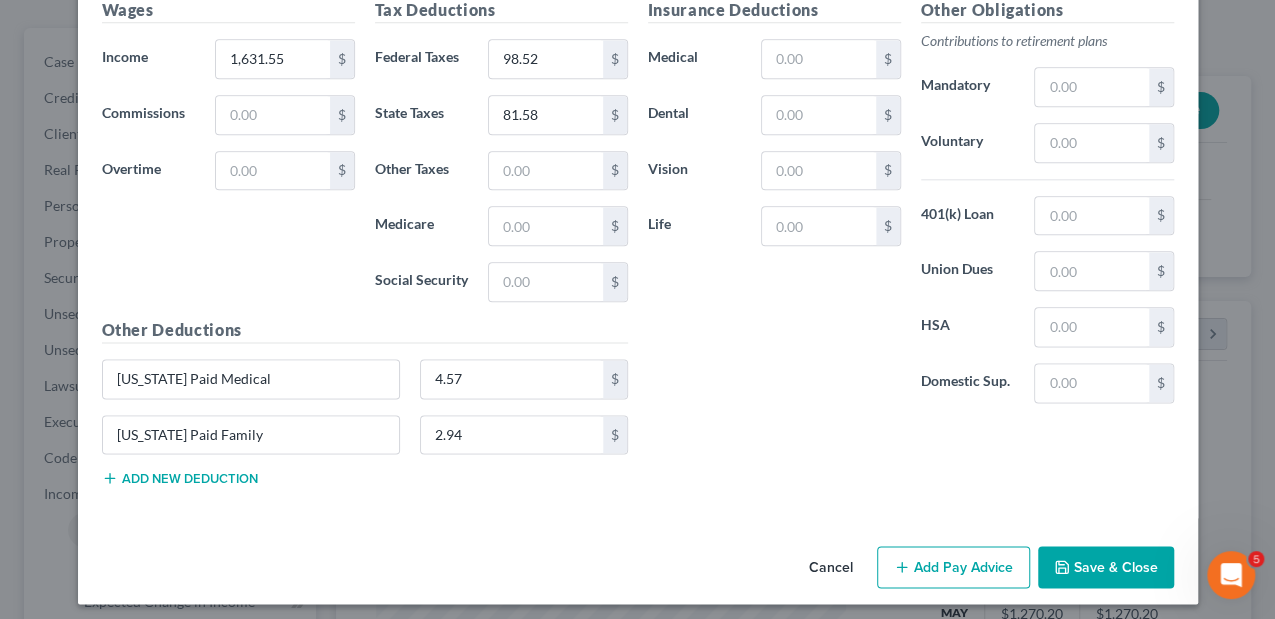 click 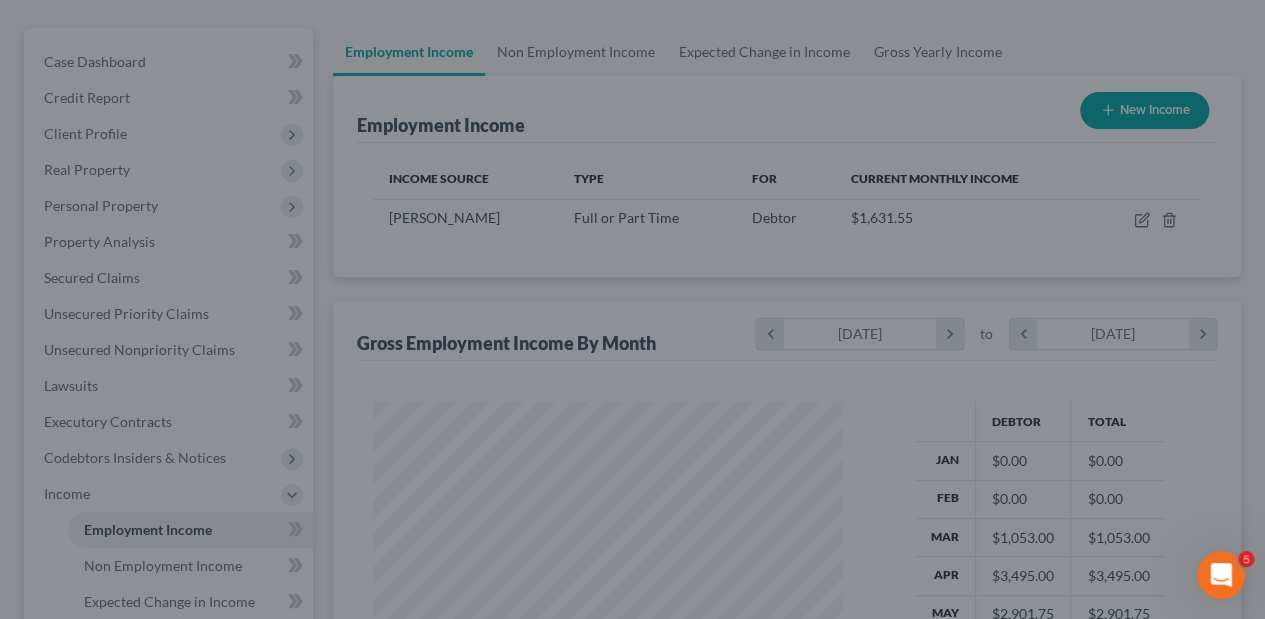 scroll, scrollTop: 356, scrollLeft: 506, axis: both 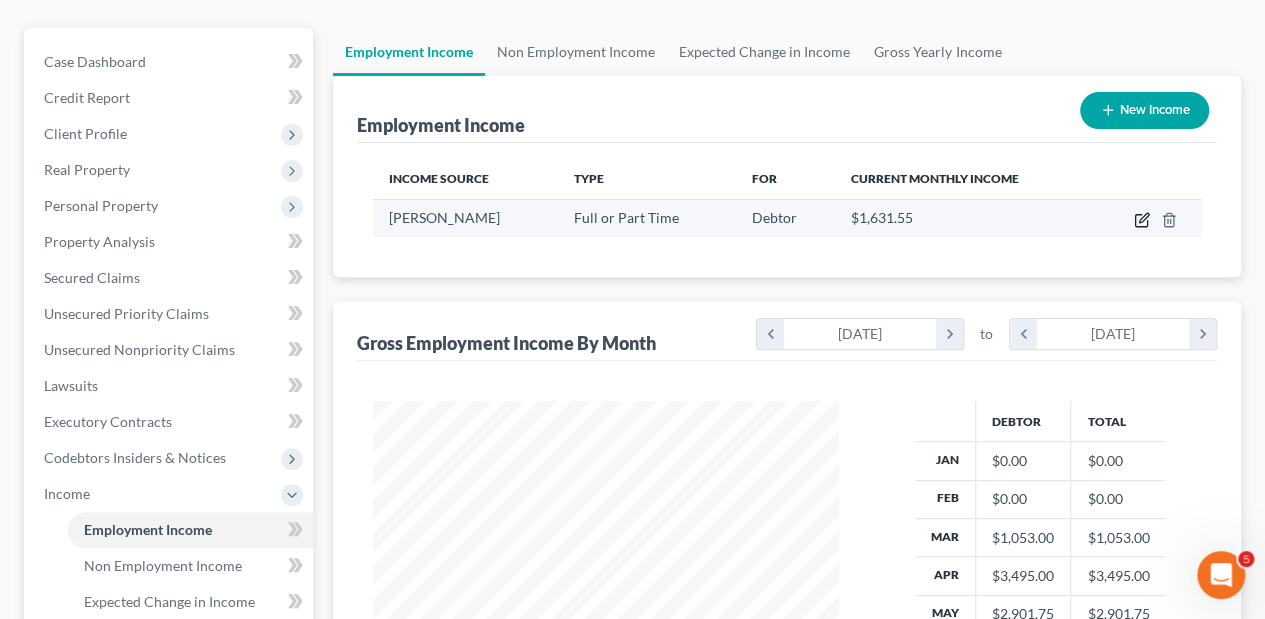 click 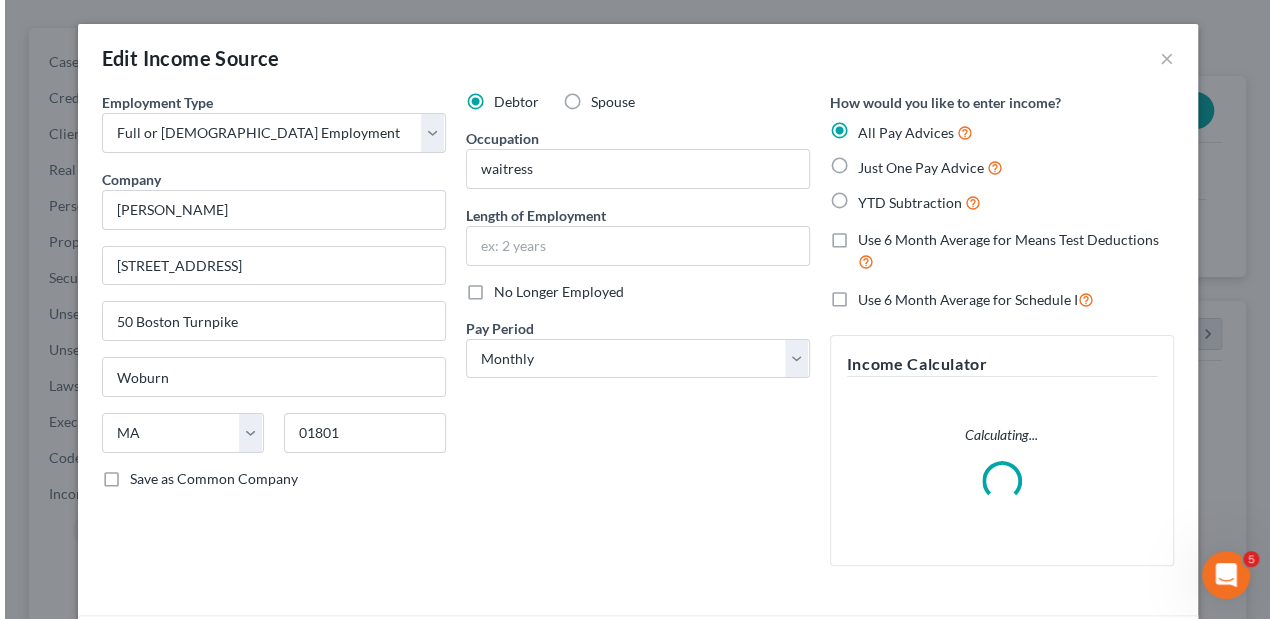 scroll, scrollTop: 999644, scrollLeft: 999489, axis: both 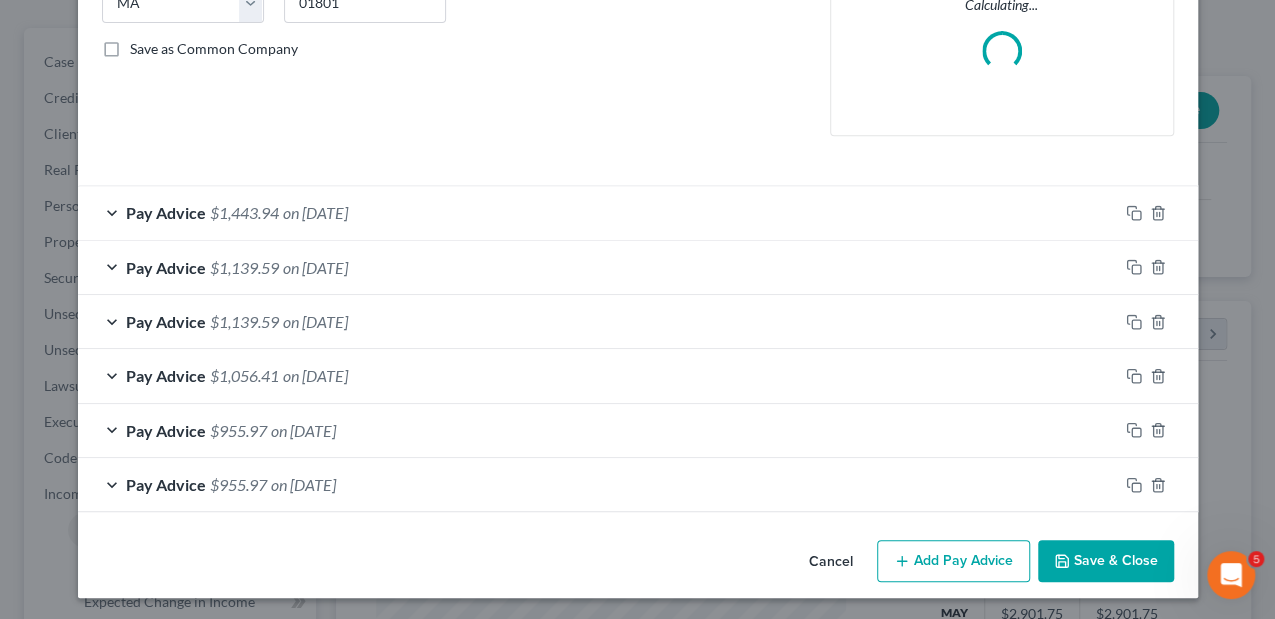 click on "Add Pay Advice" at bounding box center (953, 561) 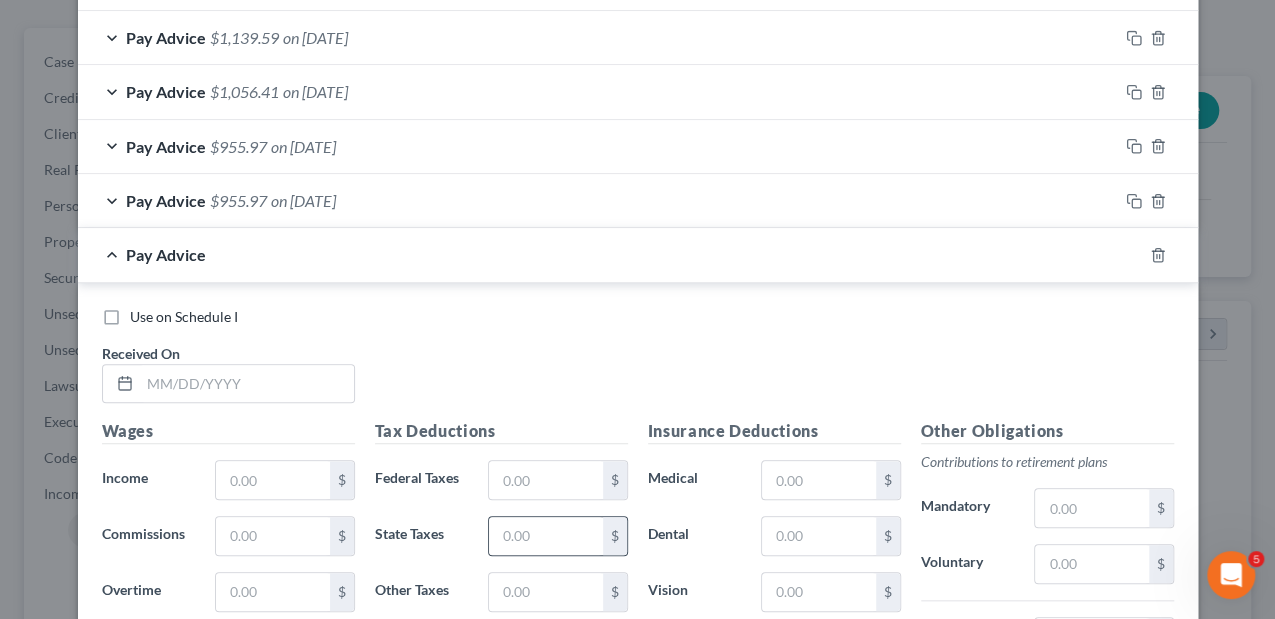 scroll, scrollTop: 830, scrollLeft: 0, axis: vertical 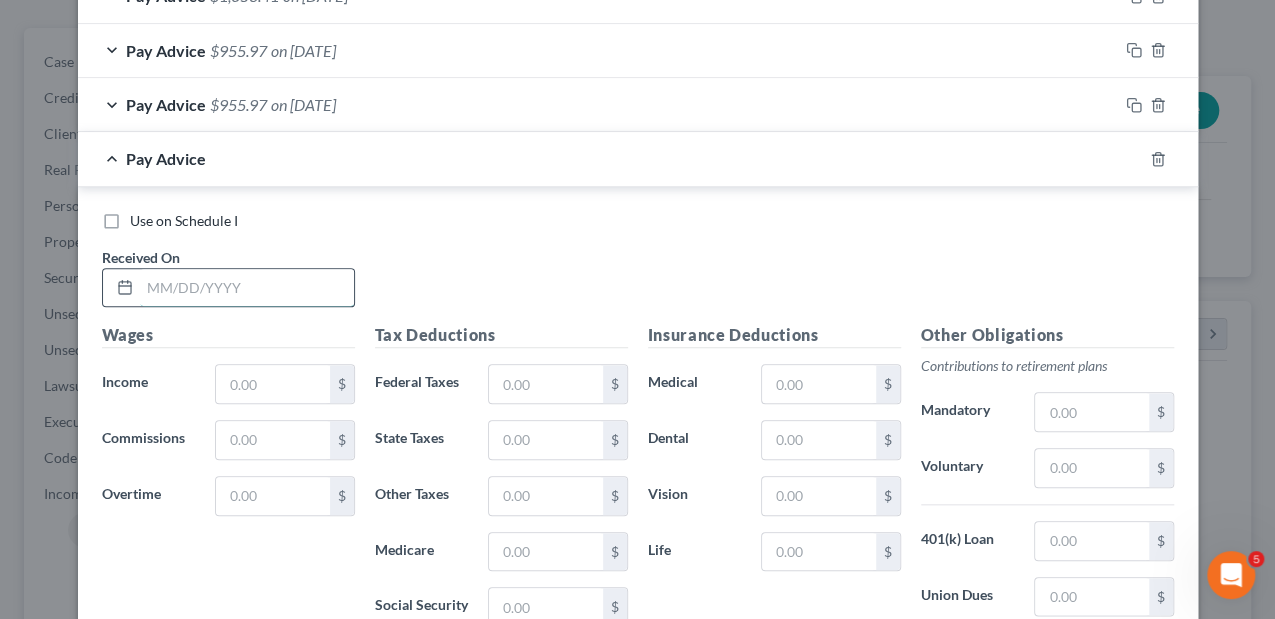 click at bounding box center [247, 288] 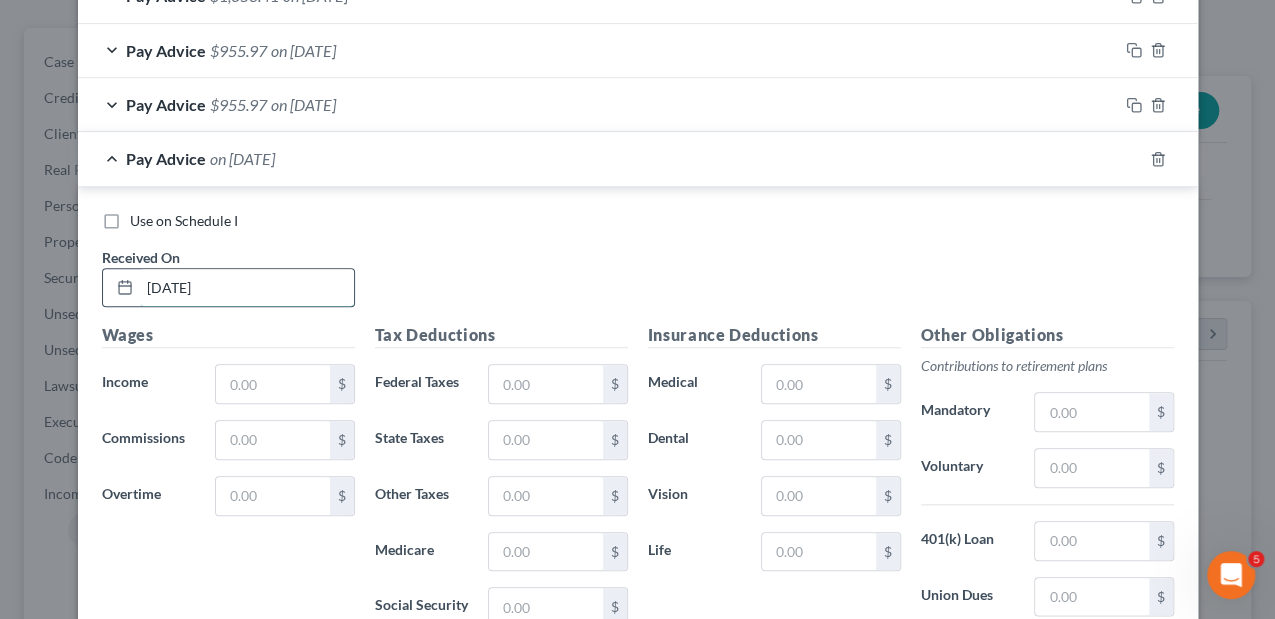 type on "06/05/2025" 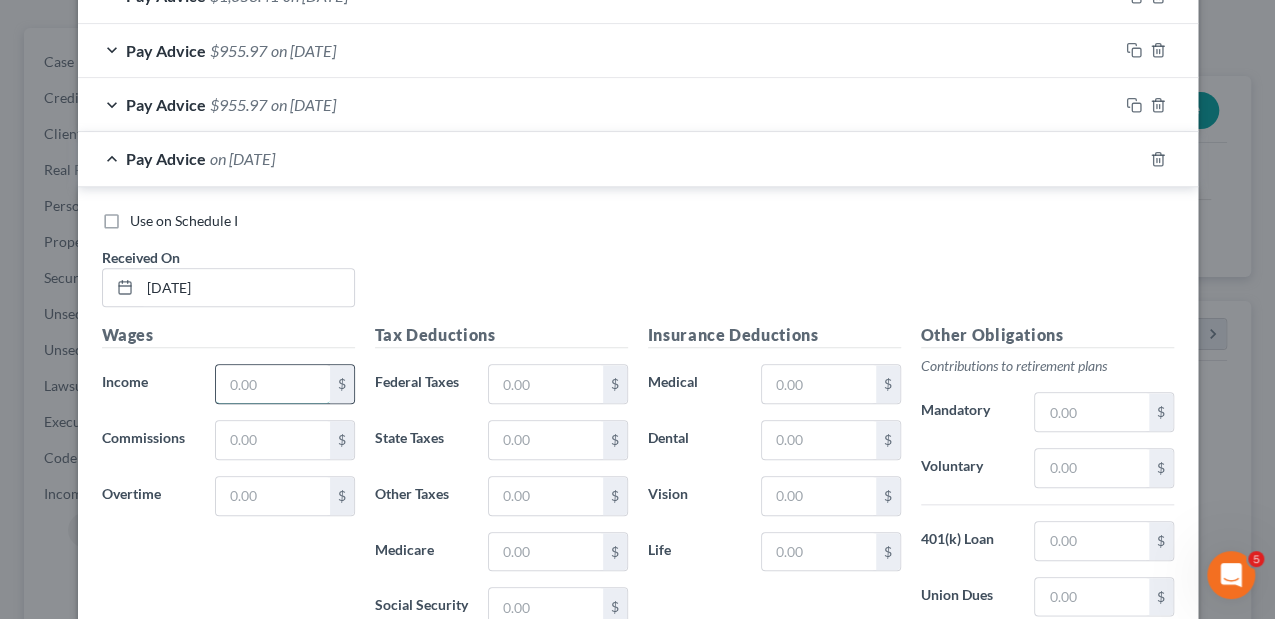 click at bounding box center [272, 384] 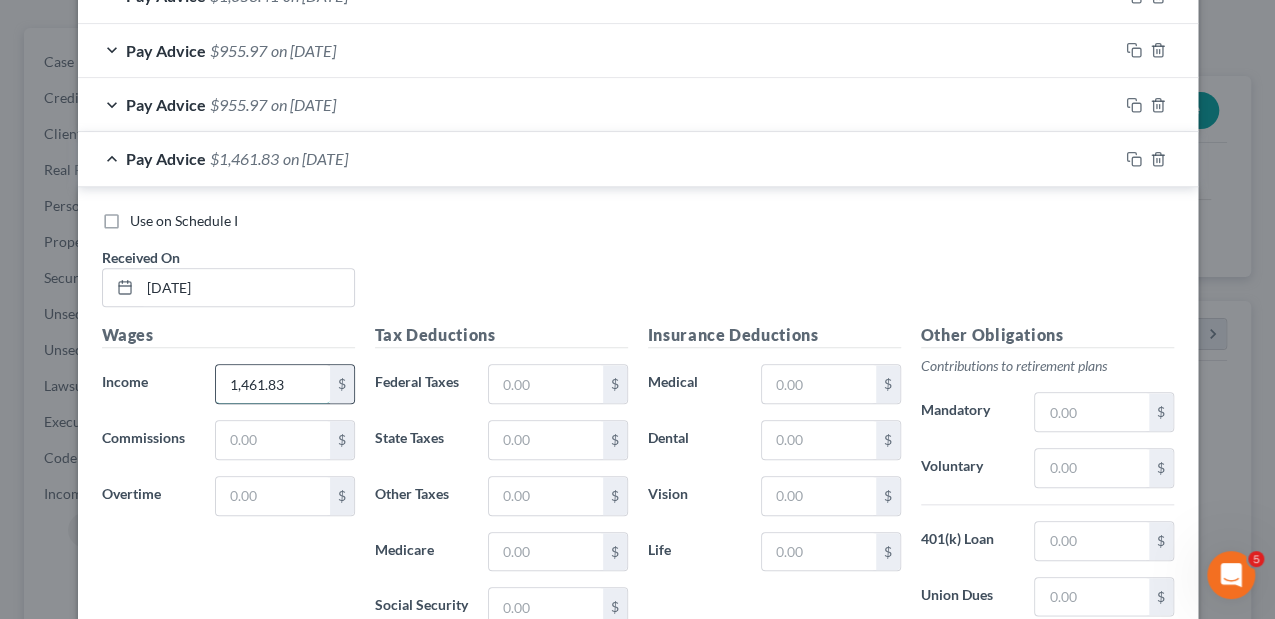 type on "1,461.83" 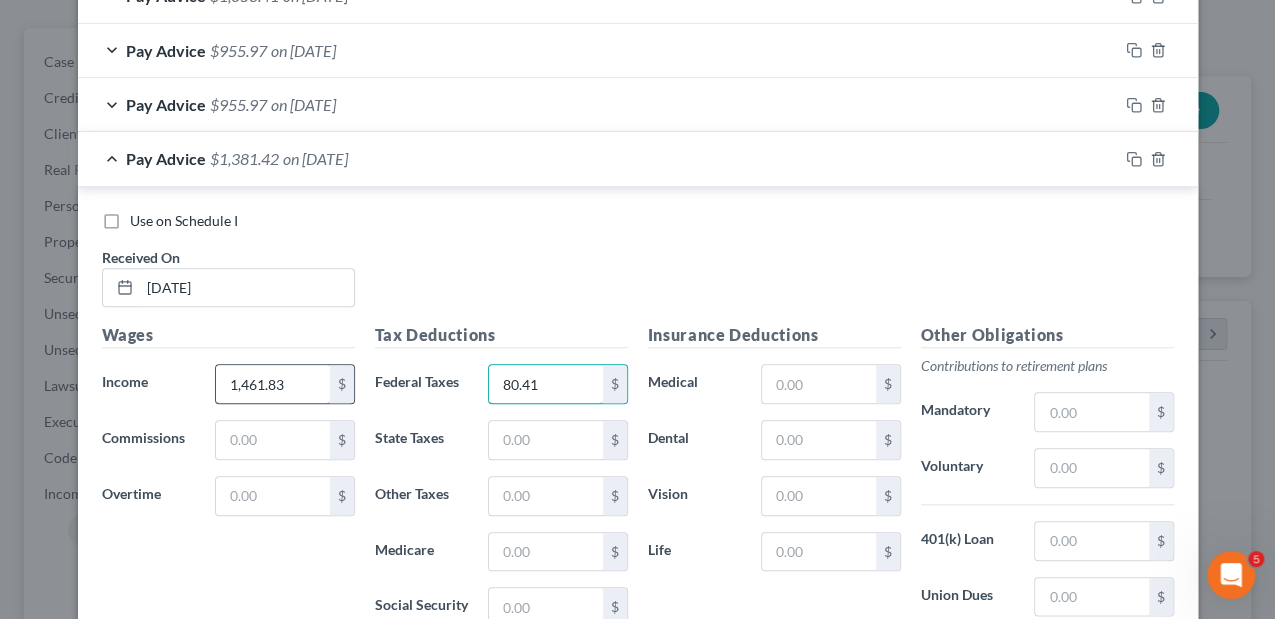 type on "80.41" 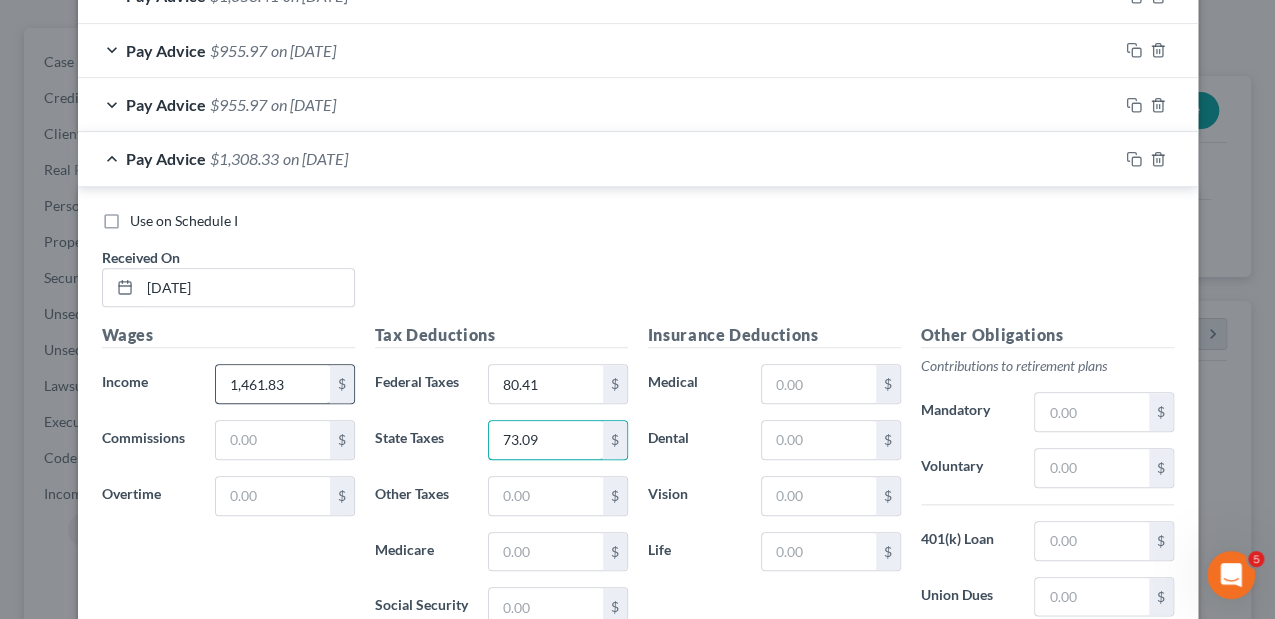 type on "73.09" 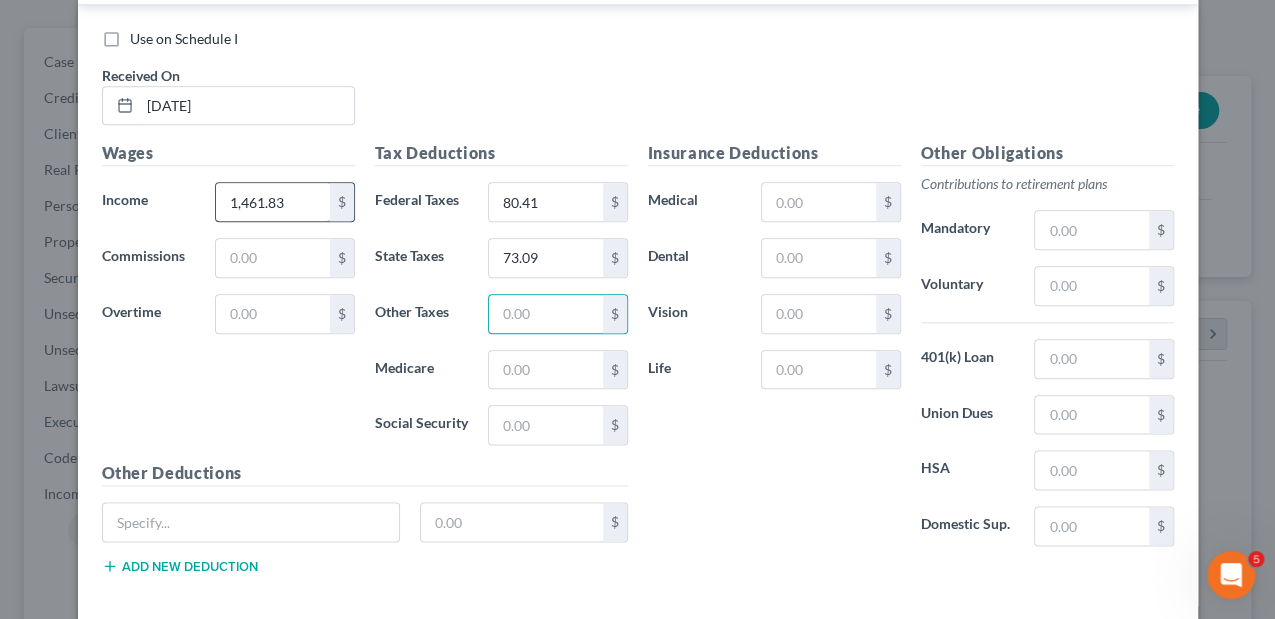 scroll, scrollTop: 1100, scrollLeft: 0, axis: vertical 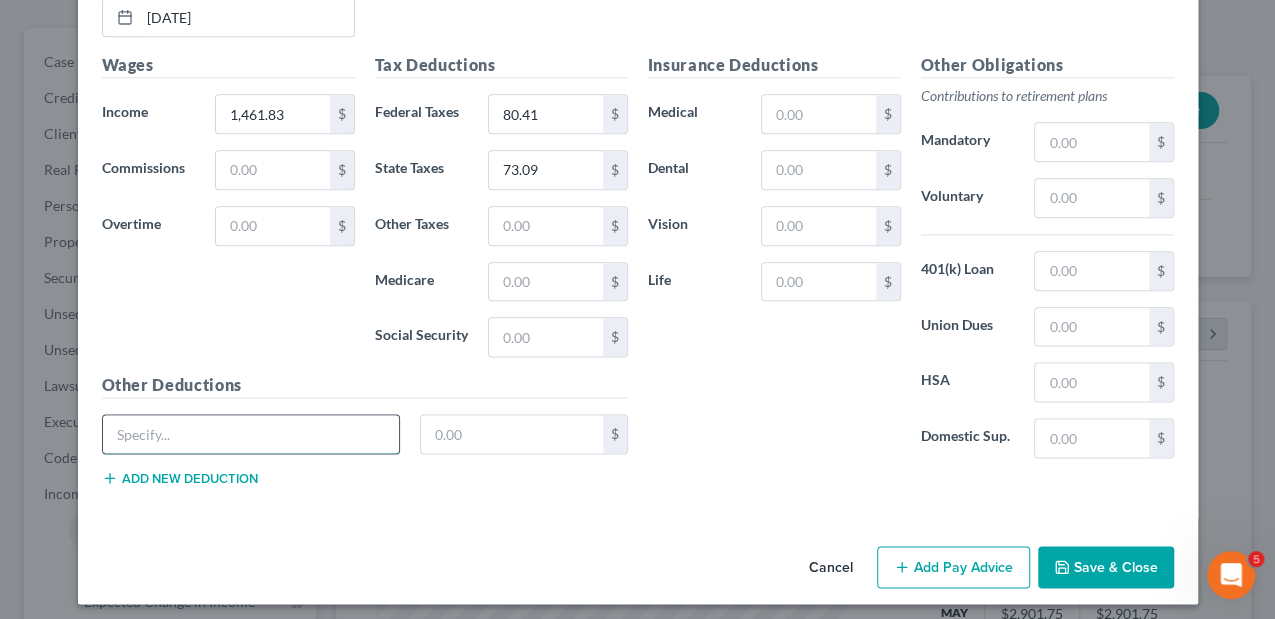 click at bounding box center [251, 434] 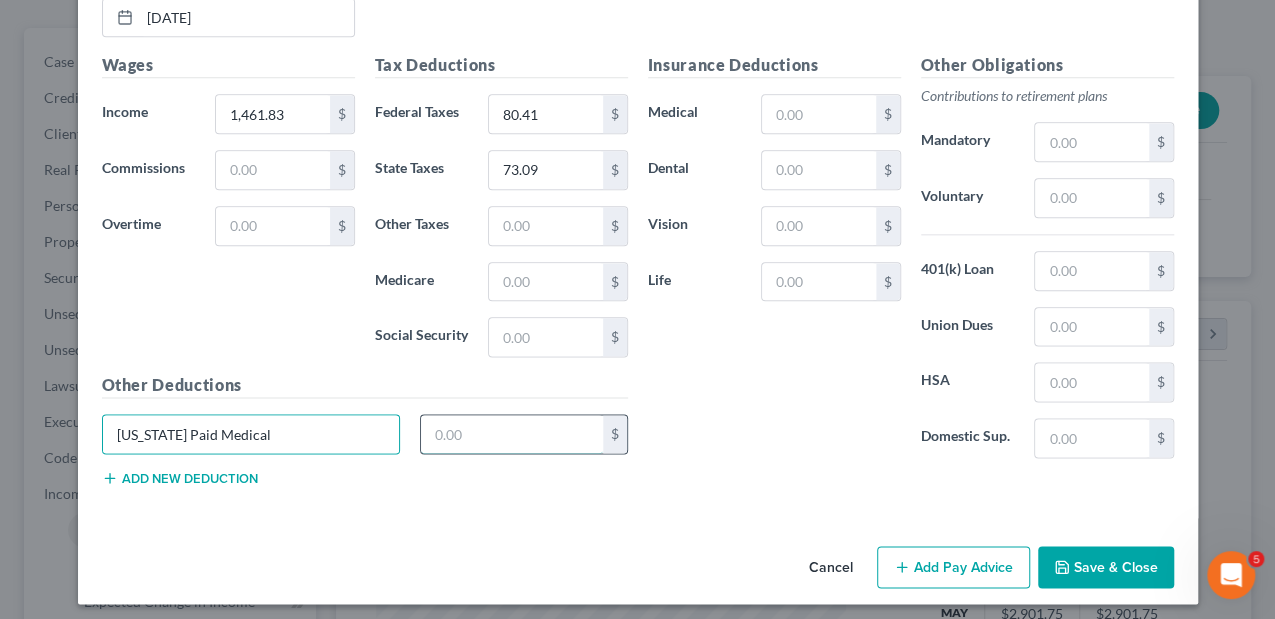 click at bounding box center (512, 434) 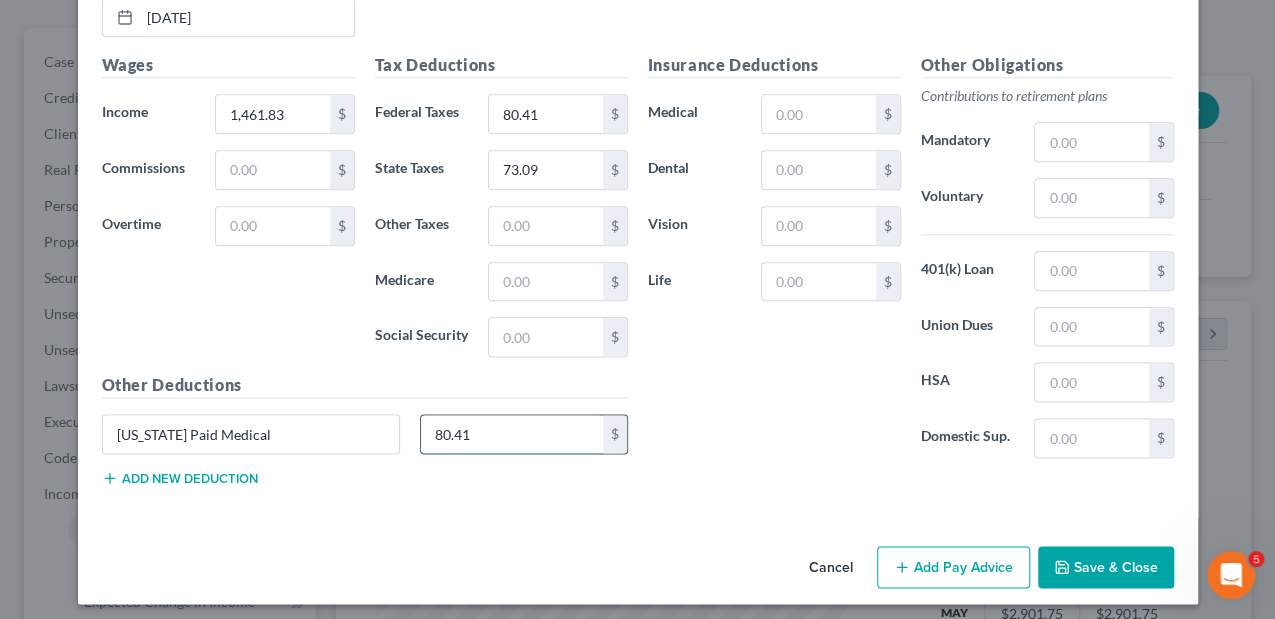 type on "80.41" 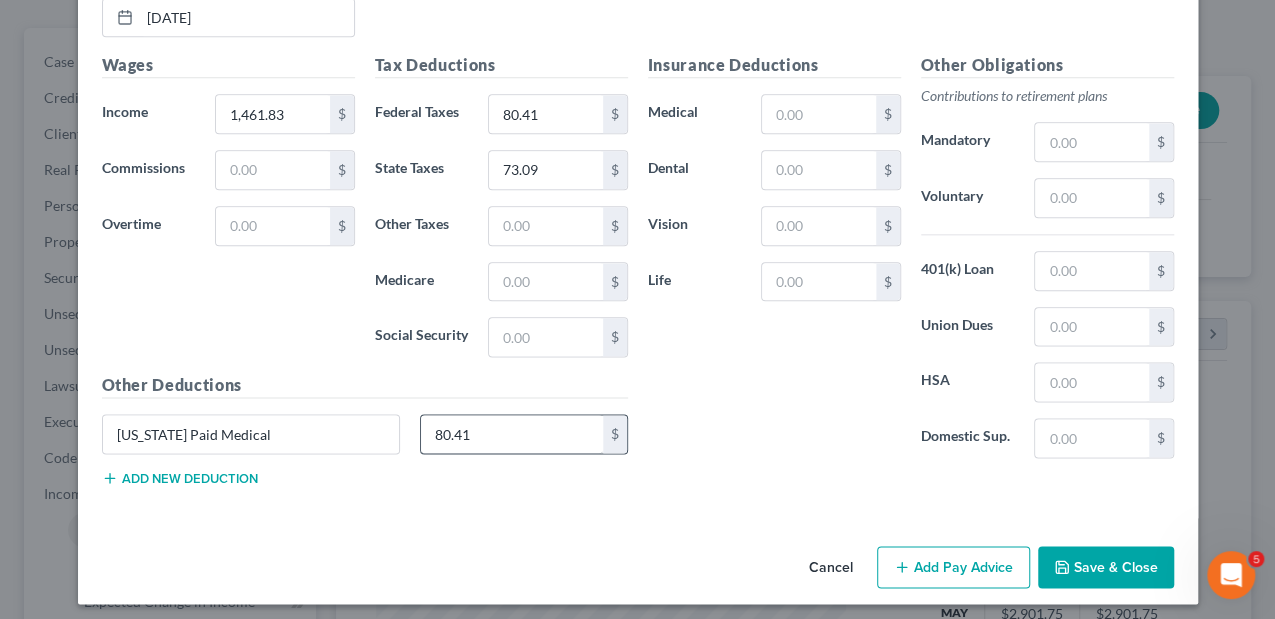 type 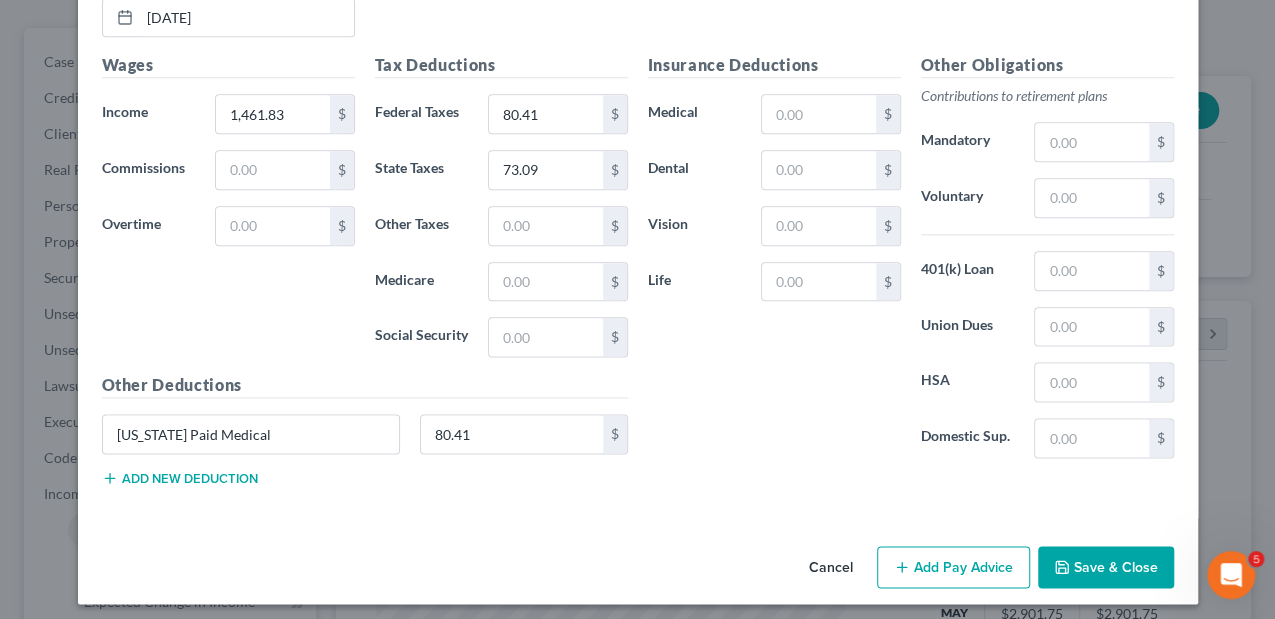 click on "Add new deduction" at bounding box center (180, 478) 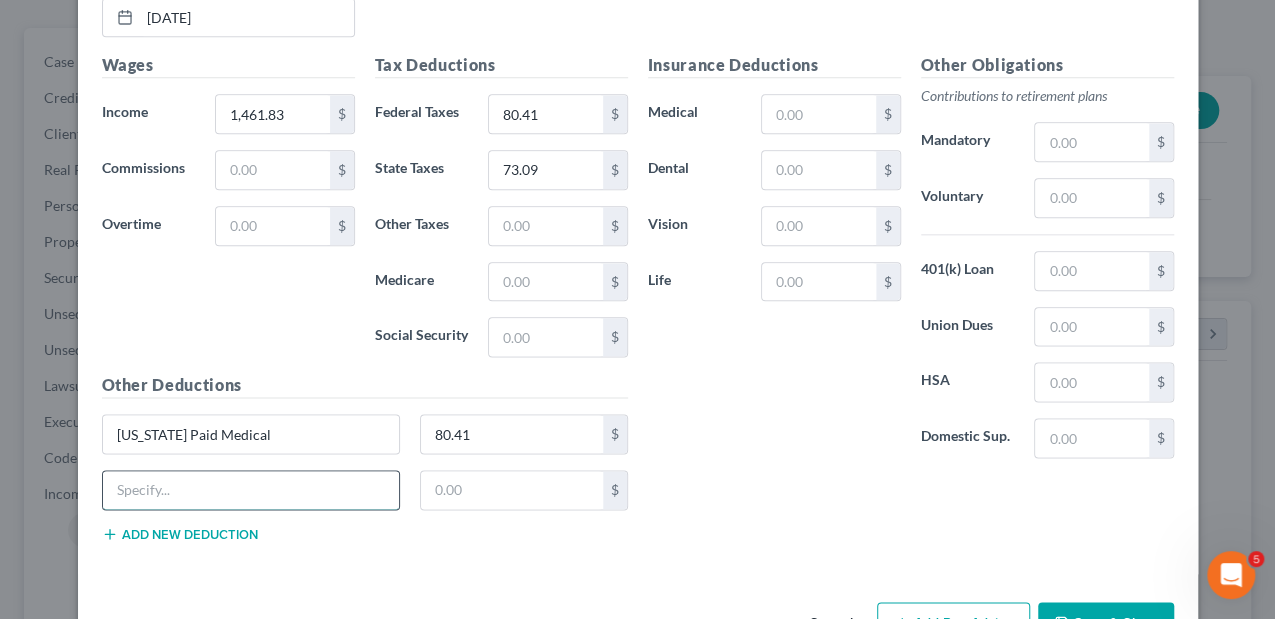 click at bounding box center (251, 490) 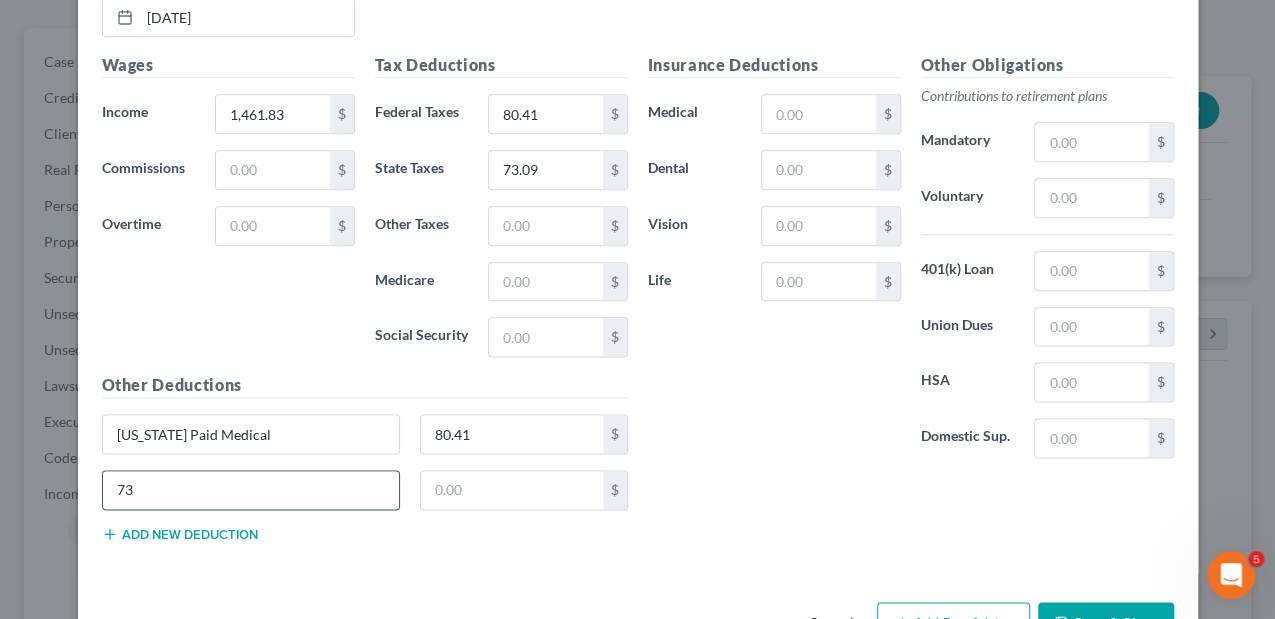 type on "7" 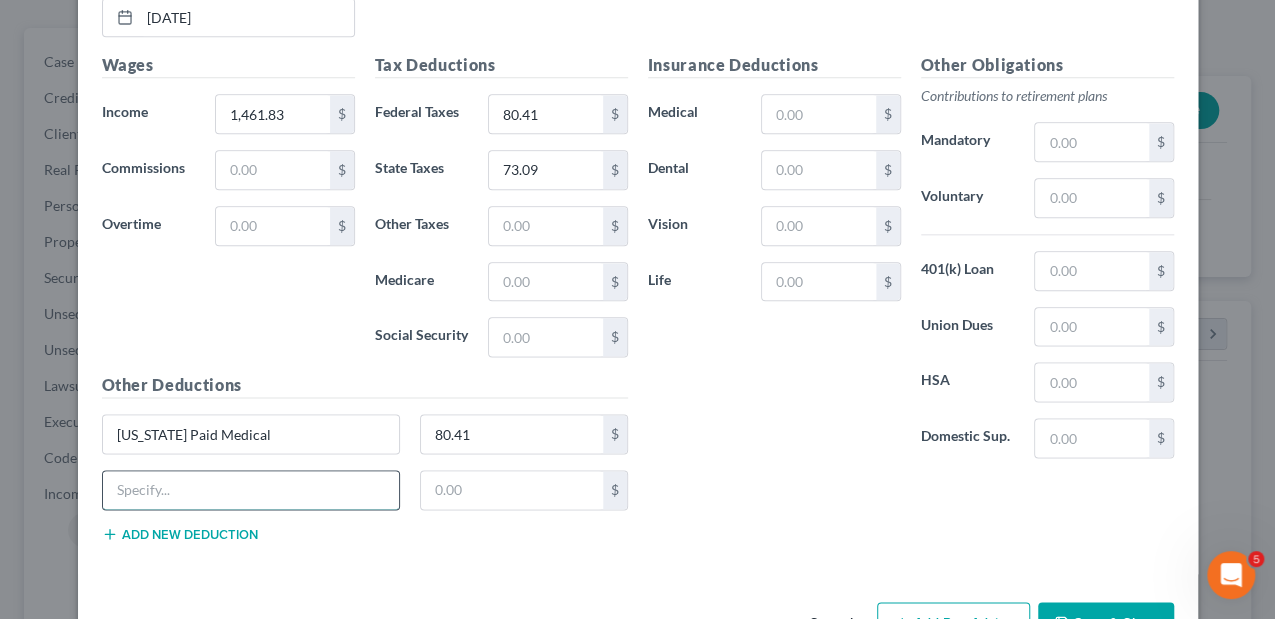 click at bounding box center (251, 490) 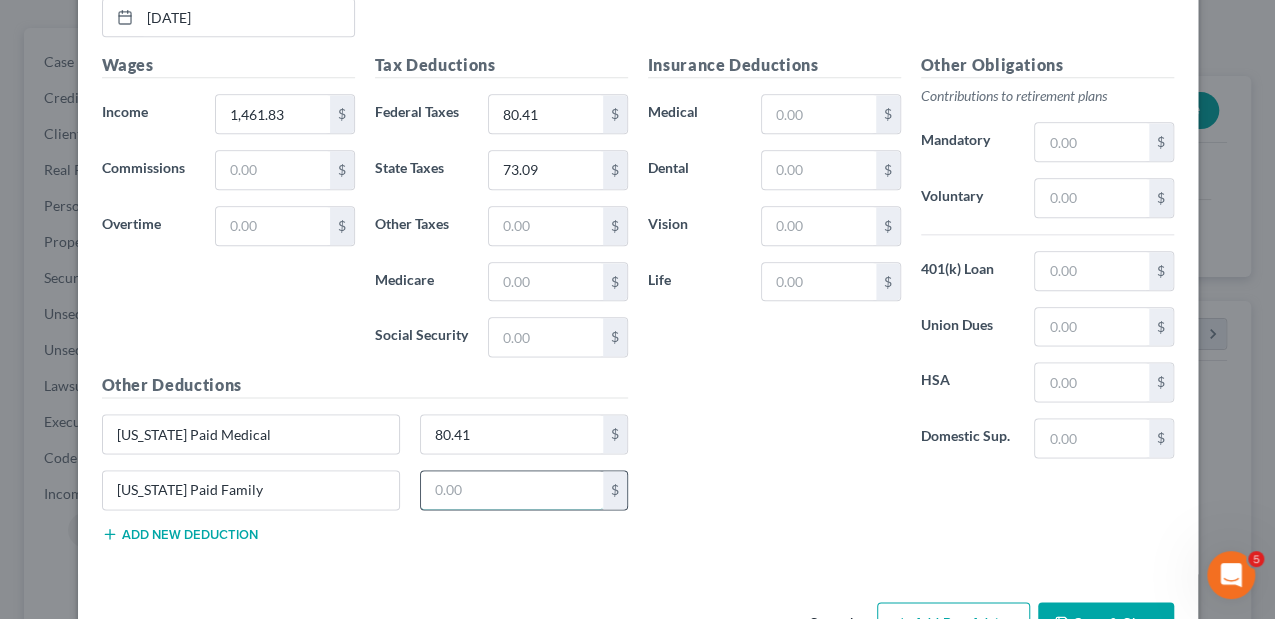 click at bounding box center (512, 490) 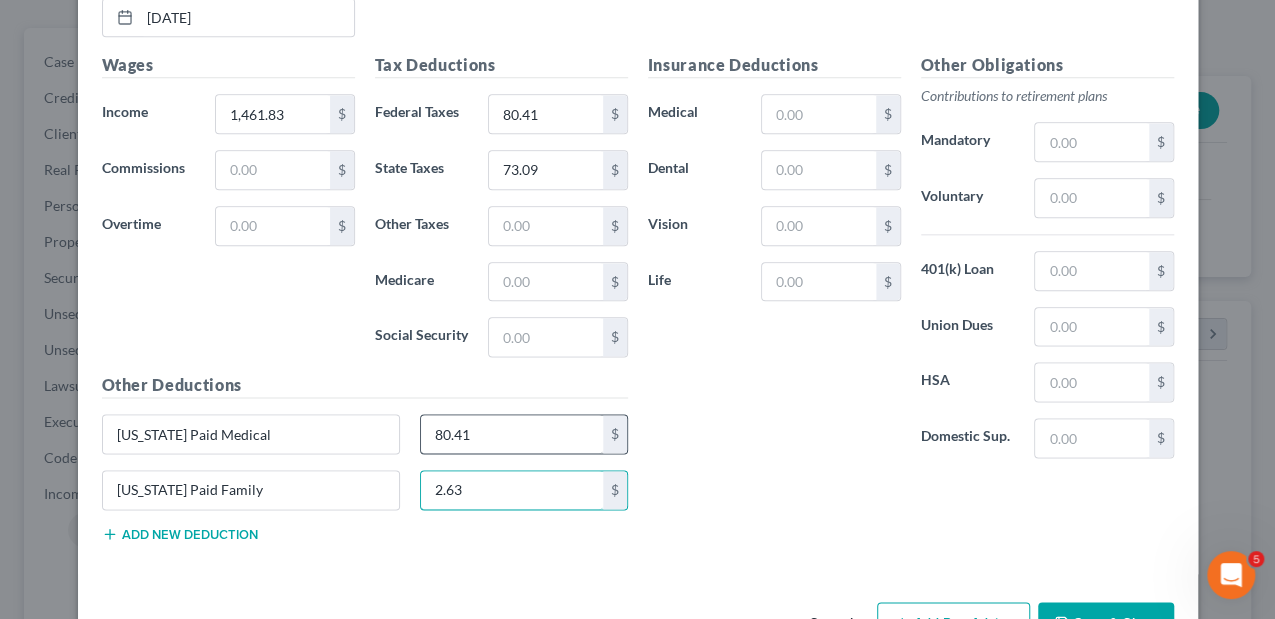 type on "2.63" 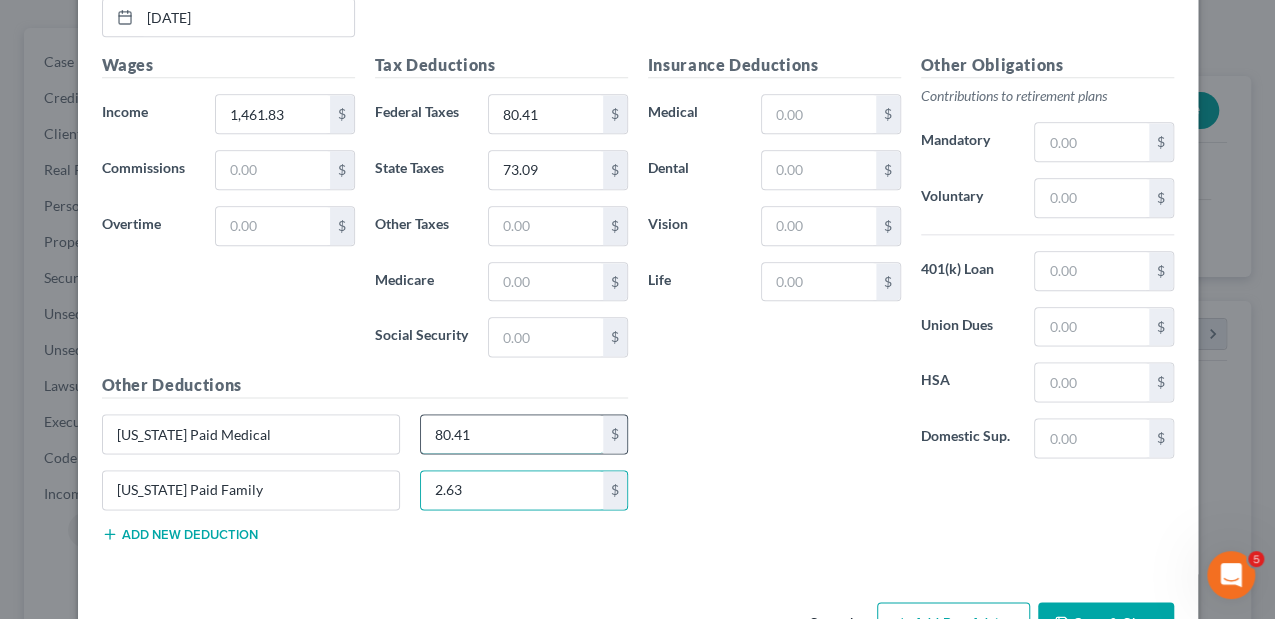 click on "80.41" at bounding box center [512, 434] 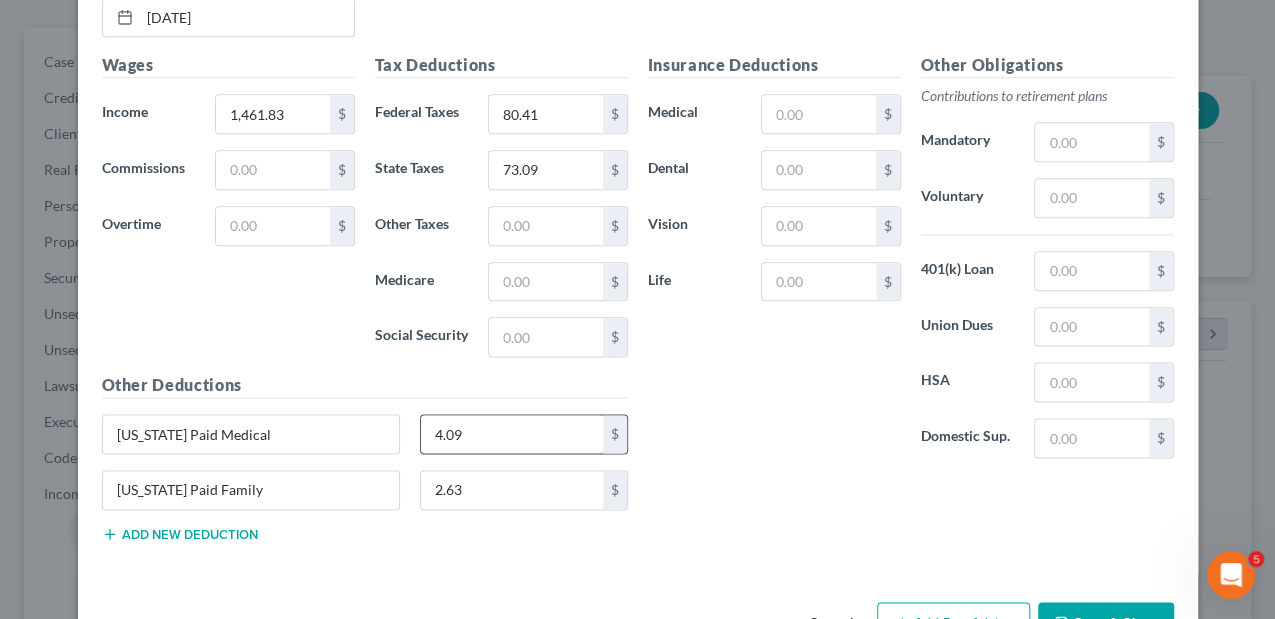 type on "4.09" 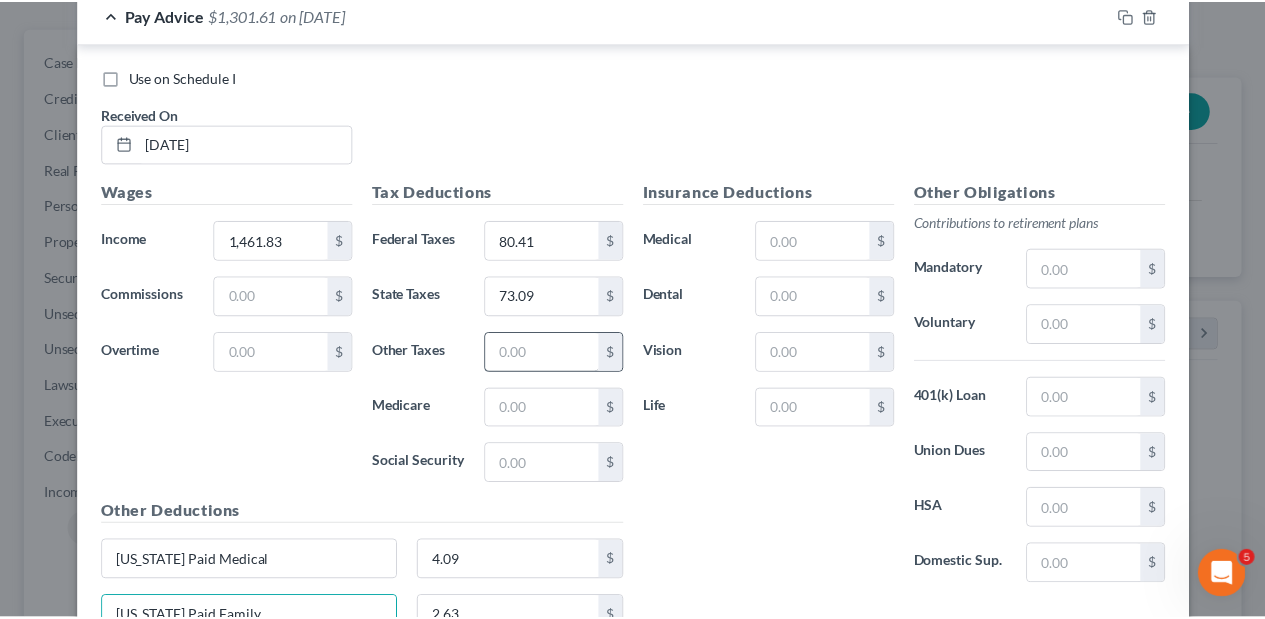 scroll, scrollTop: 1155, scrollLeft: 0, axis: vertical 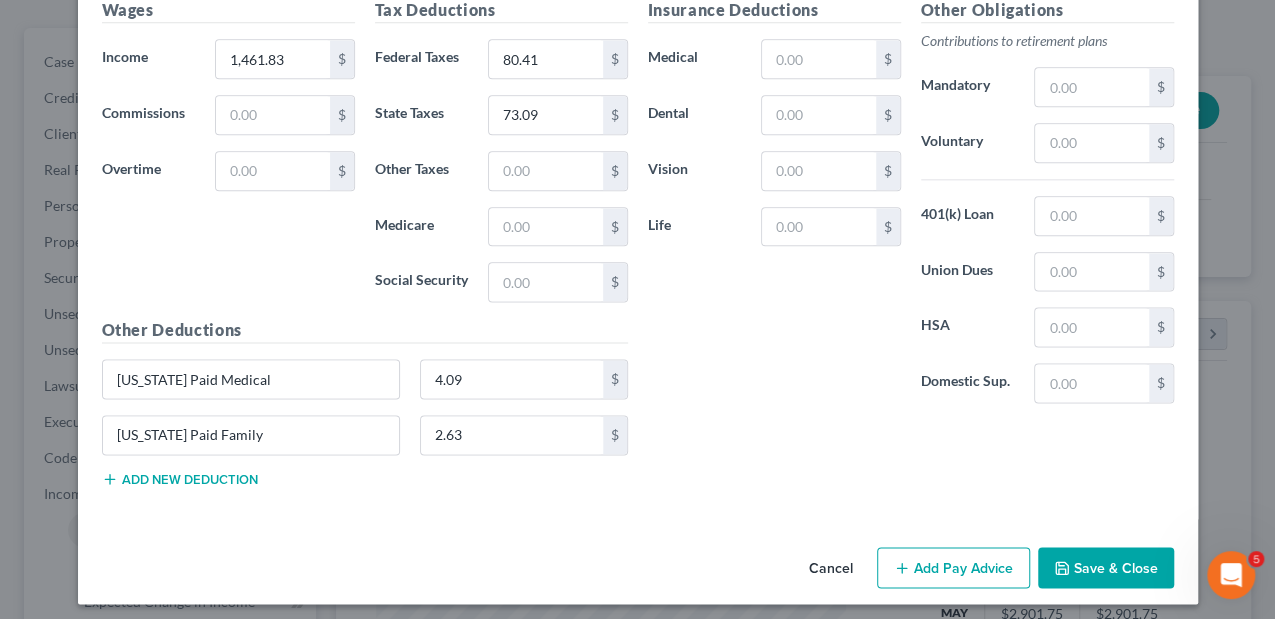 click on "Save & Close" at bounding box center [1106, 568] 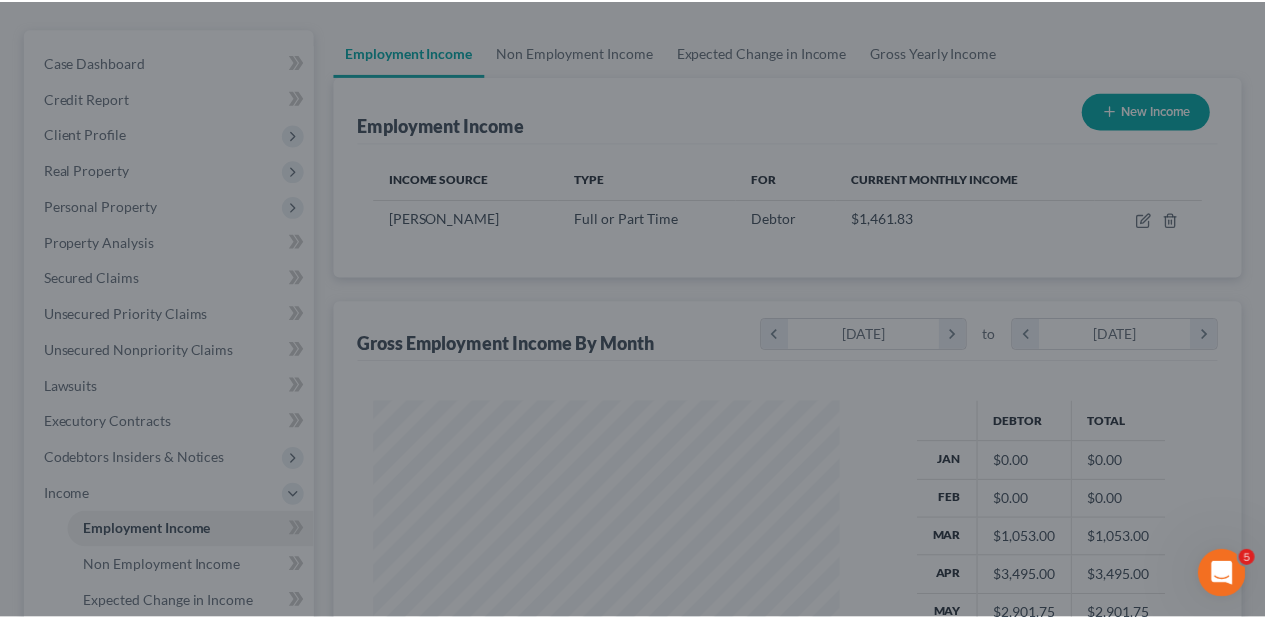 scroll, scrollTop: 356, scrollLeft: 506, axis: both 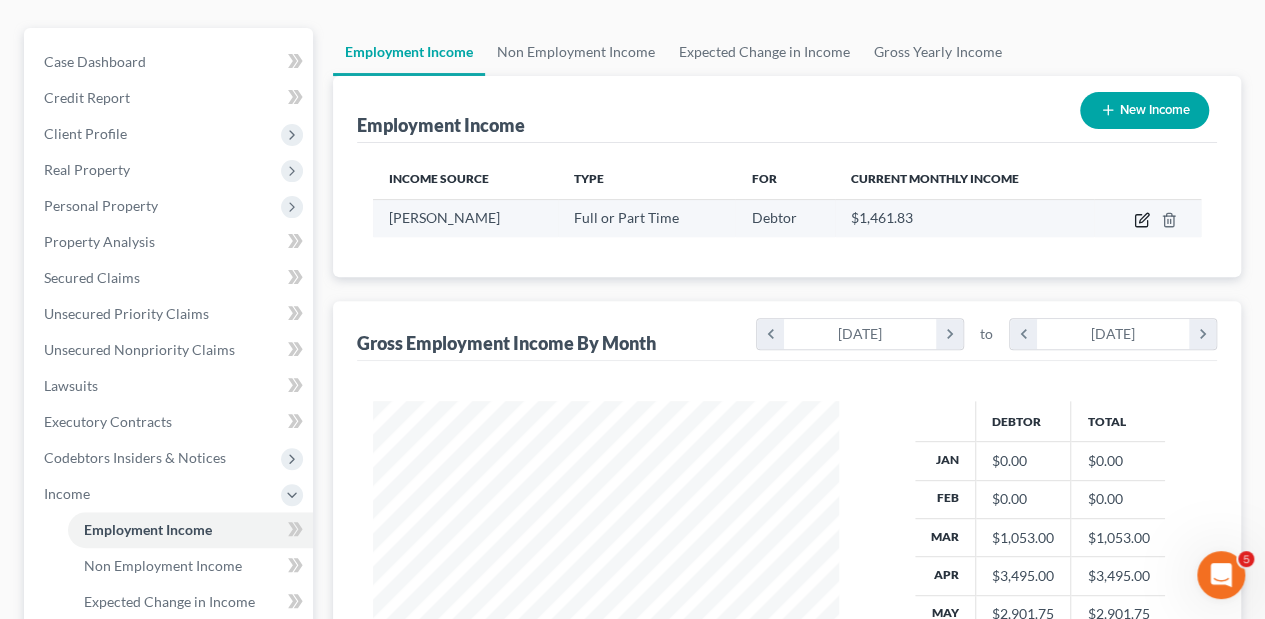 click 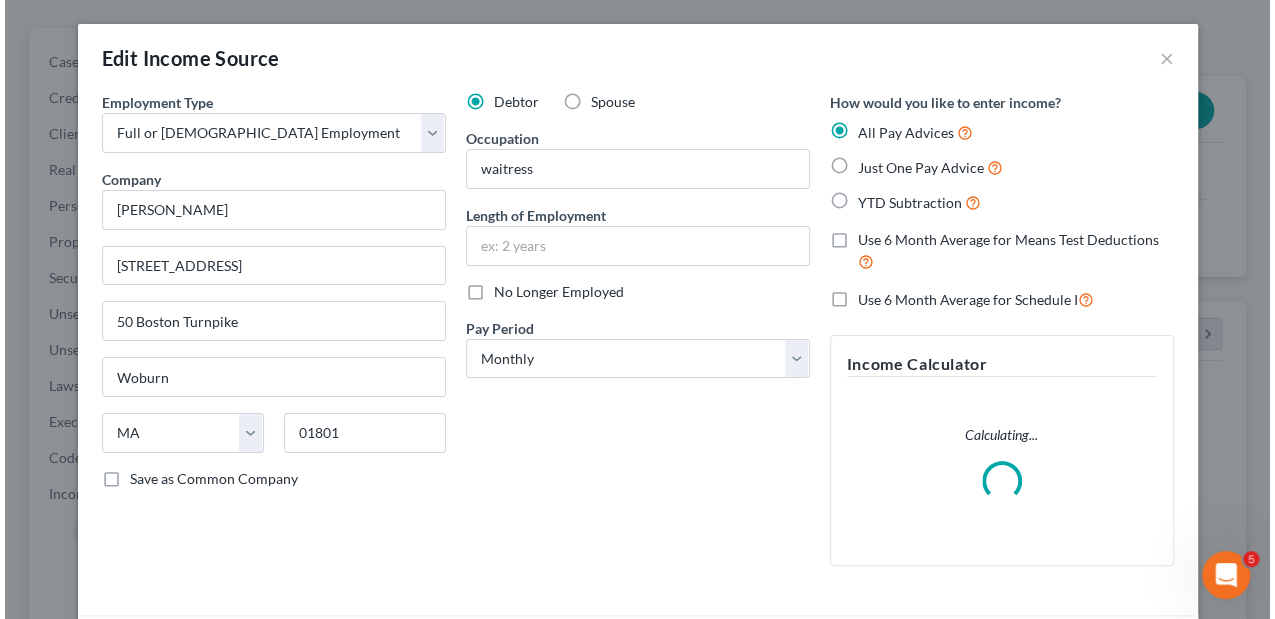 scroll, scrollTop: 999644, scrollLeft: 999489, axis: both 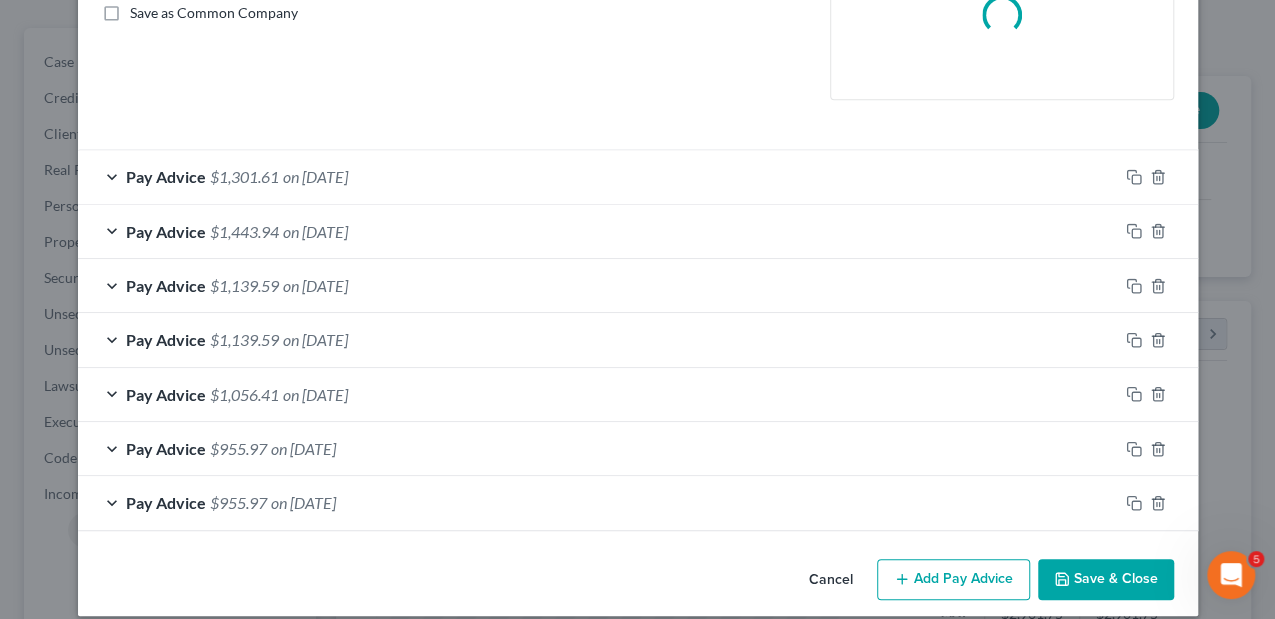 click on "Add Pay Advice" at bounding box center (953, 580) 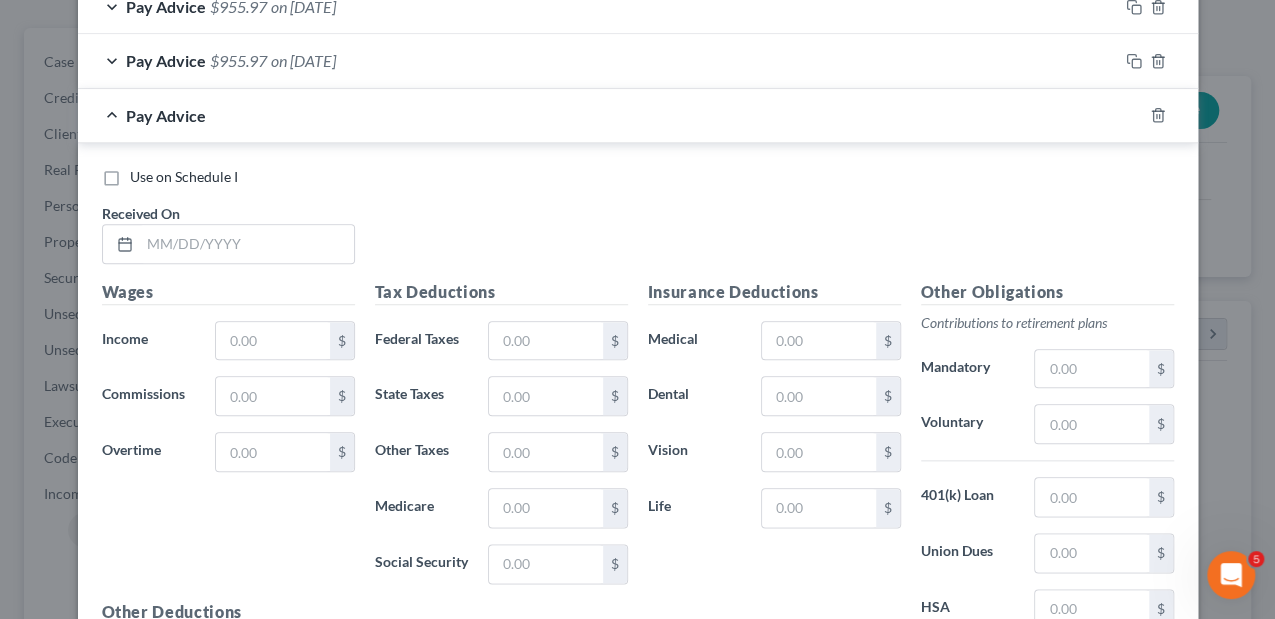 scroll, scrollTop: 933, scrollLeft: 0, axis: vertical 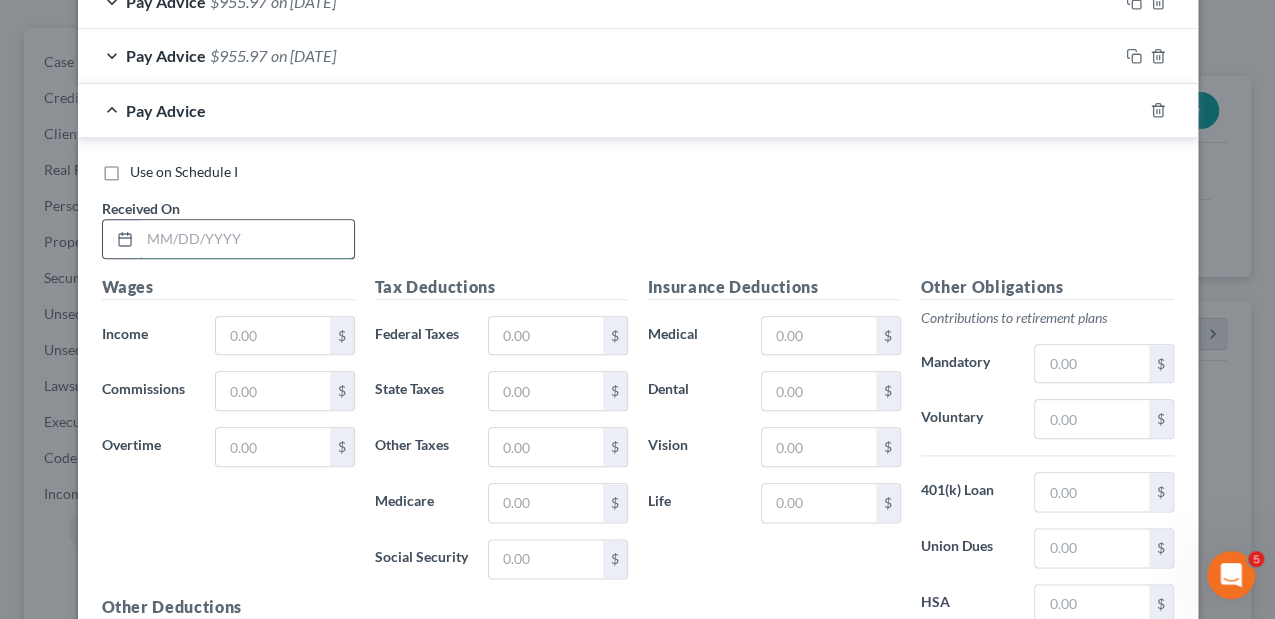 click at bounding box center (247, 239) 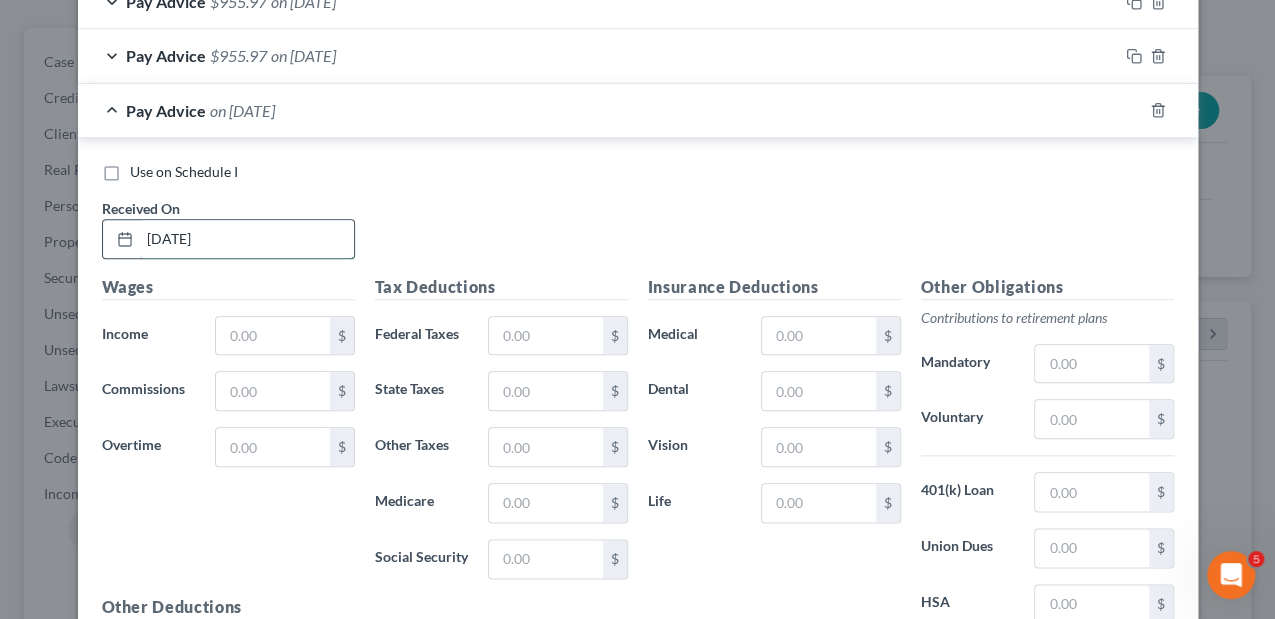 type on "06/20/2025" 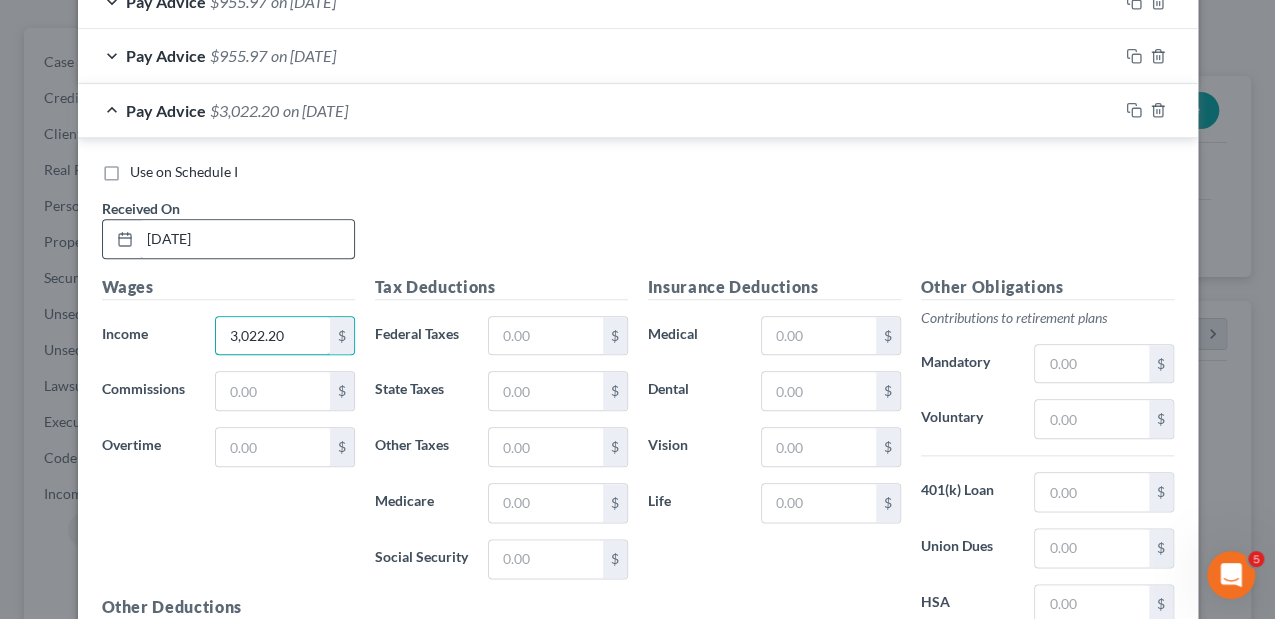 type on "3,022.20" 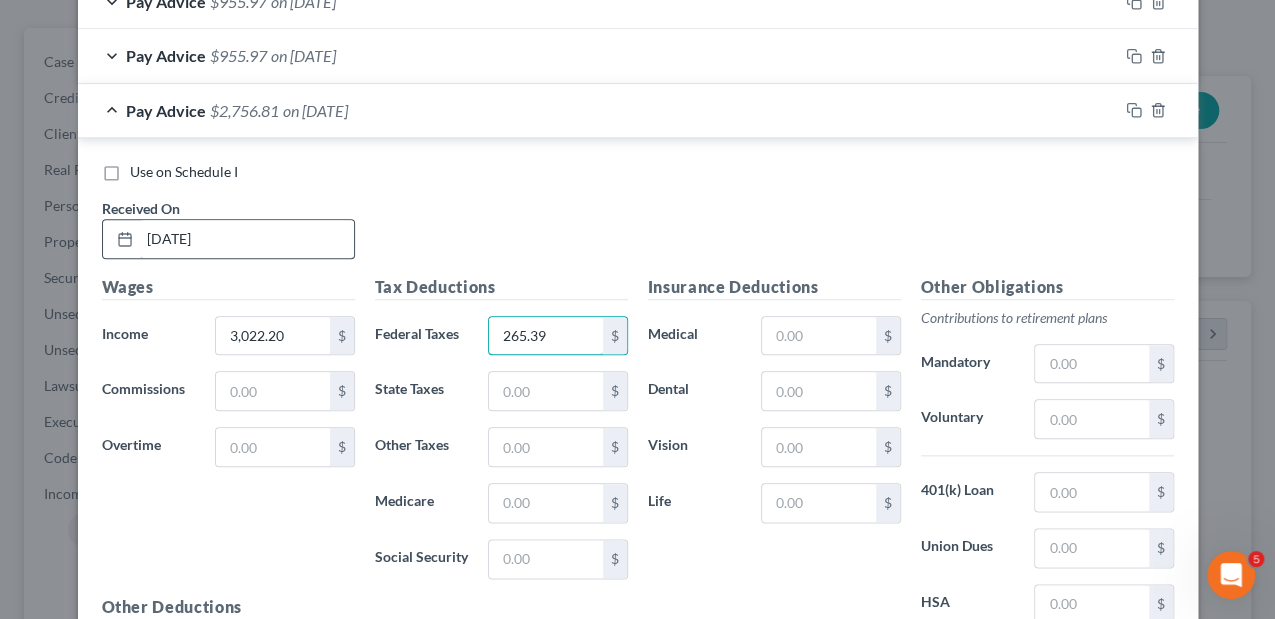 type on "265.39" 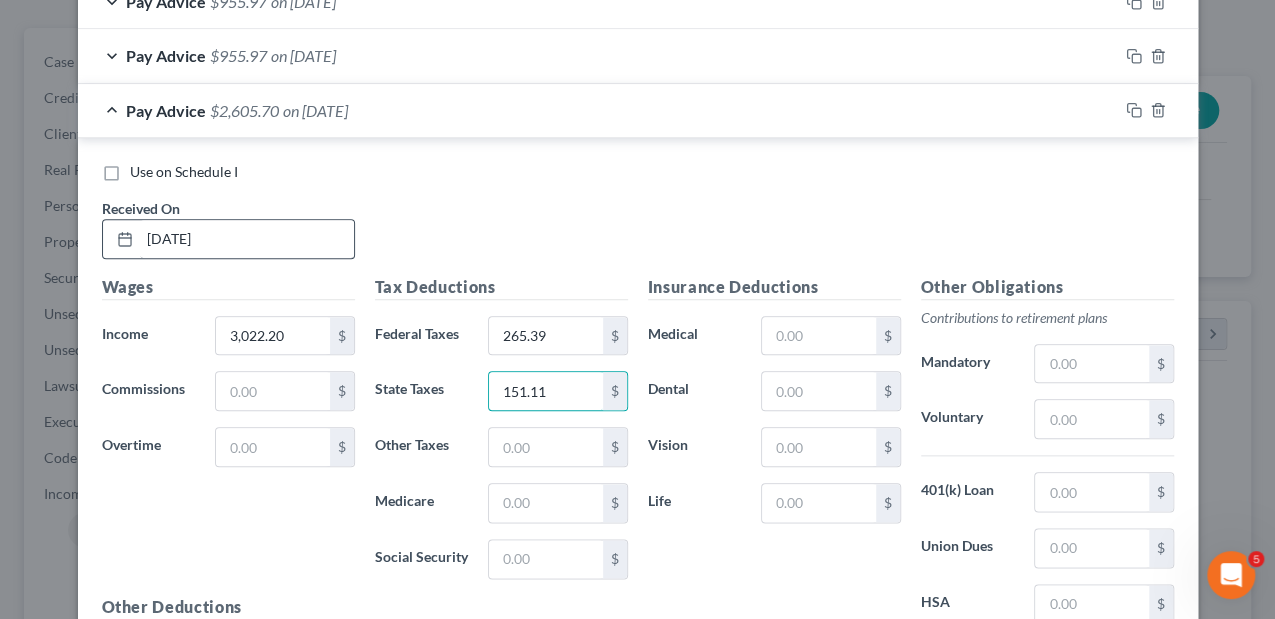 type on "151.11" 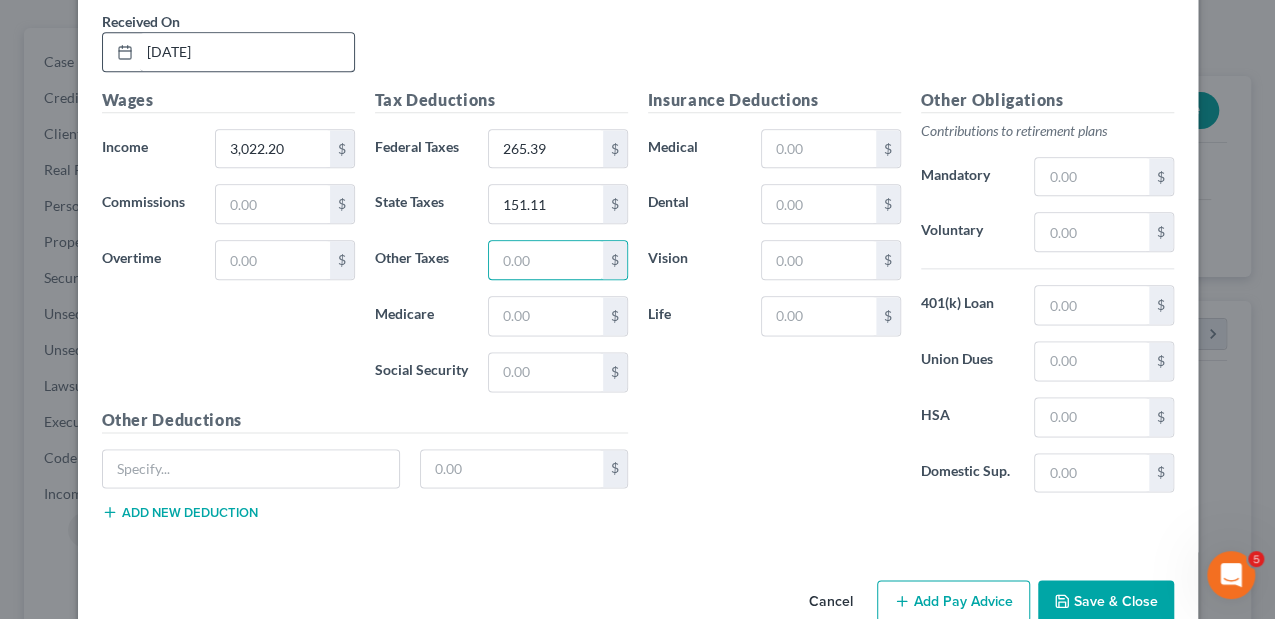 scroll, scrollTop: 1154, scrollLeft: 0, axis: vertical 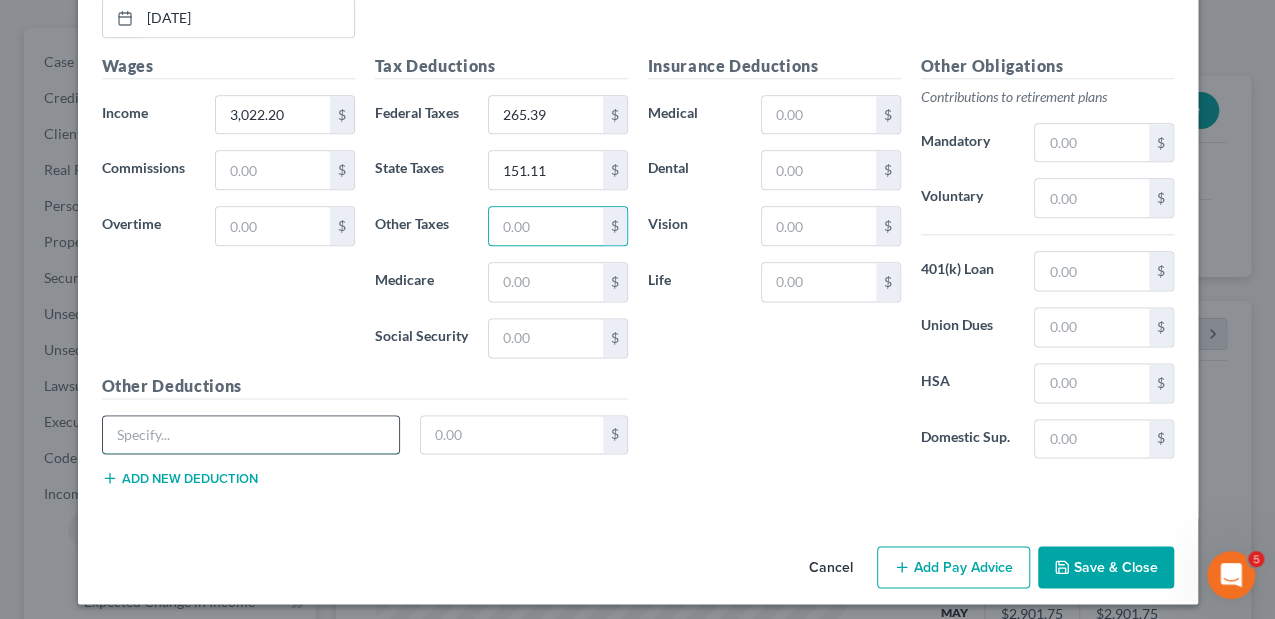click at bounding box center [251, 435] 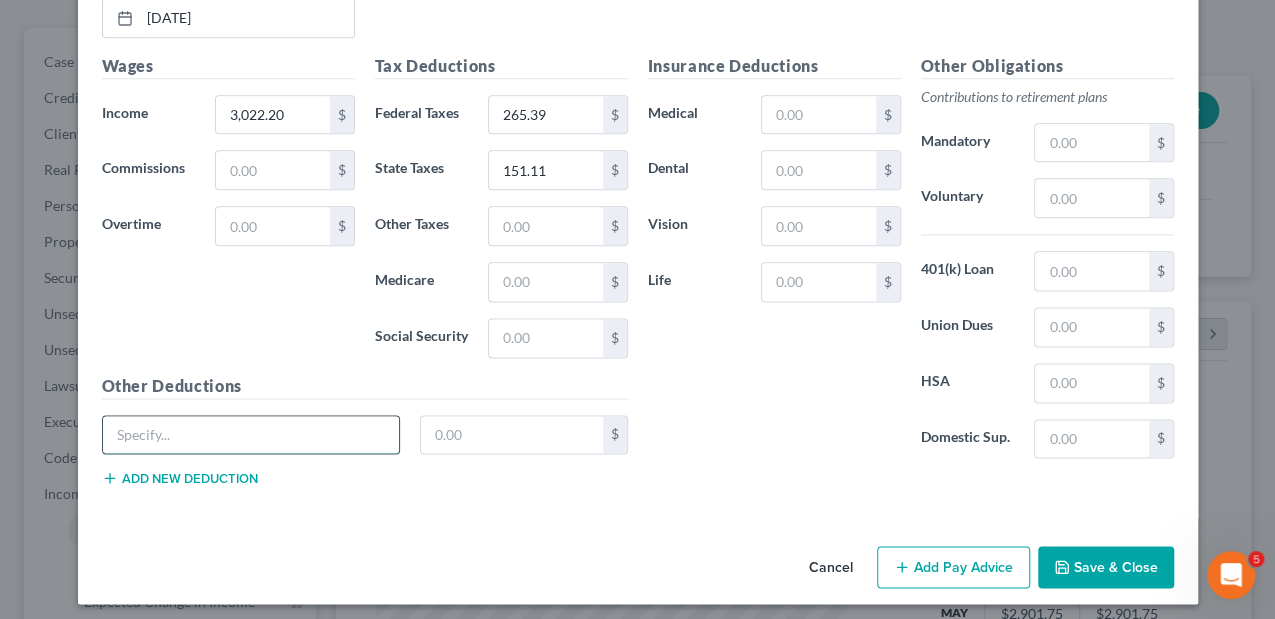 type on "Massachusetts Paid Medical" 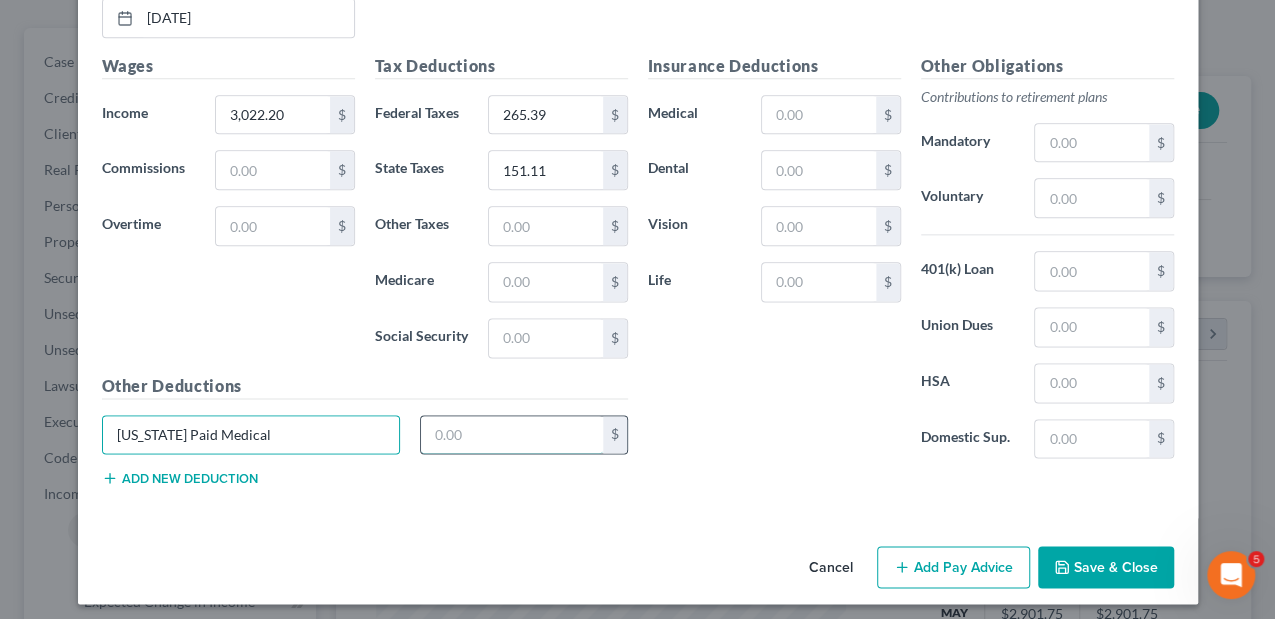 click at bounding box center [512, 435] 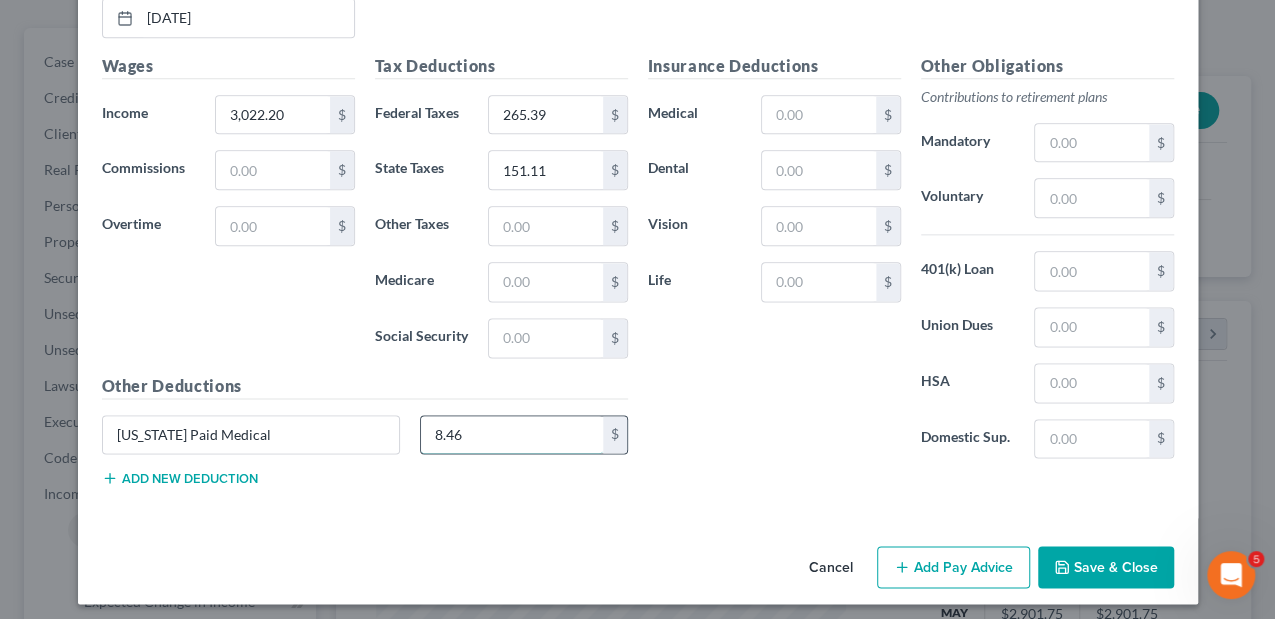 type on "8.46" 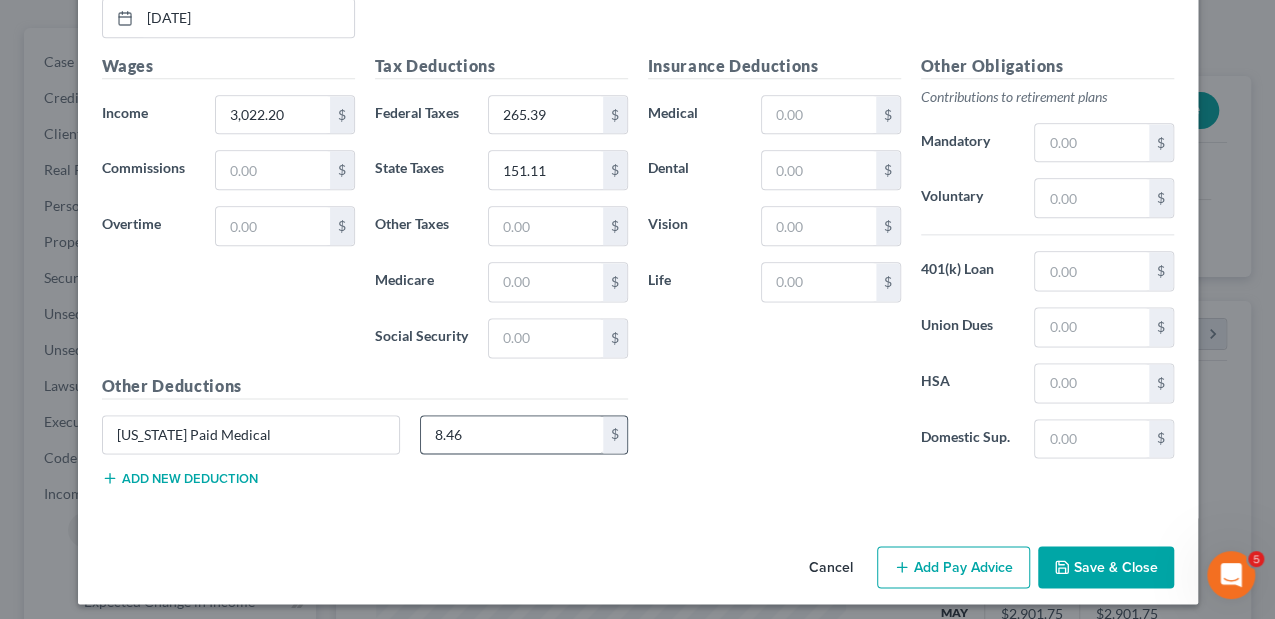 type 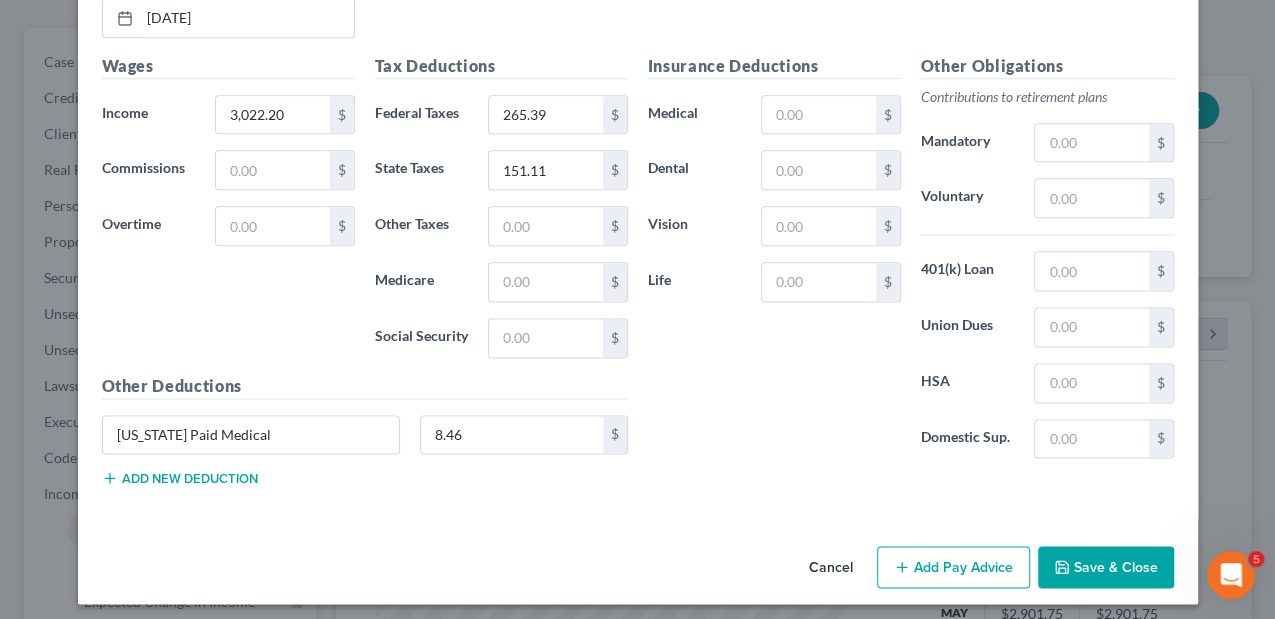 click on "Add new deduction" at bounding box center (180, 478) 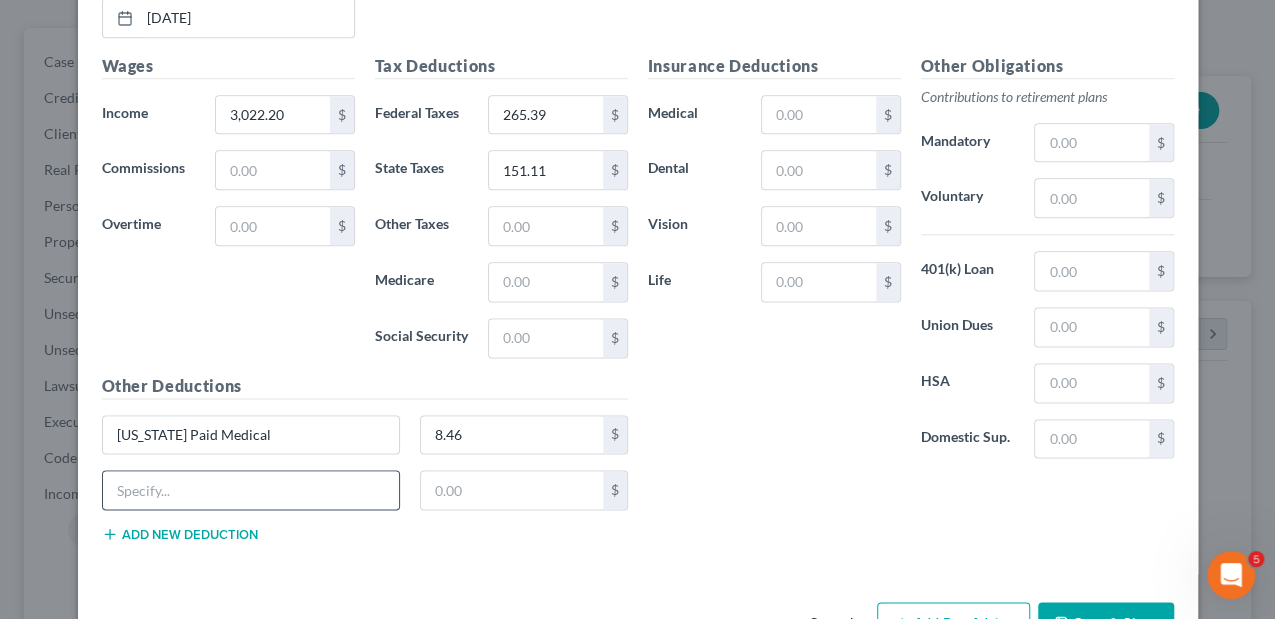 click at bounding box center (251, 490) 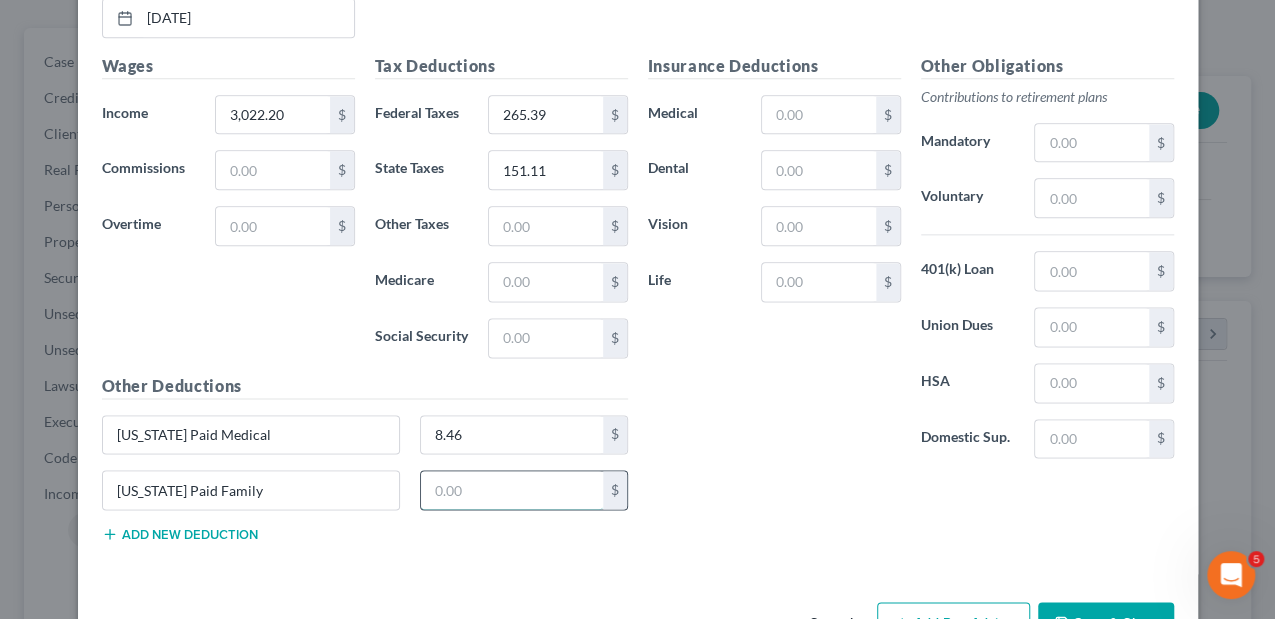click at bounding box center (512, 490) 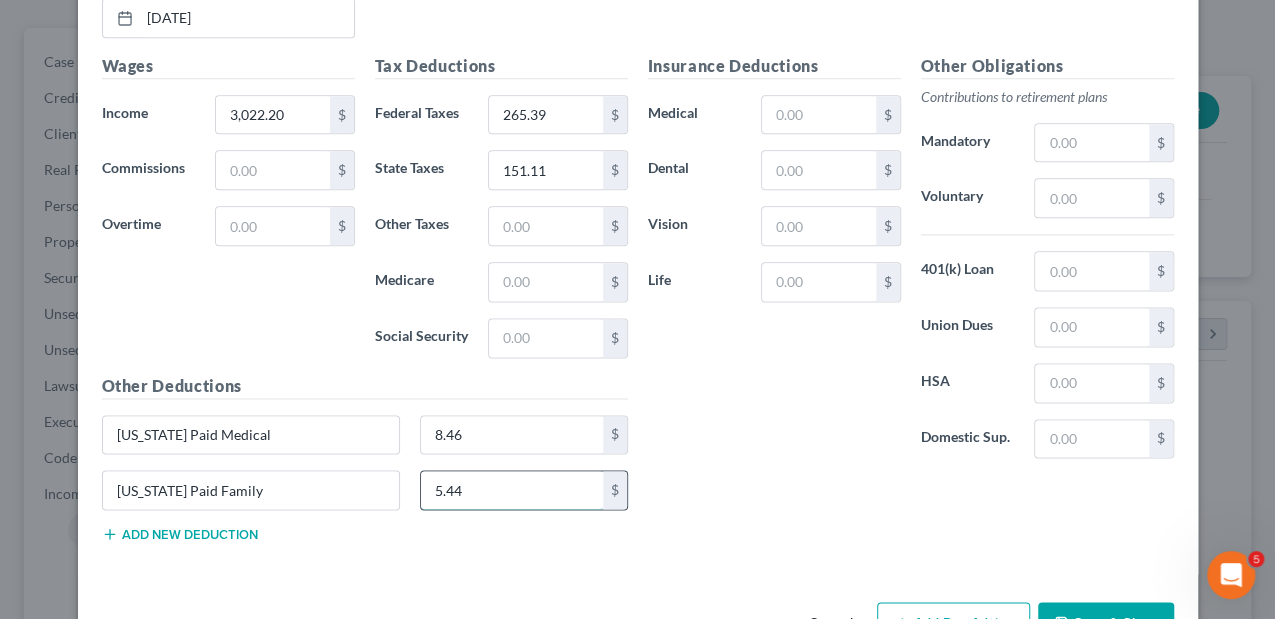 type on "5.44" 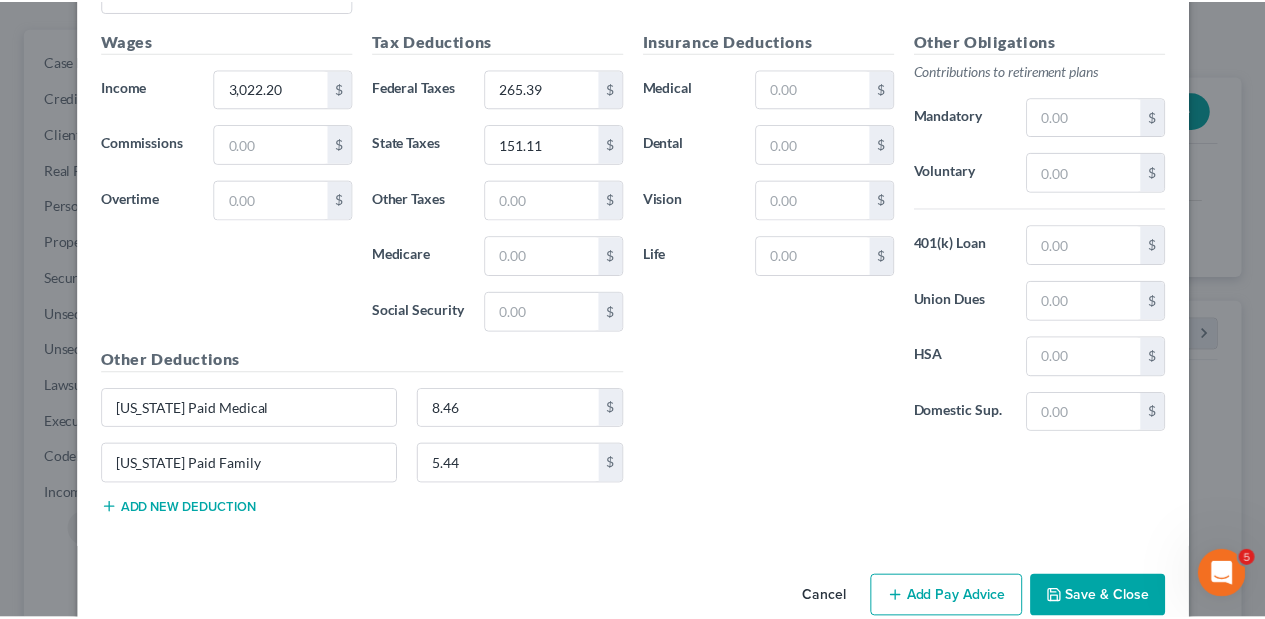 scroll, scrollTop: 1209, scrollLeft: 0, axis: vertical 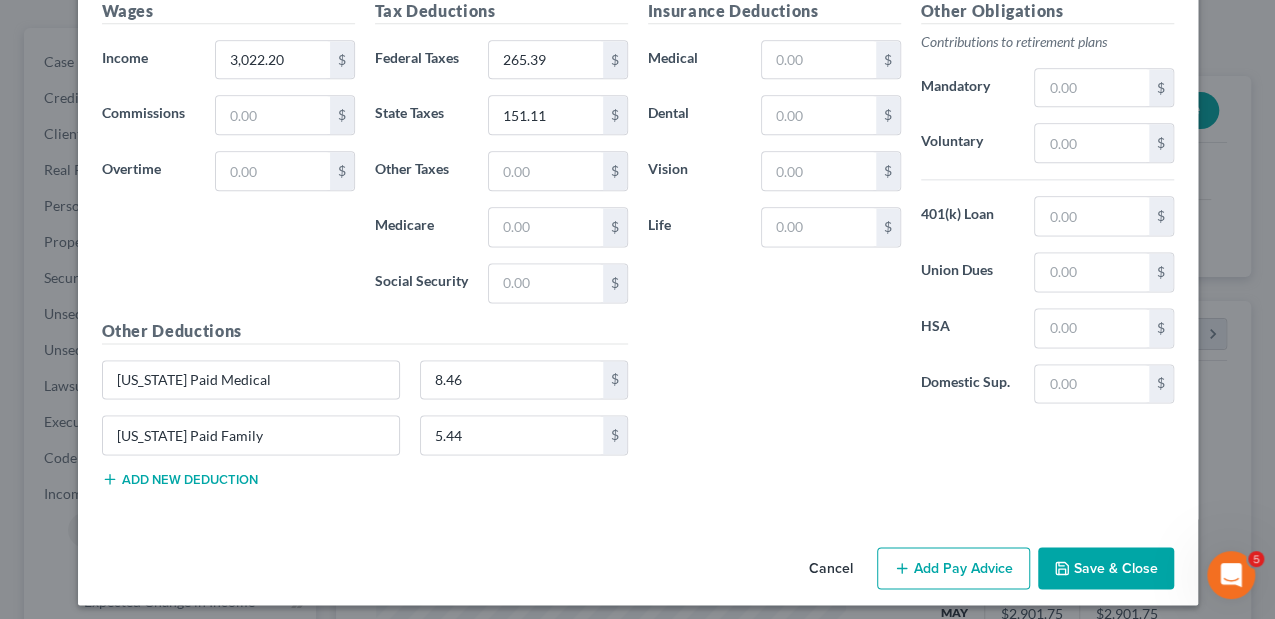 click on "Save & Close" at bounding box center [1106, 568] 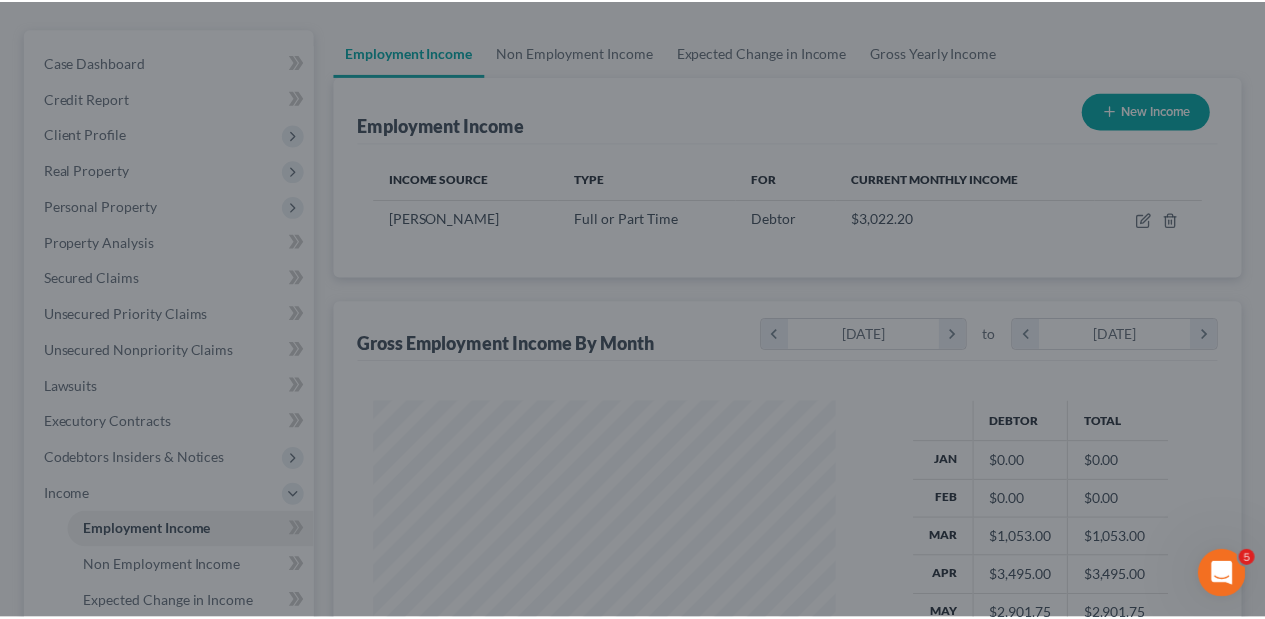 scroll, scrollTop: 356, scrollLeft: 506, axis: both 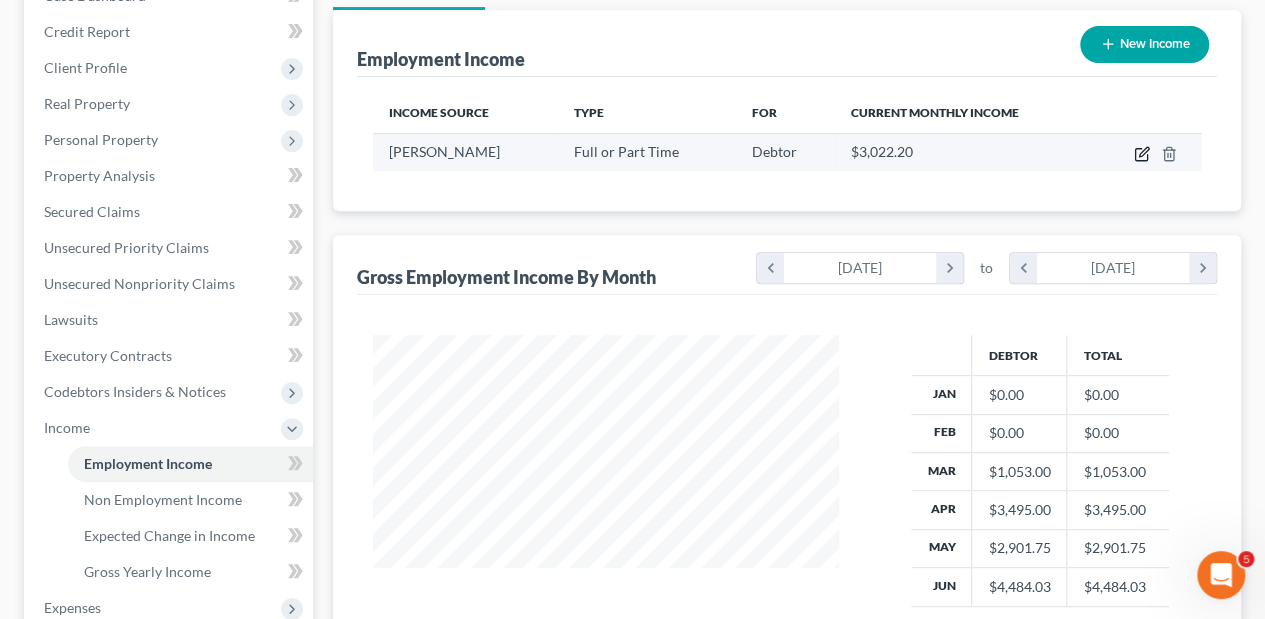 click 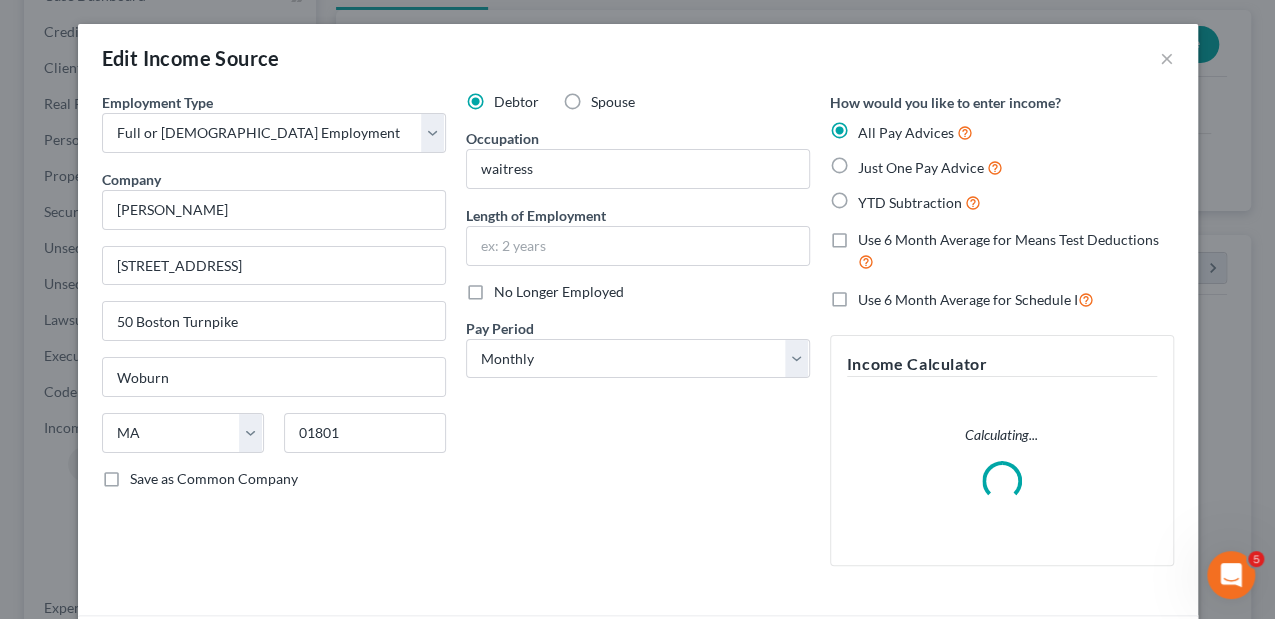 scroll, scrollTop: 999644, scrollLeft: 999489, axis: both 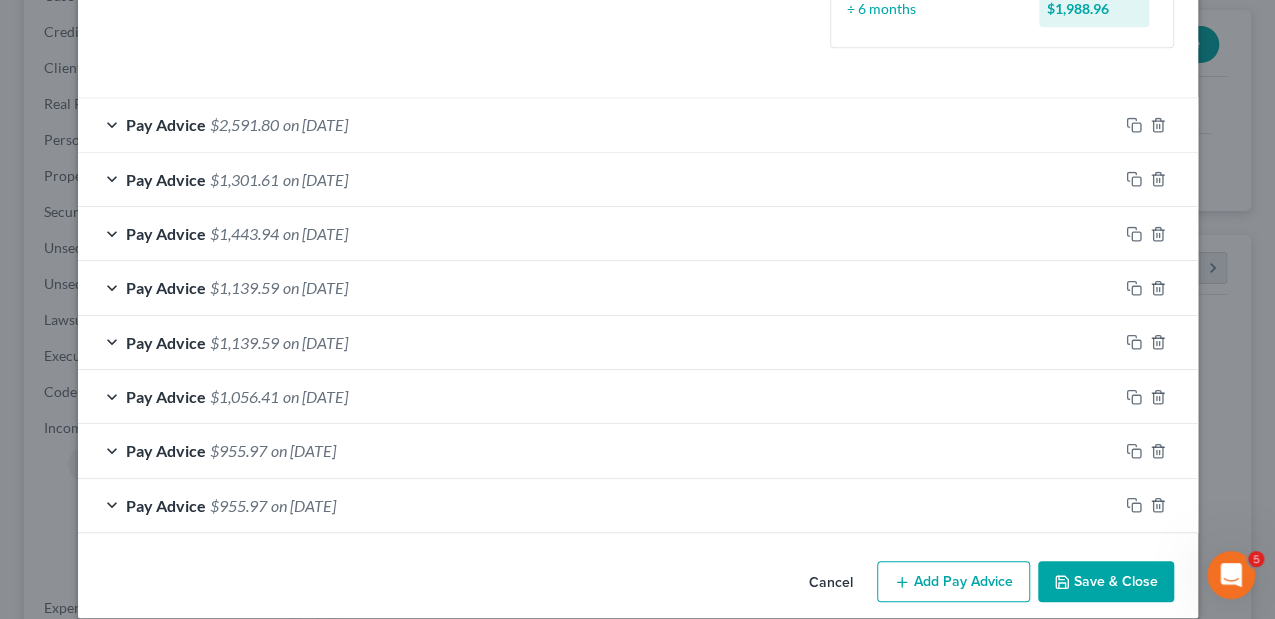 click on "Cancel Add Pay Advice Save & Close" at bounding box center [638, 586] 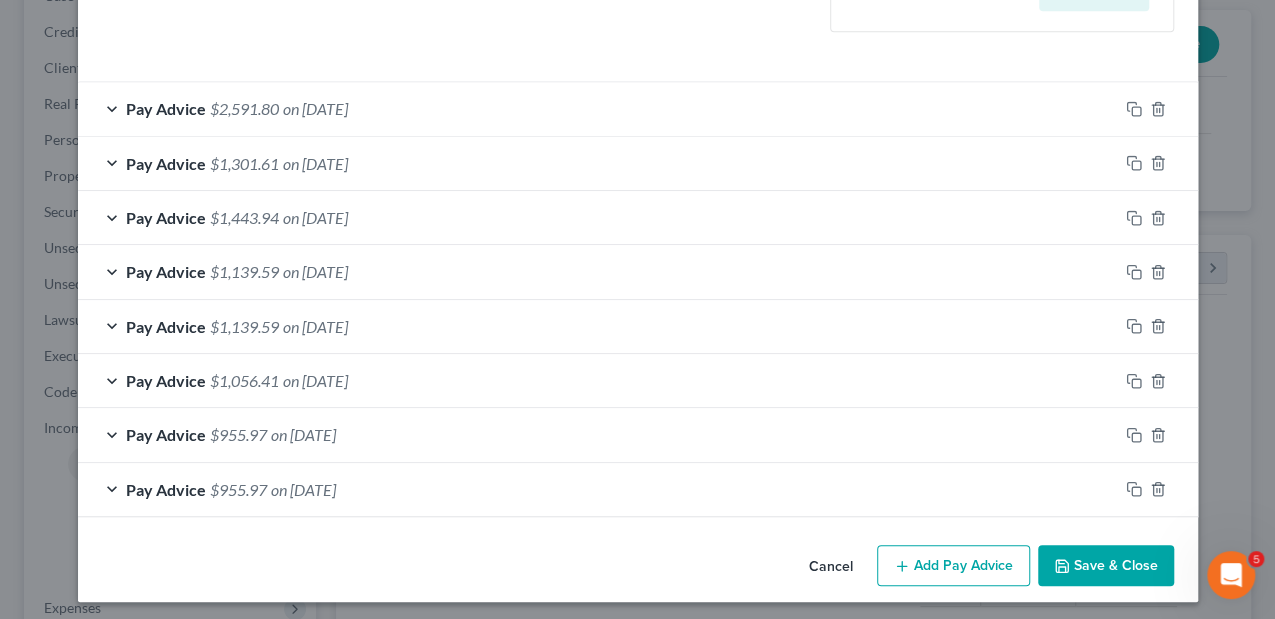 scroll, scrollTop: 558, scrollLeft: 0, axis: vertical 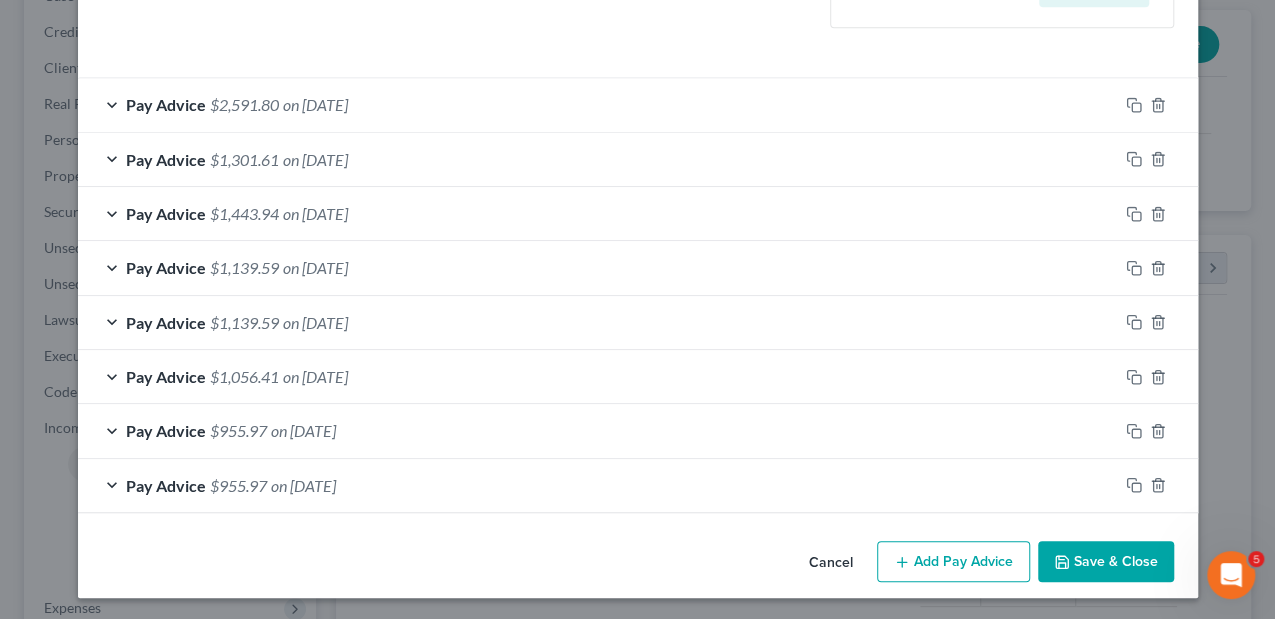 click on "Add Pay Advice" at bounding box center (953, 562) 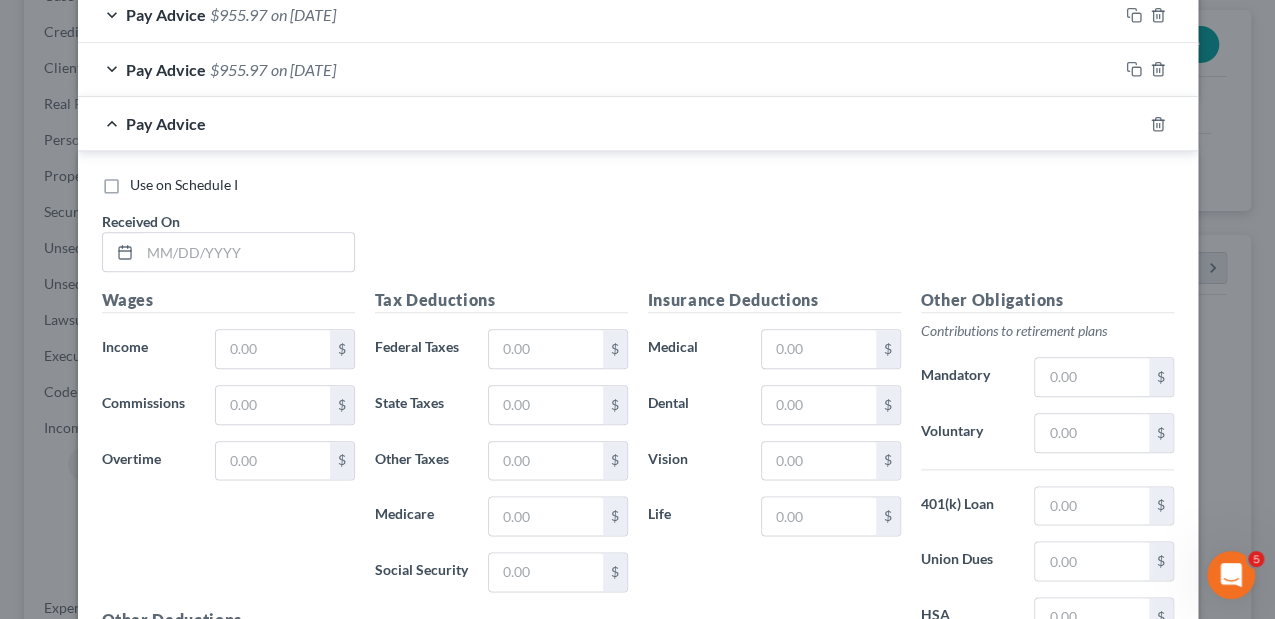 scroll, scrollTop: 1024, scrollLeft: 0, axis: vertical 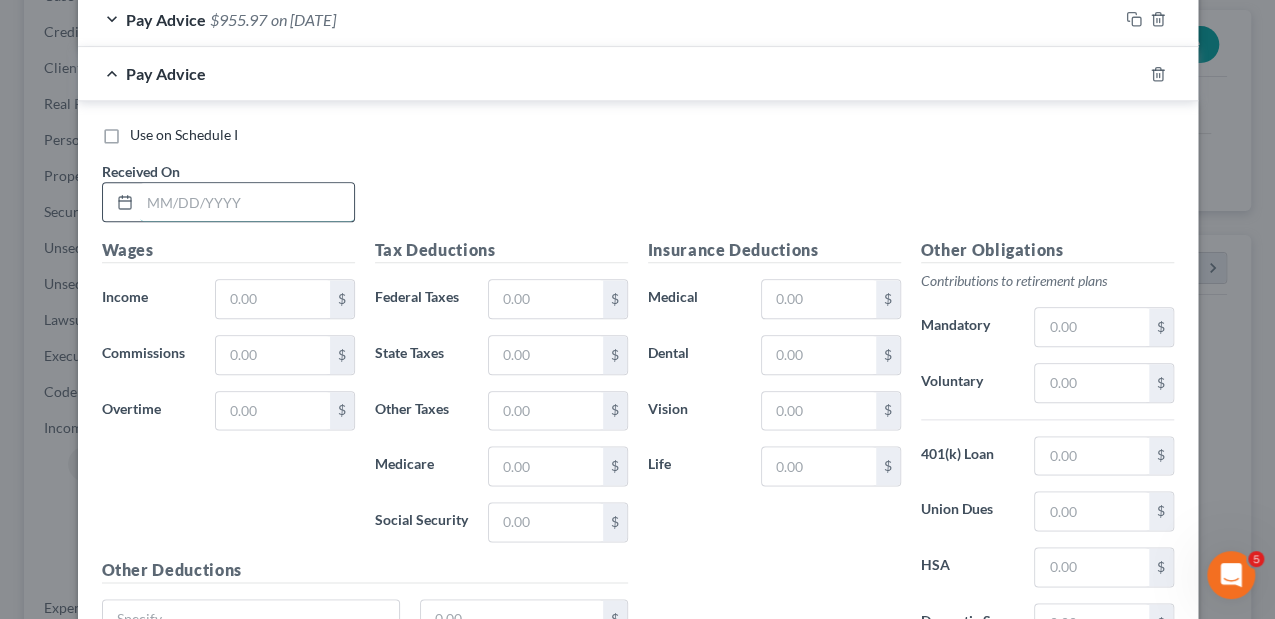 click at bounding box center [247, 202] 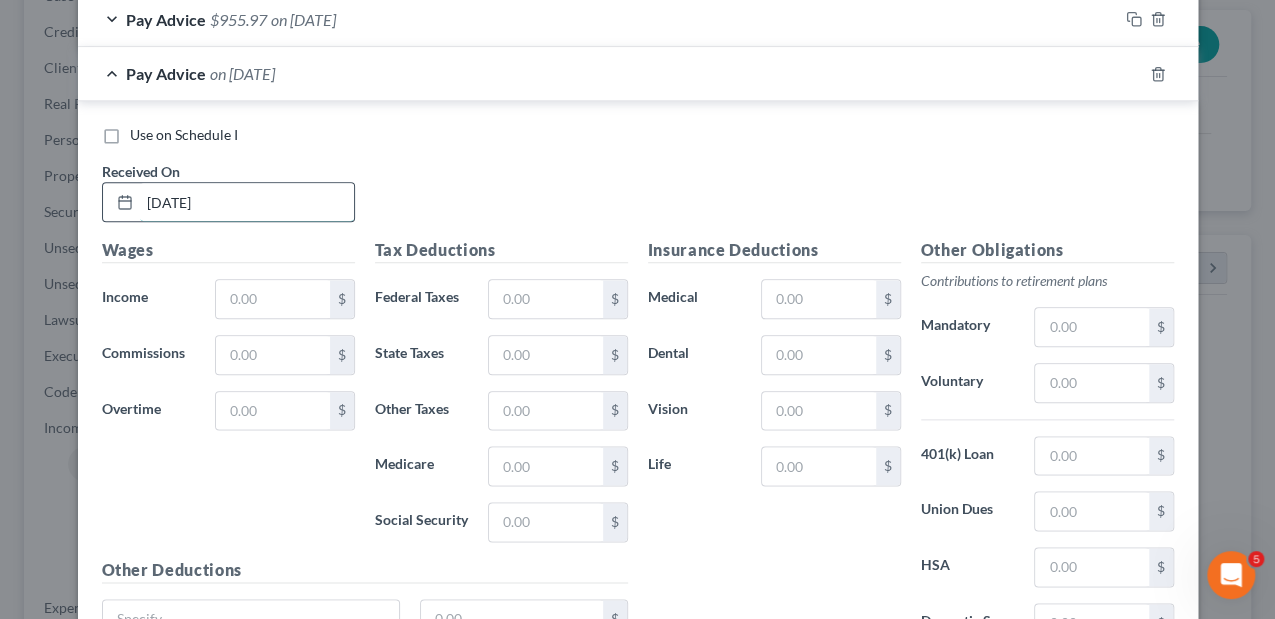 type on "07/03/2025" 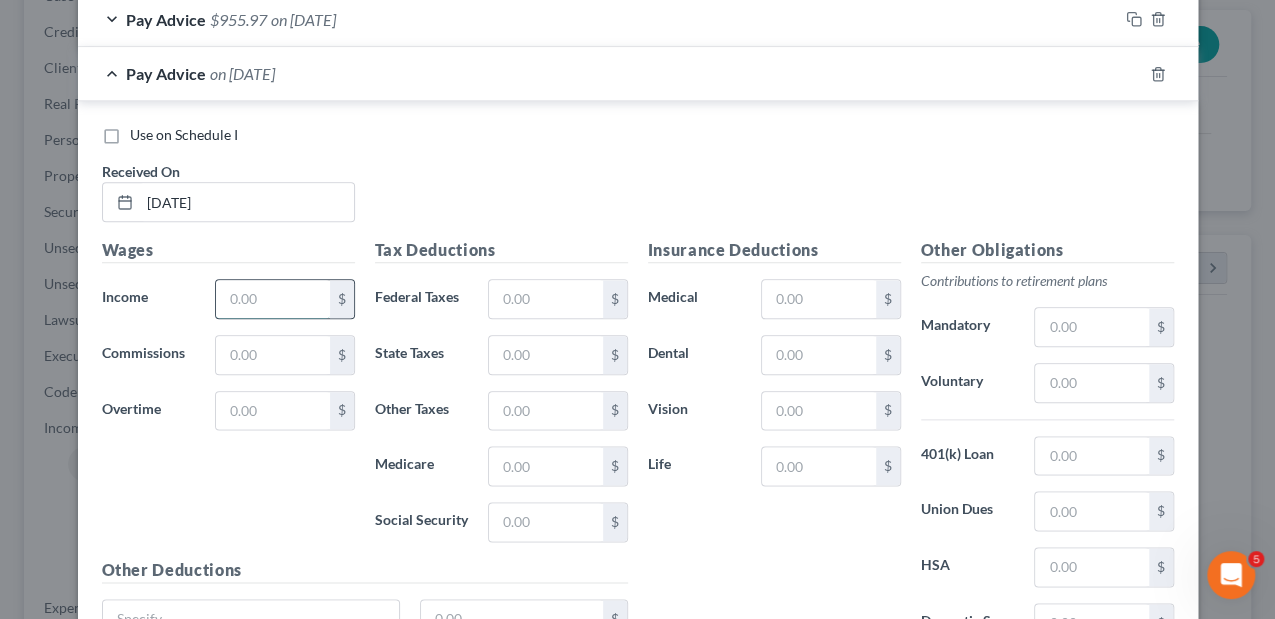 click at bounding box center [272, 299] 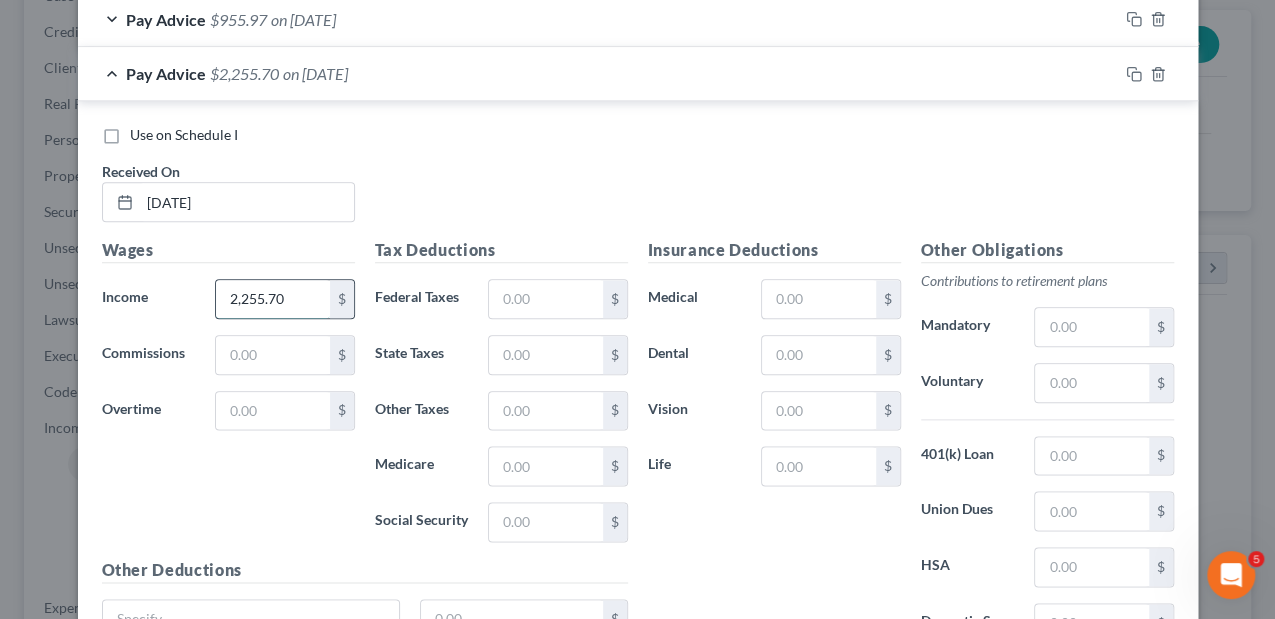type on "2,255.70" 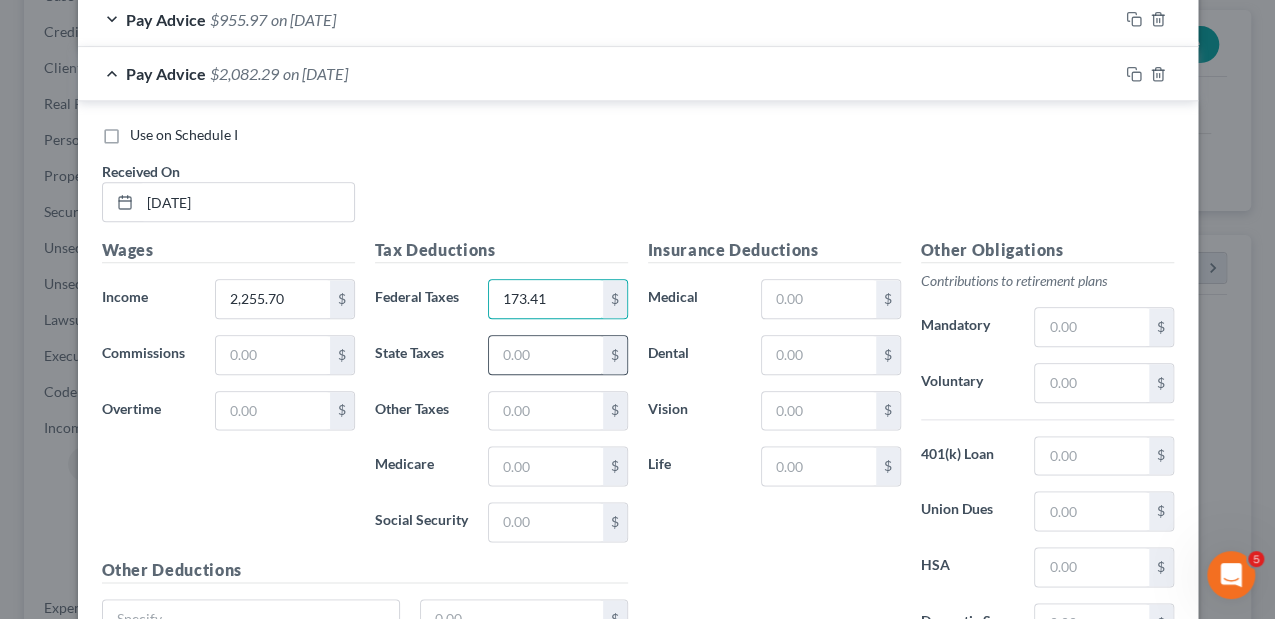 type on "173.41" 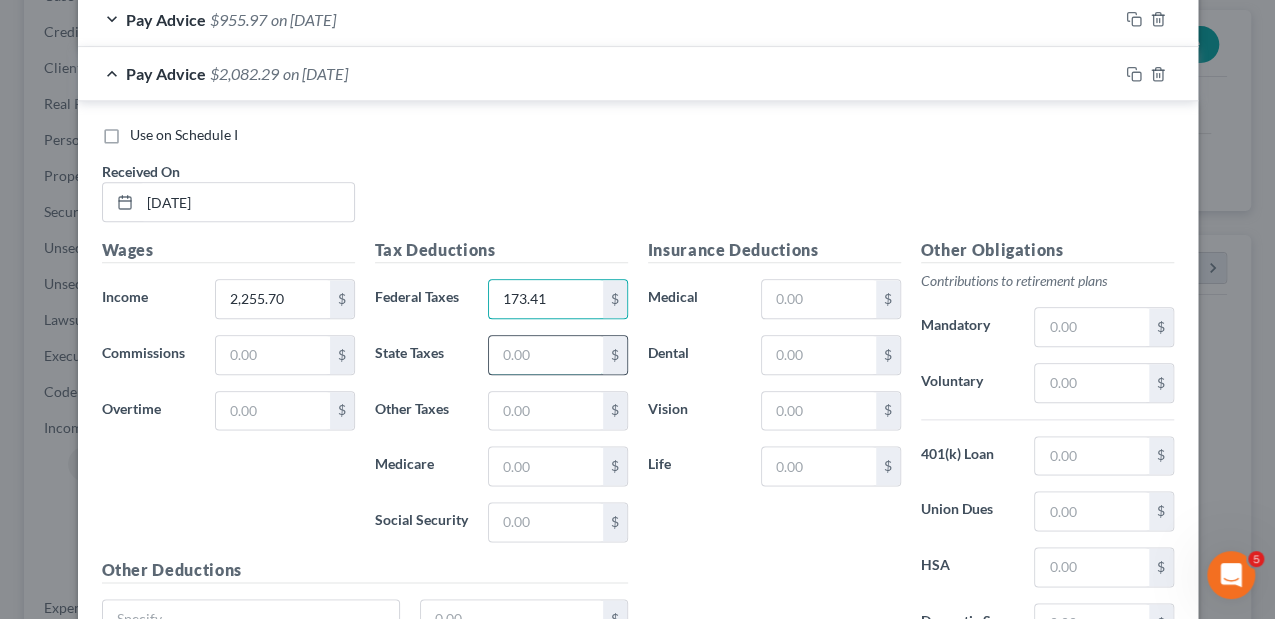 click at bounding box center [545, 355] 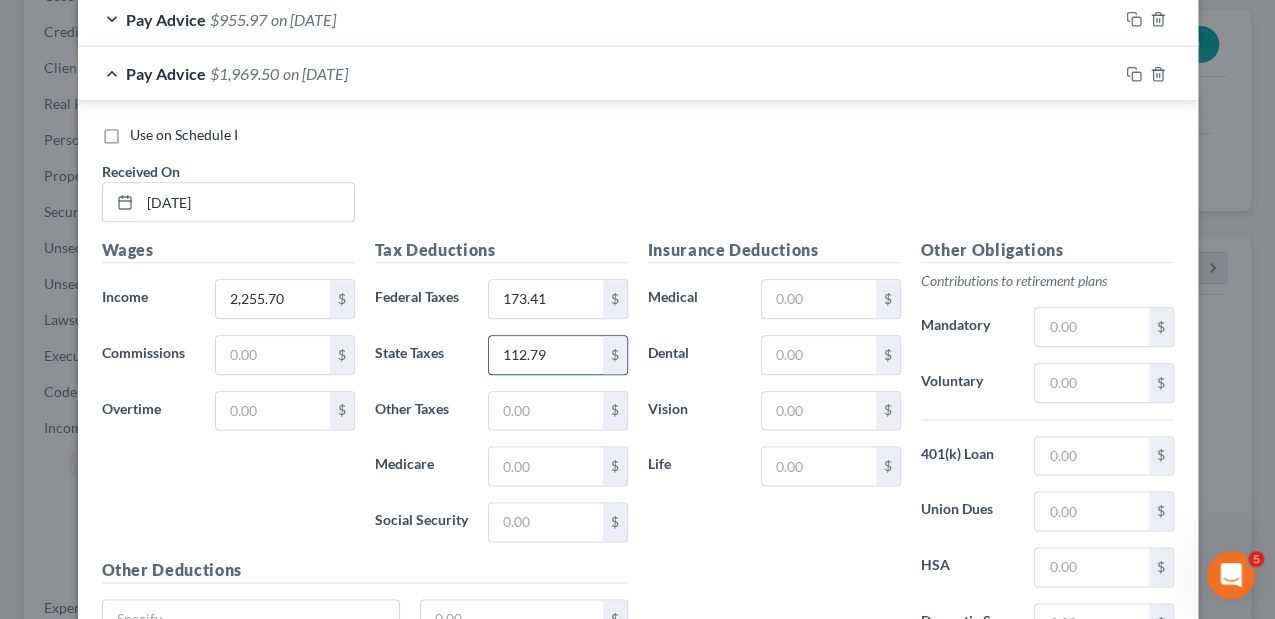 type on "112.79" 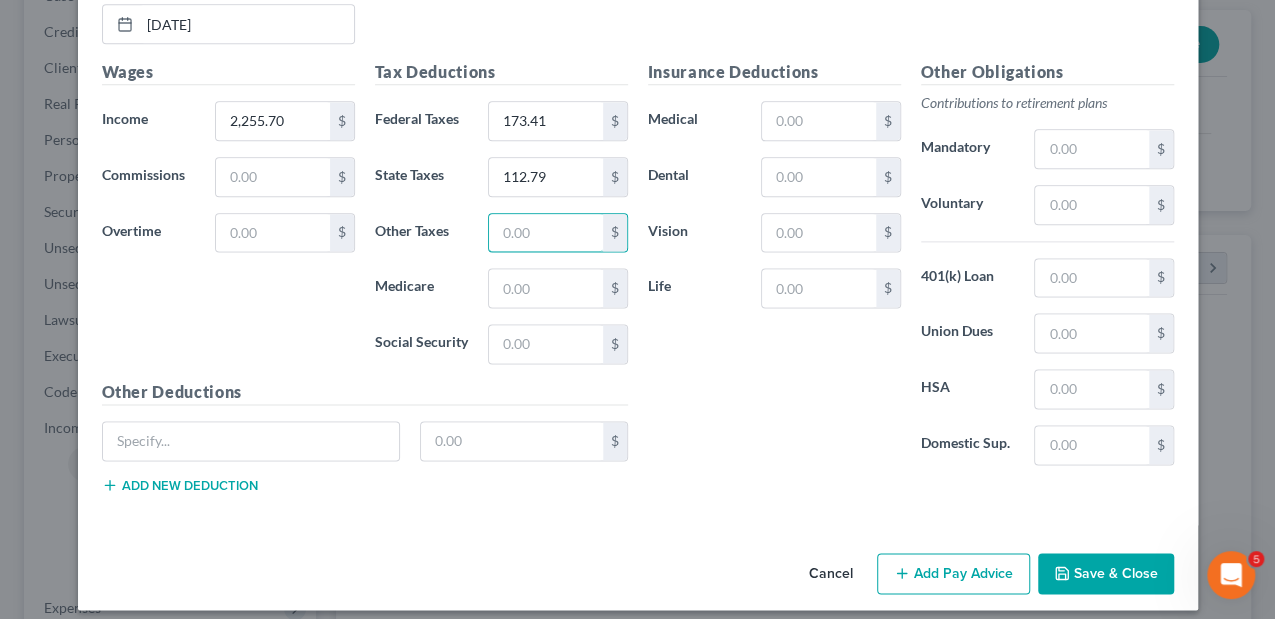 scroll, scrollTop: 1208, scrollLeft: 0, axis: vertical 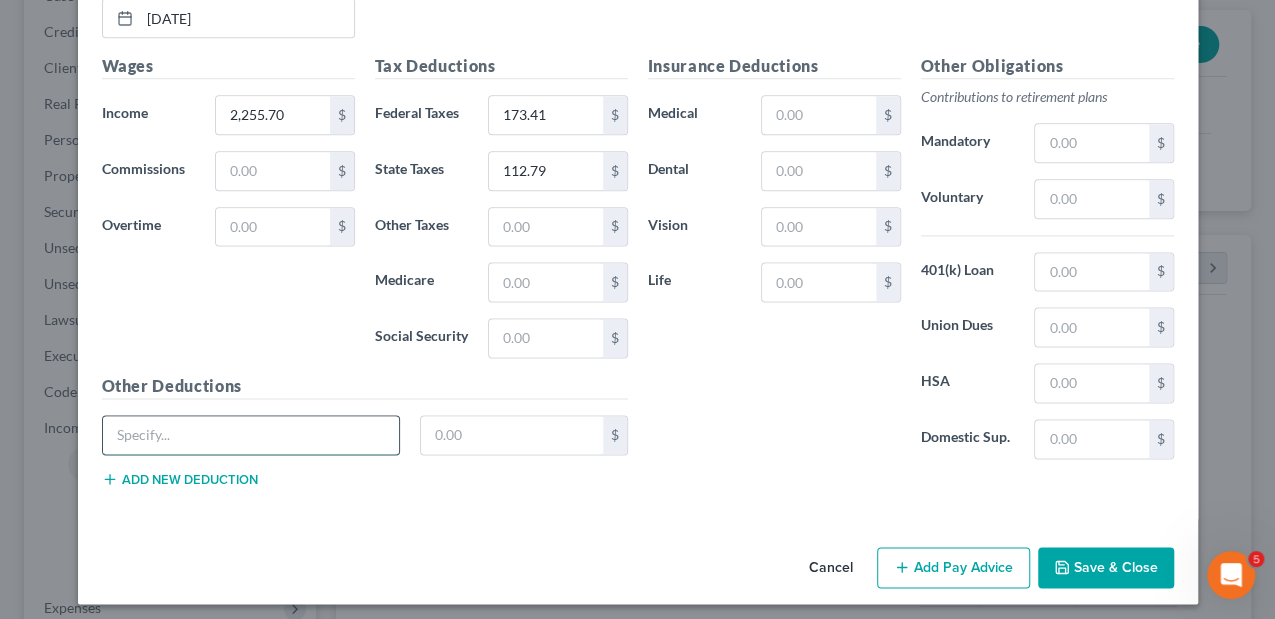 click at bounding box center [251, 435] 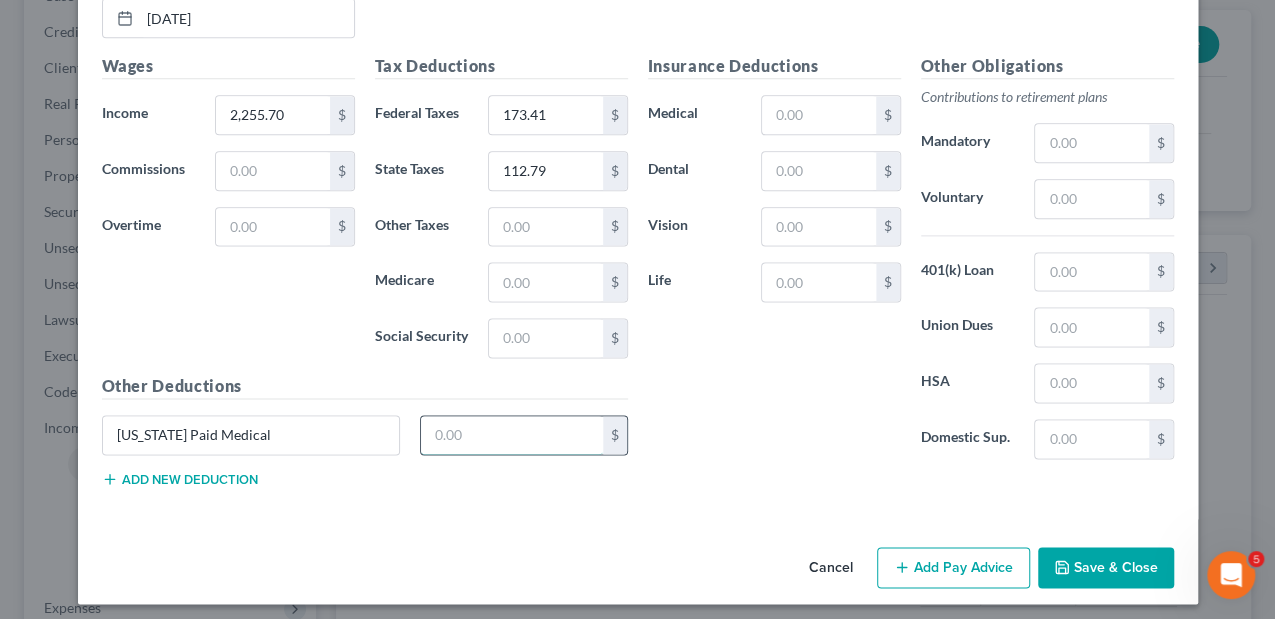 click at bounding box center [512, 435] 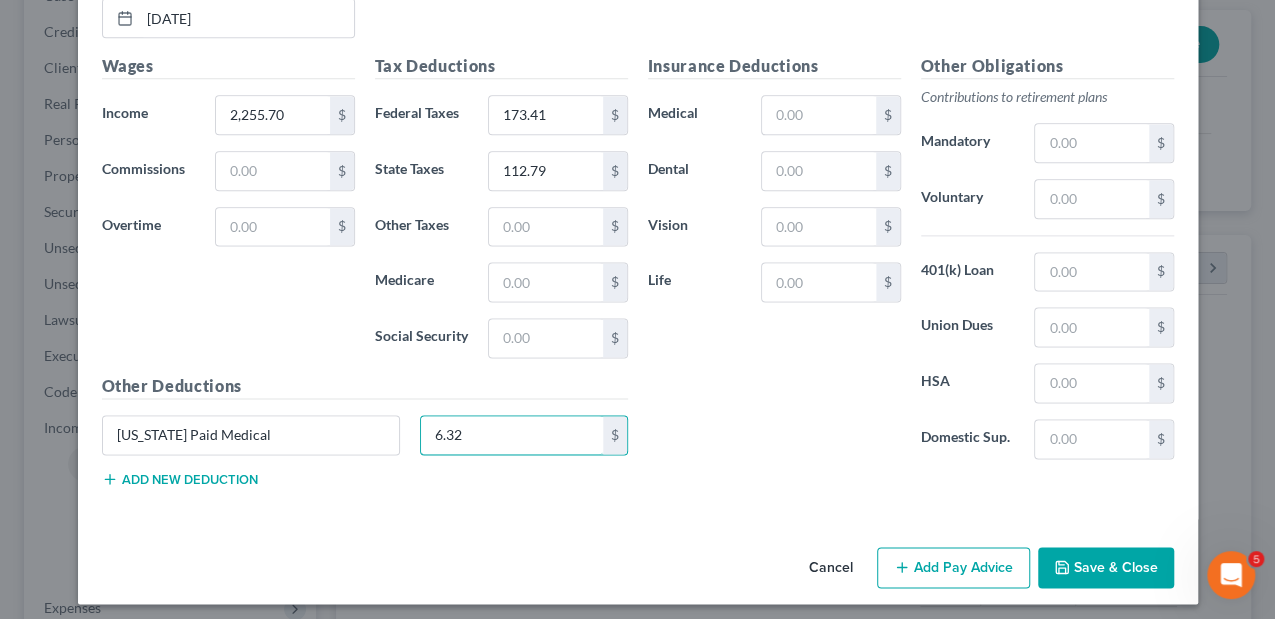 type on "6.32" 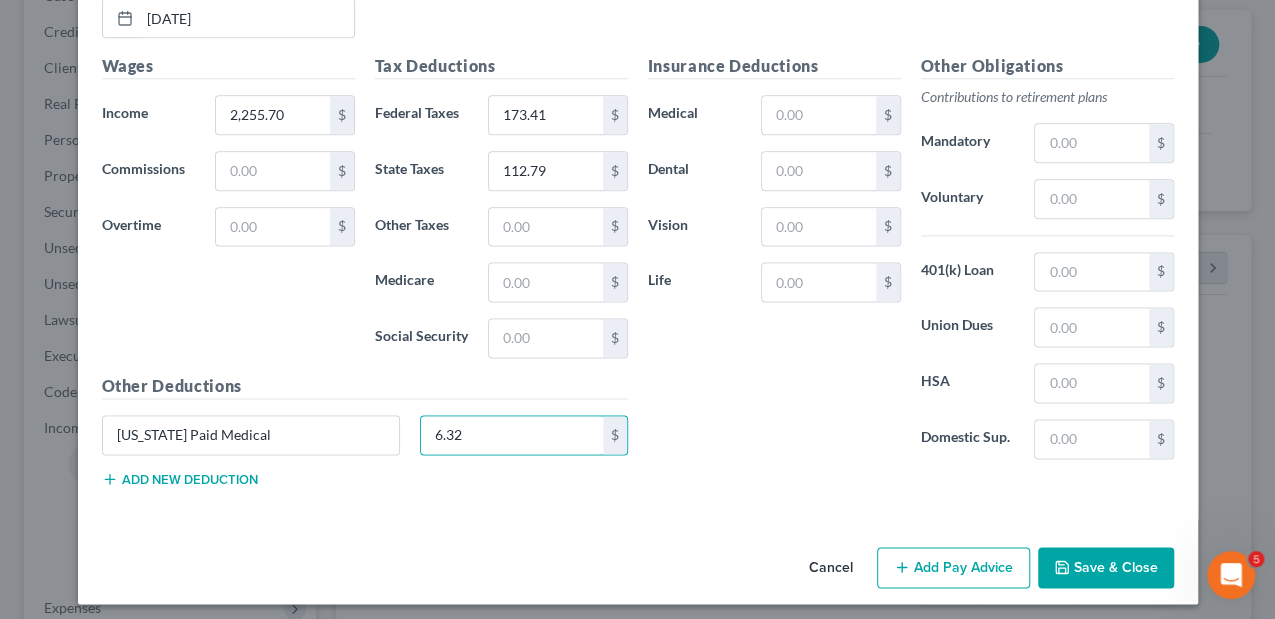 click on "Add new deduction" at bounding box center (180, 479) 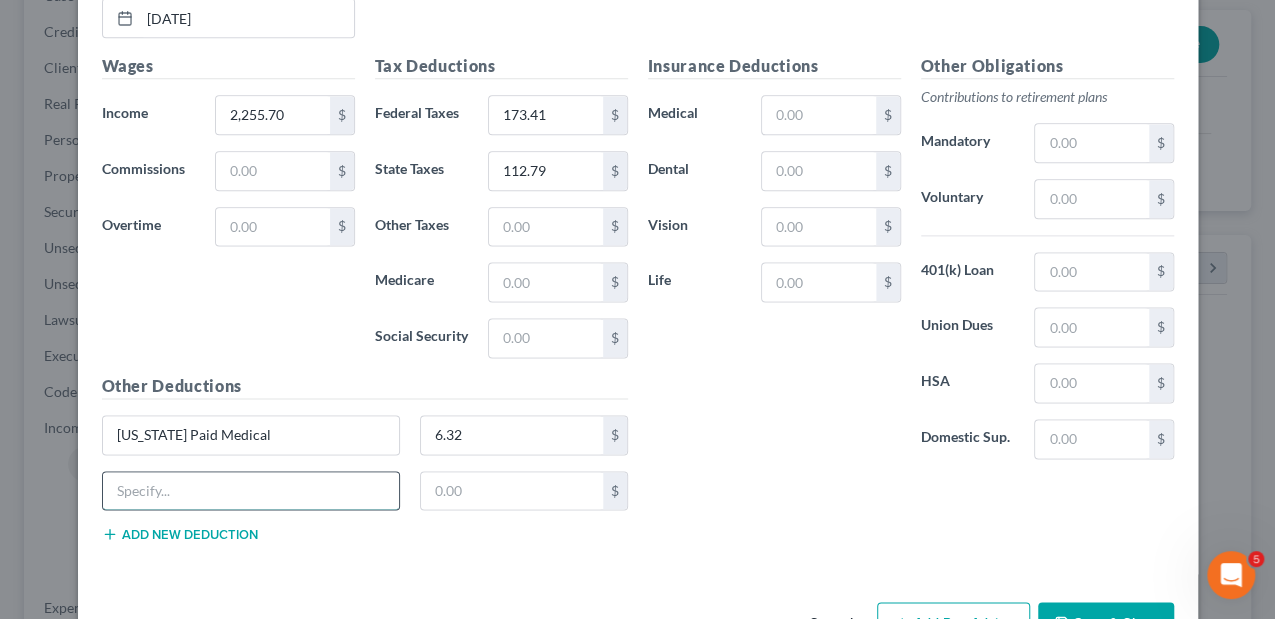 click at bounding box center (251, 491) 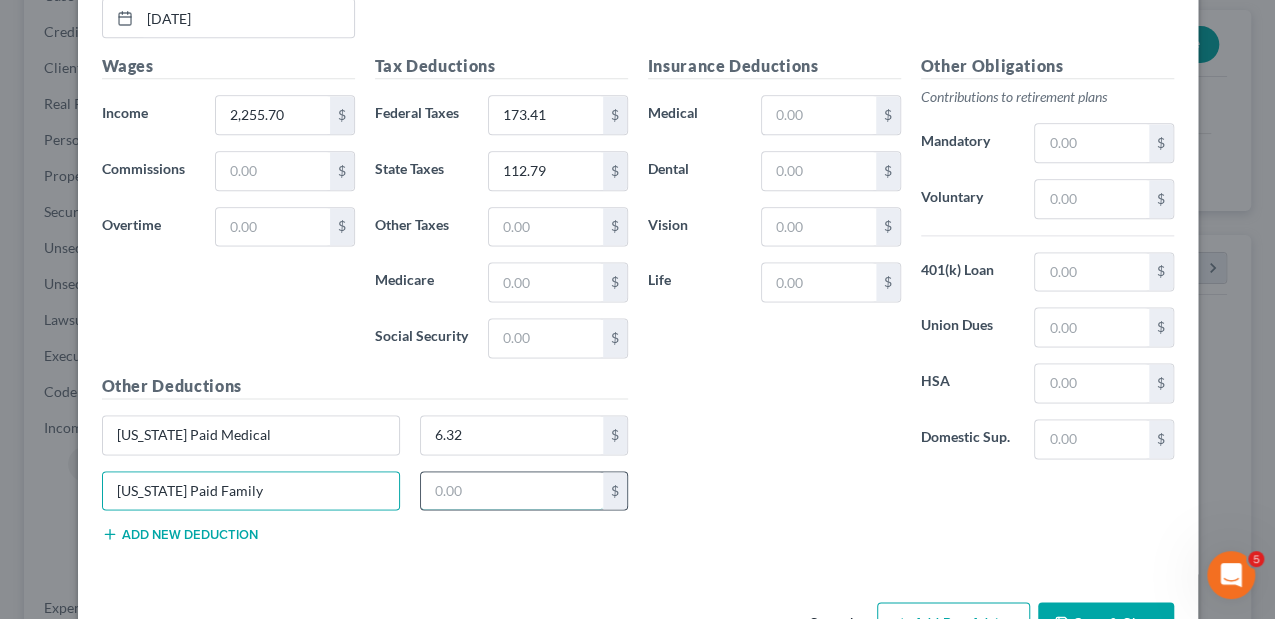 click at bounding box center (512, 491) 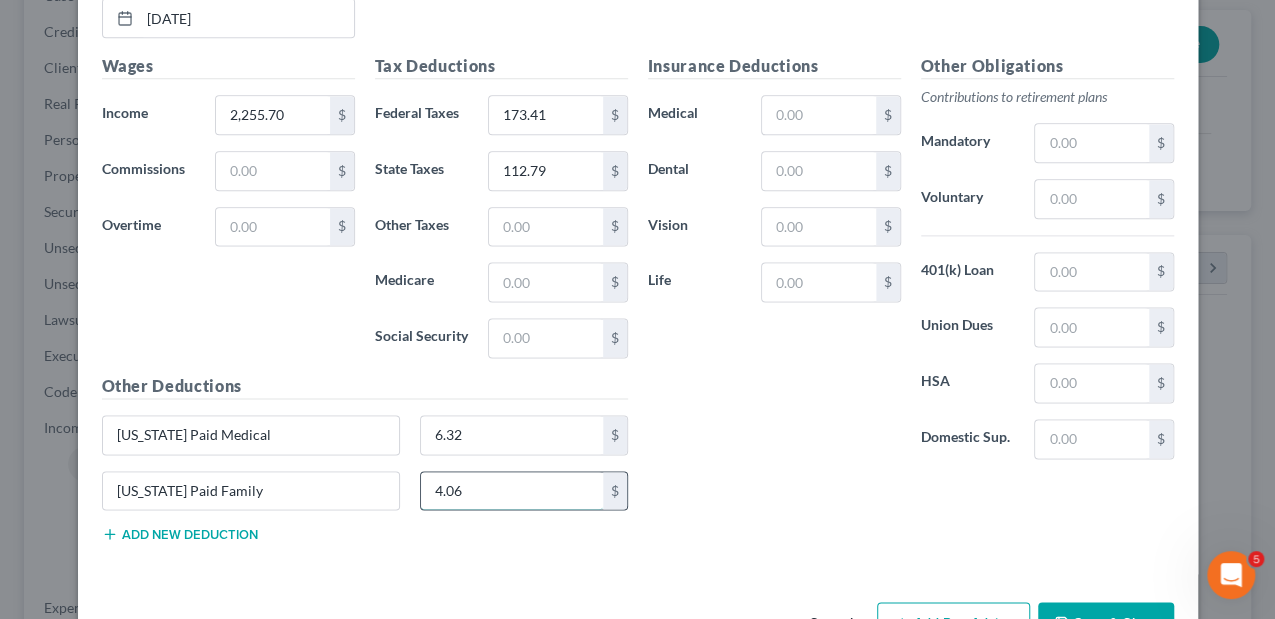 type on "4.06" 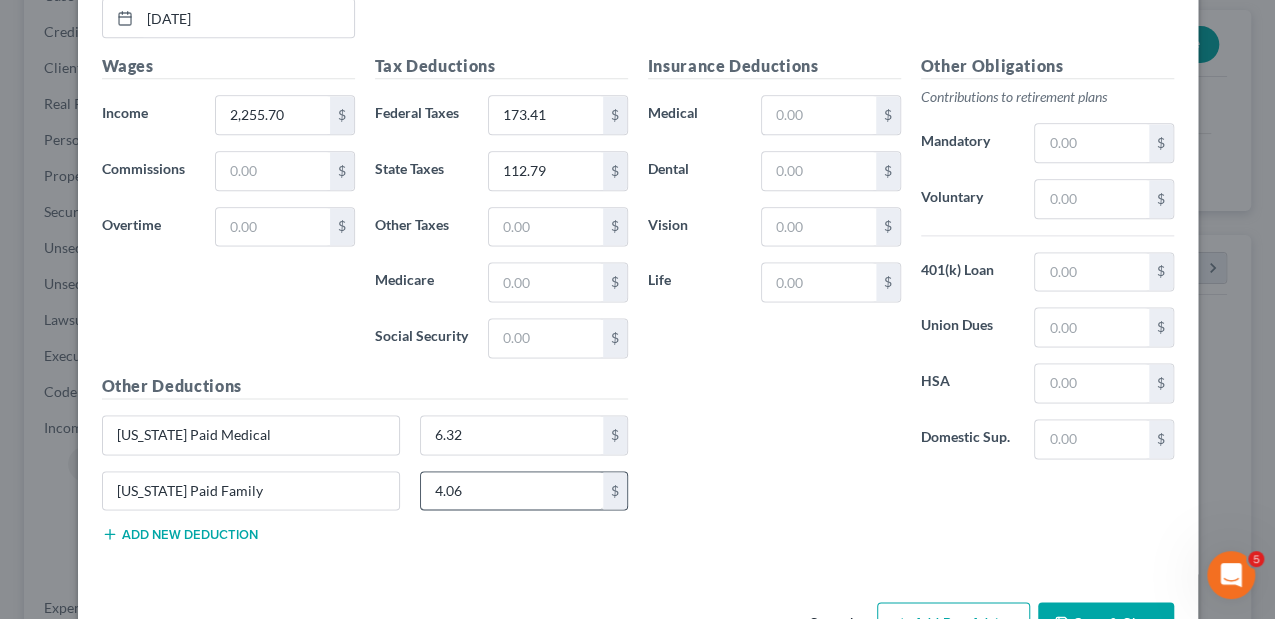 type 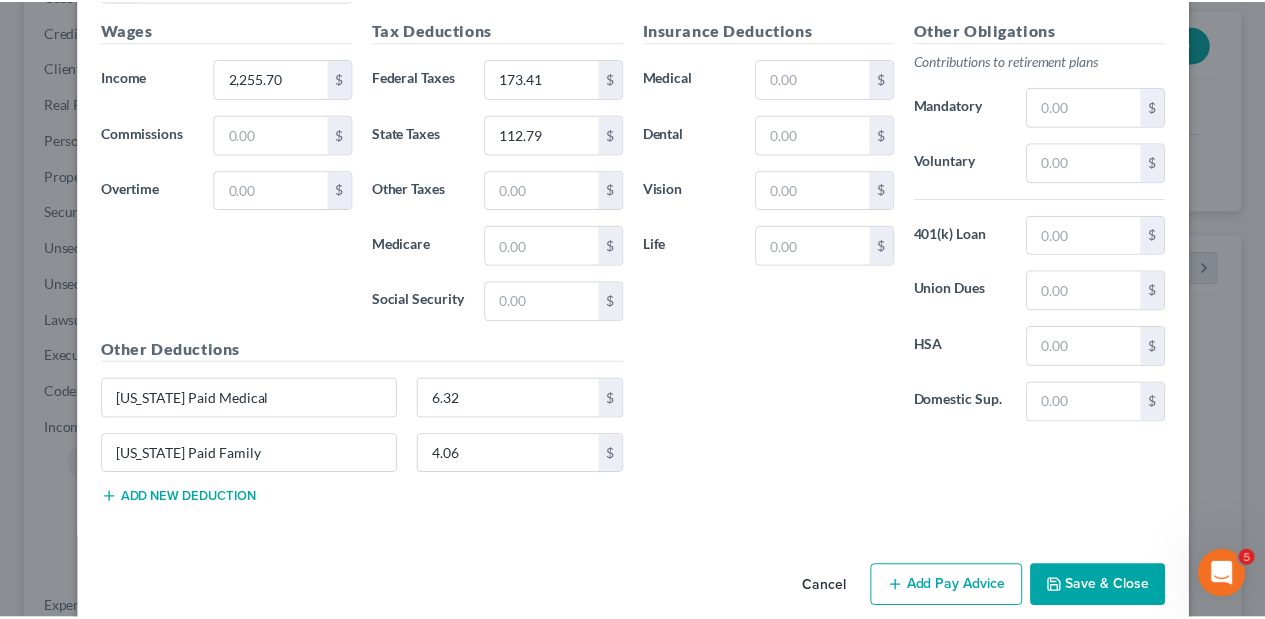 scroll, scrollTop: 1263, scrollLeft: 0, axis: vertical 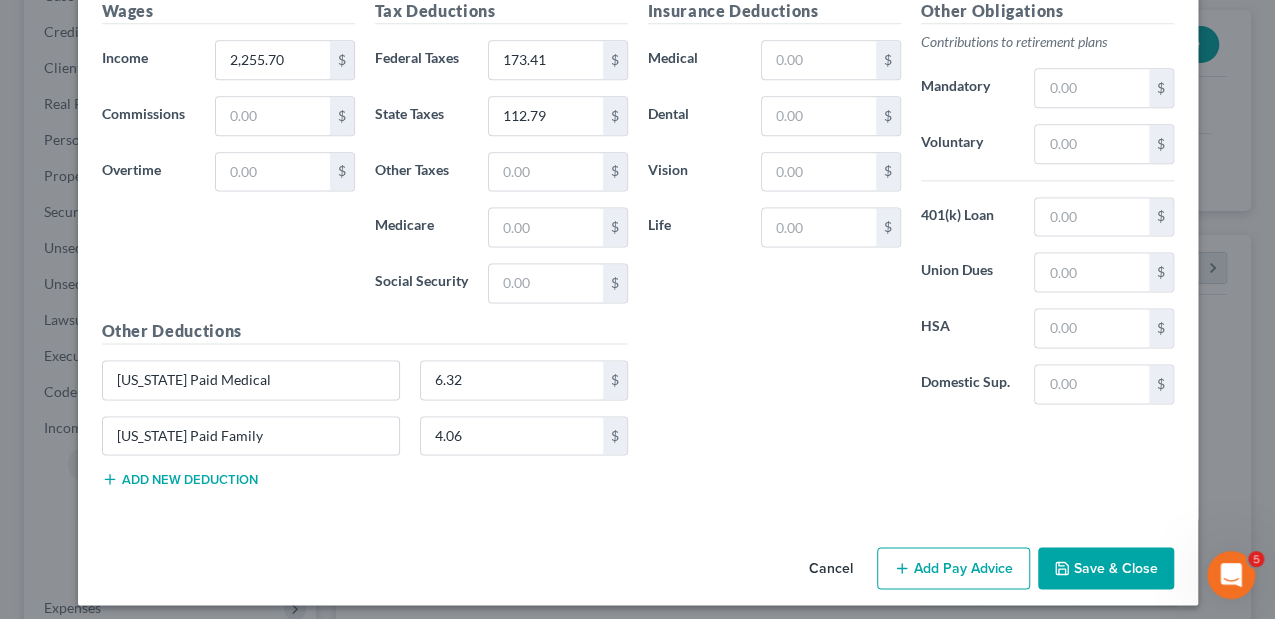click on "Save & Close" at bounding box center [1106, 568] 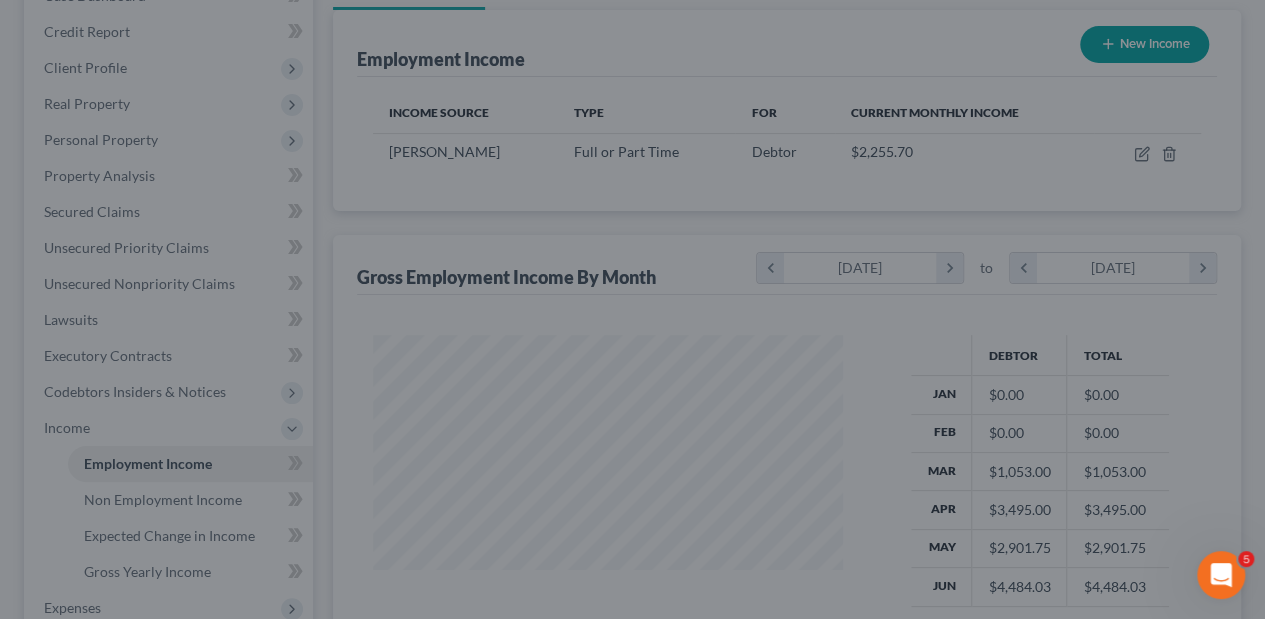 scroll, scrollTop: 356, scrollLeft: 506, axis: both 